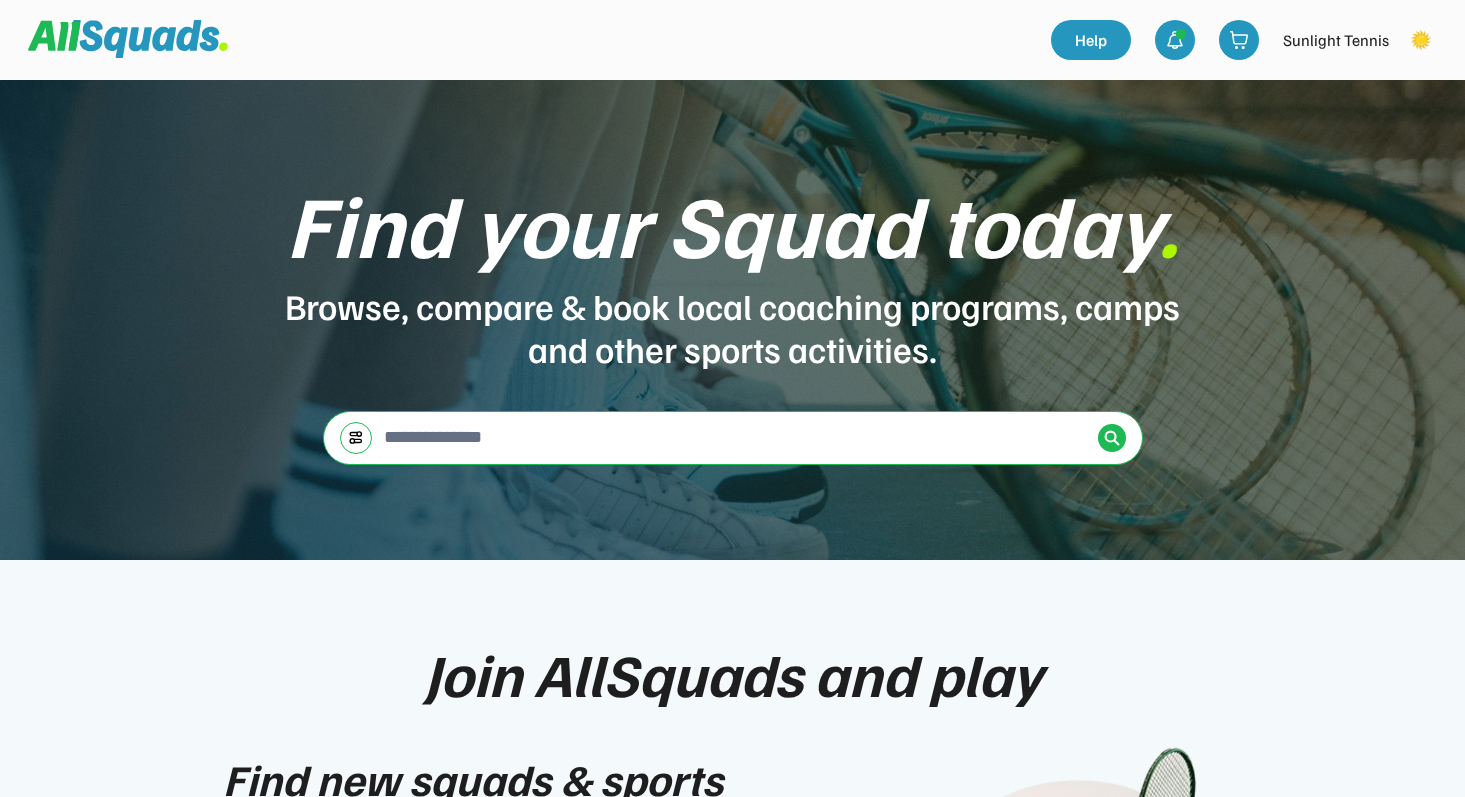 scroll, scrollTop: 0, scrollLeft: 0, axis: both 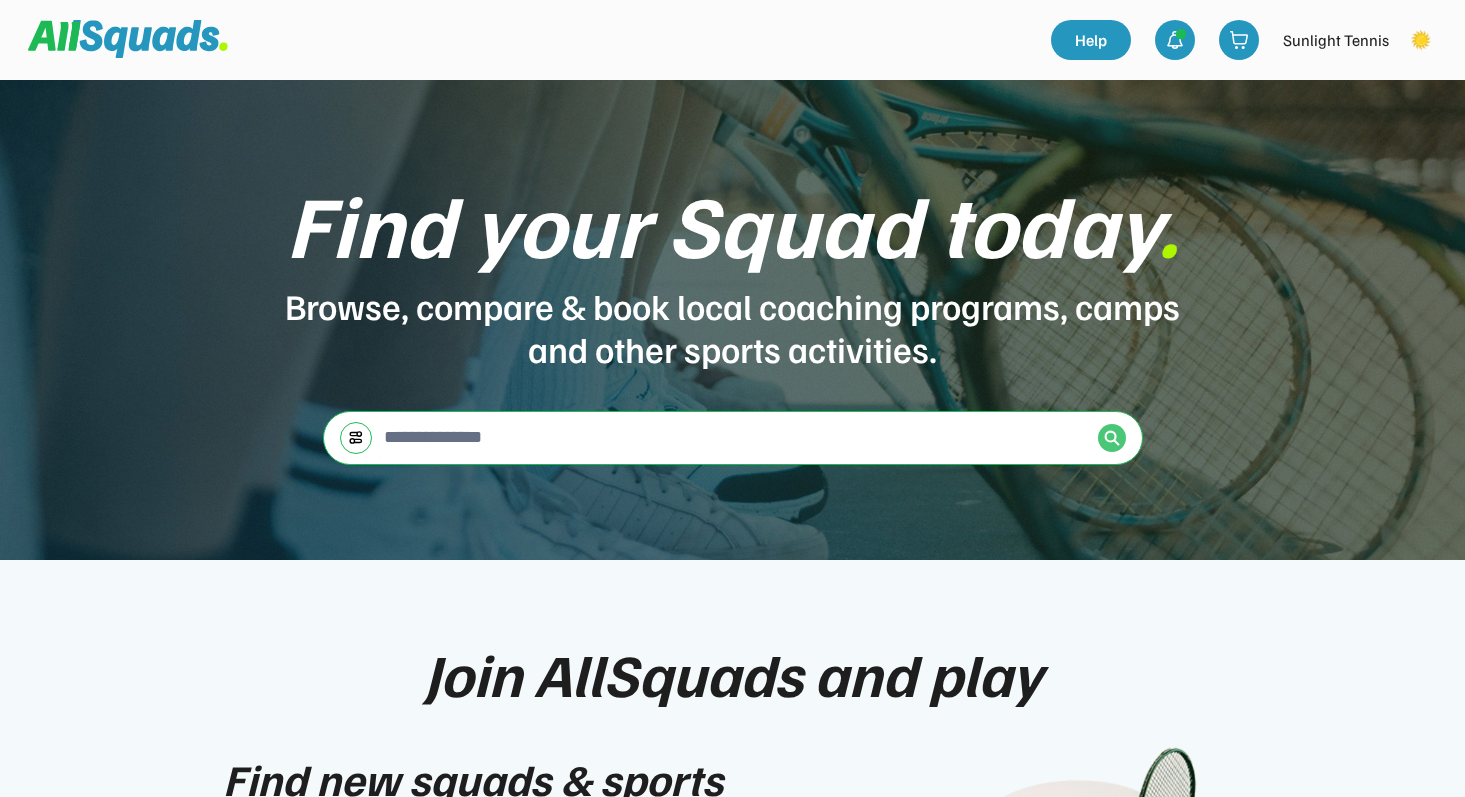 click at bounding box center [1112, 438] 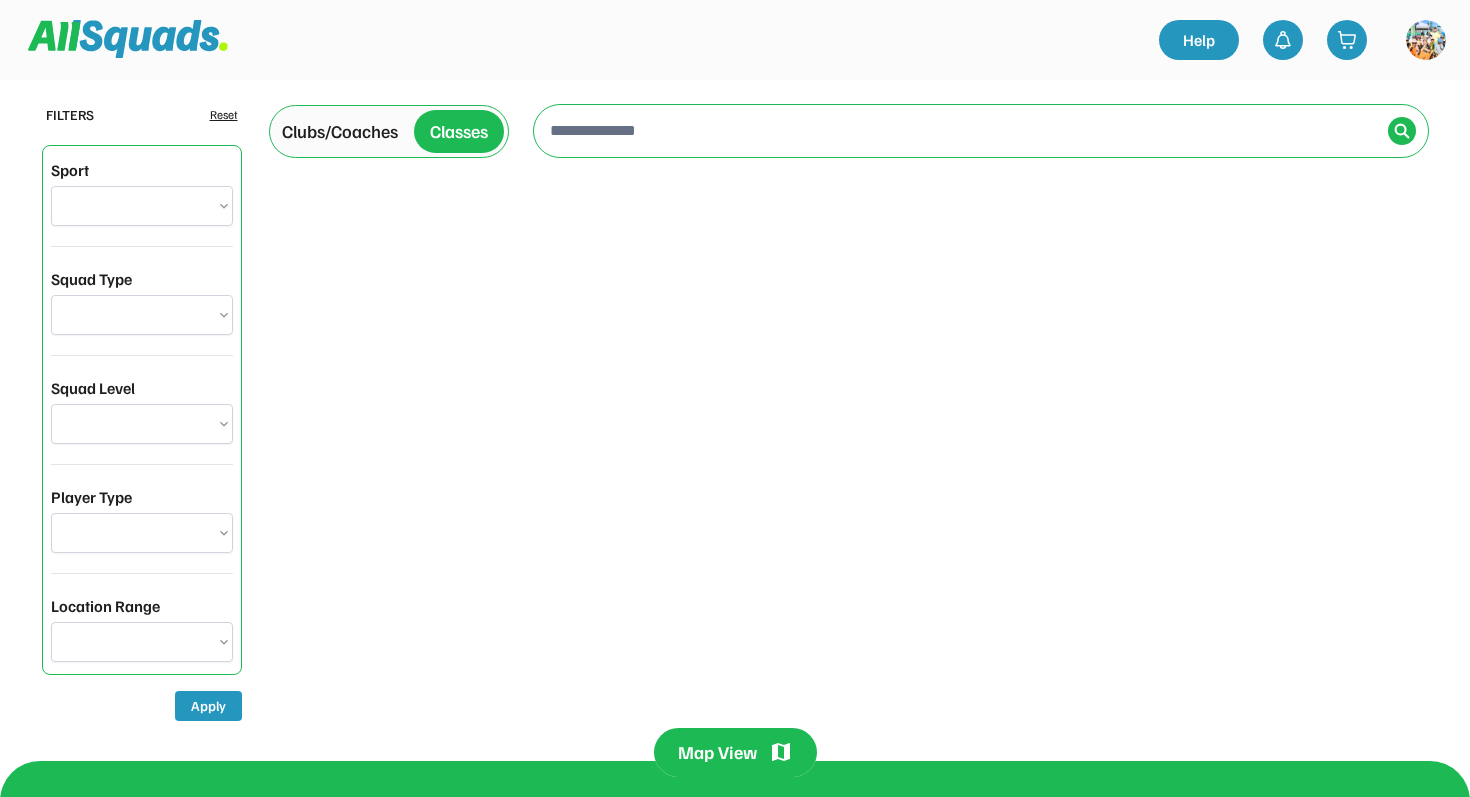 scroll, scrollTop: 0, scrollLeft: 0, axis: both 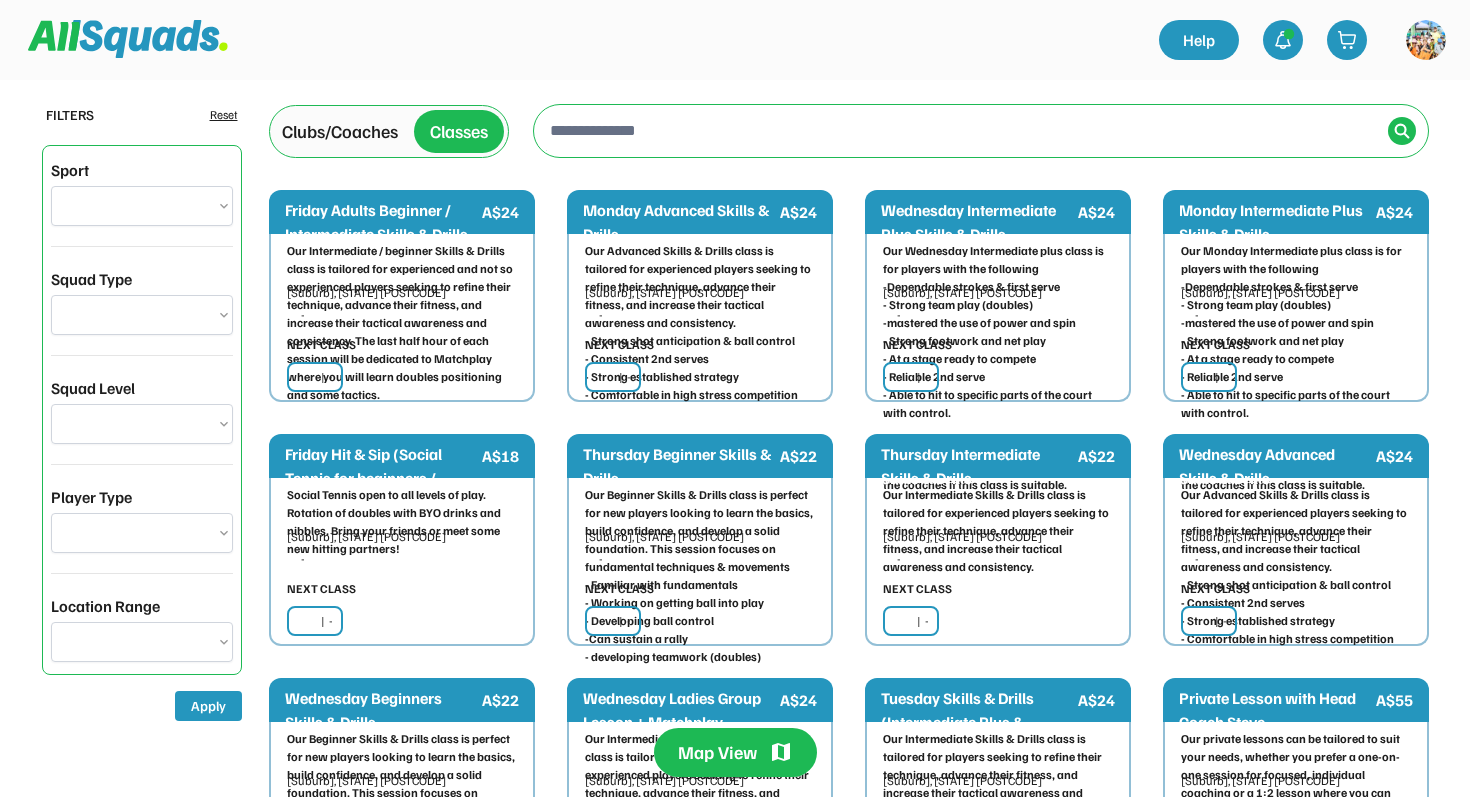 select on "**********" 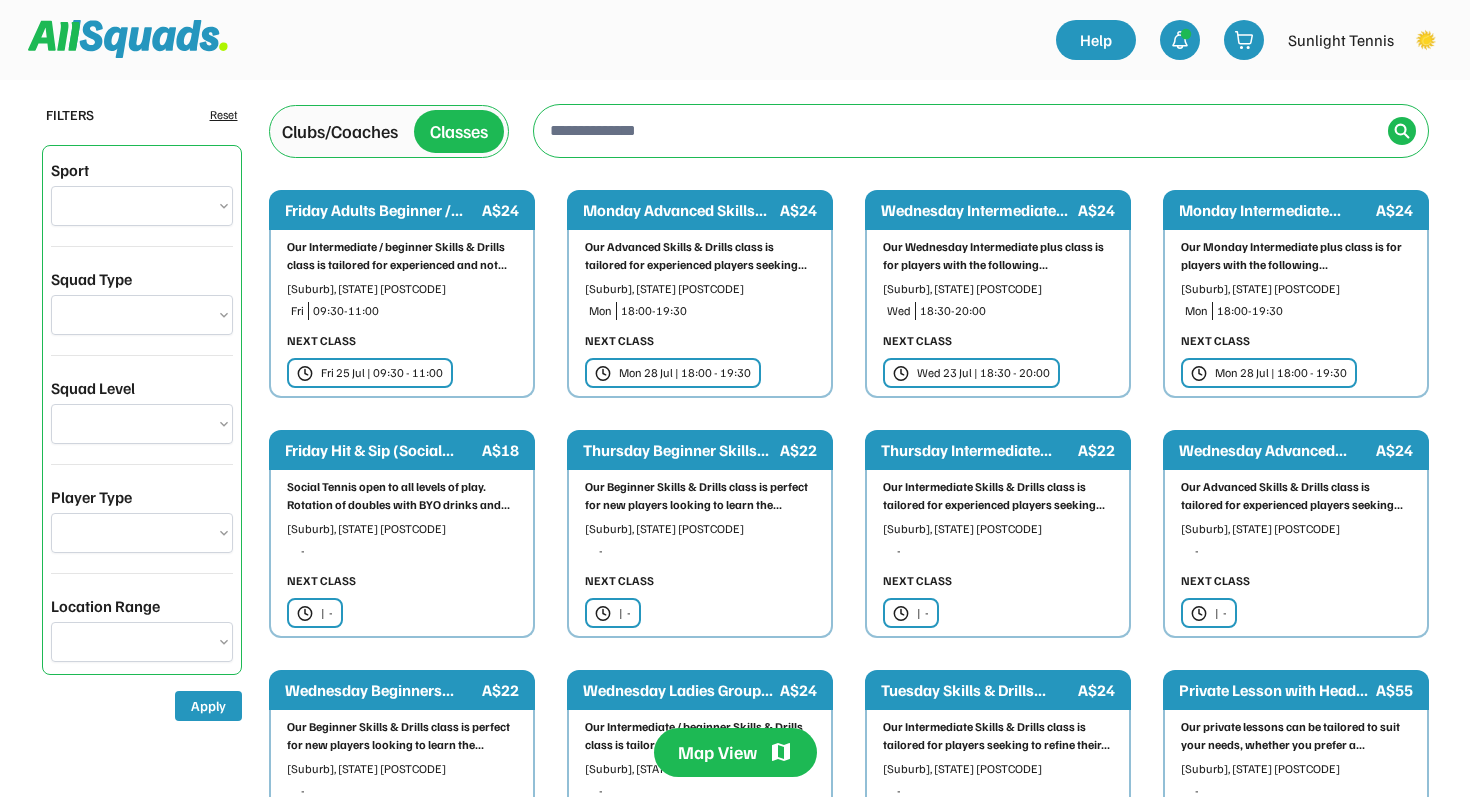 click on "Clubs/Coaches" at bounding box center [340, 131] 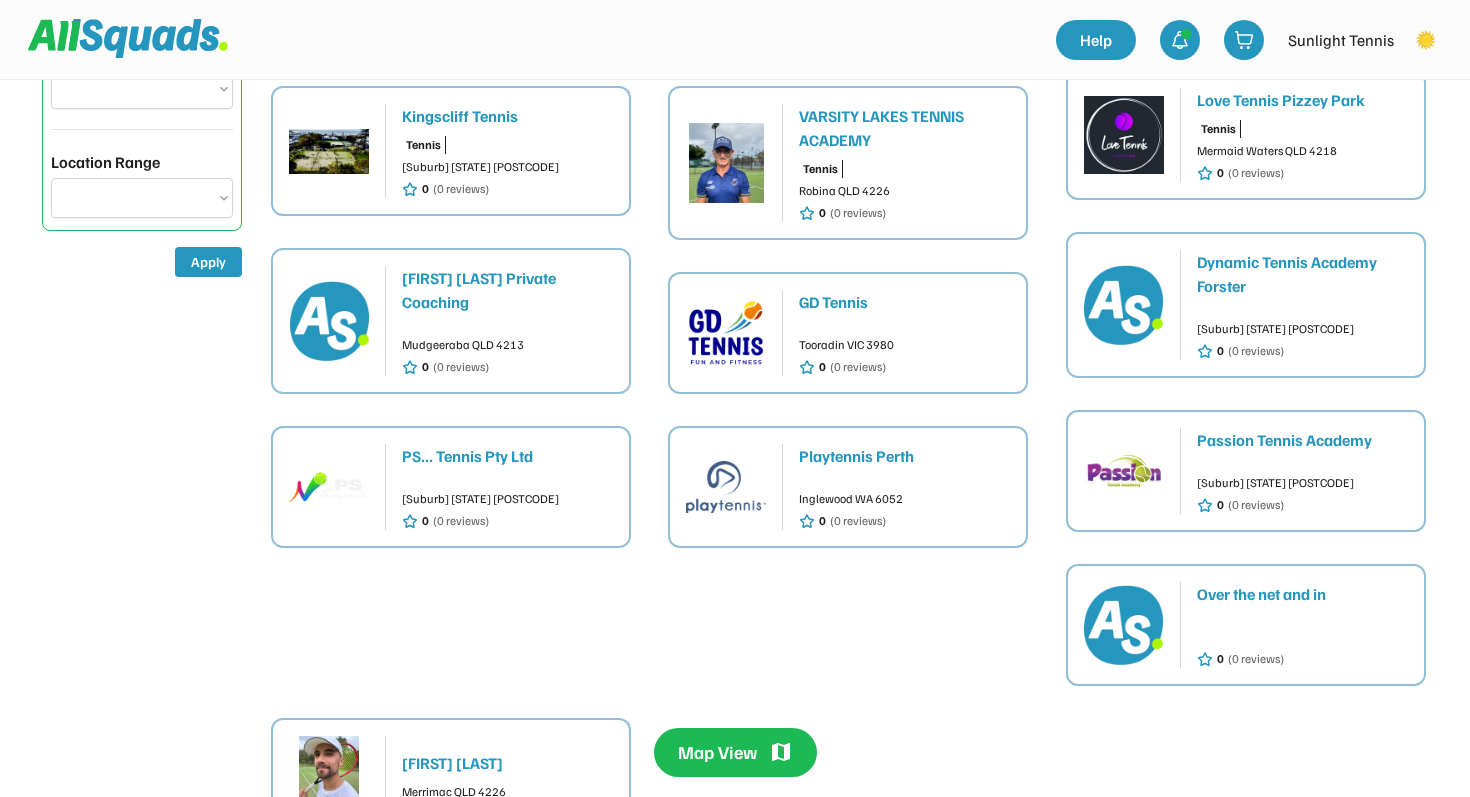 scroll, scrollTop: 438, scrollLeft: 0, axis: vertical 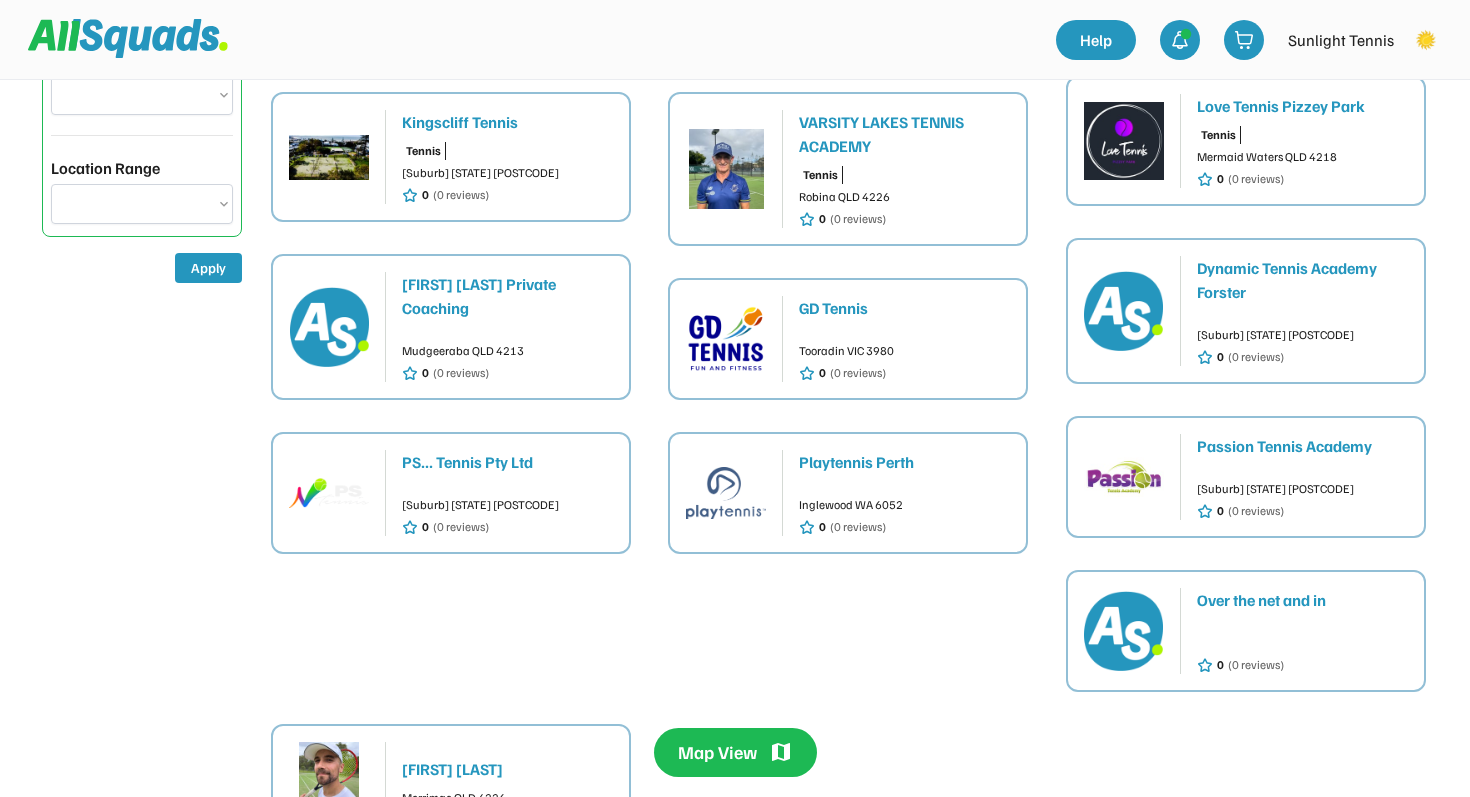 click on "Over the net and in" at bounding box center (1302, 600) 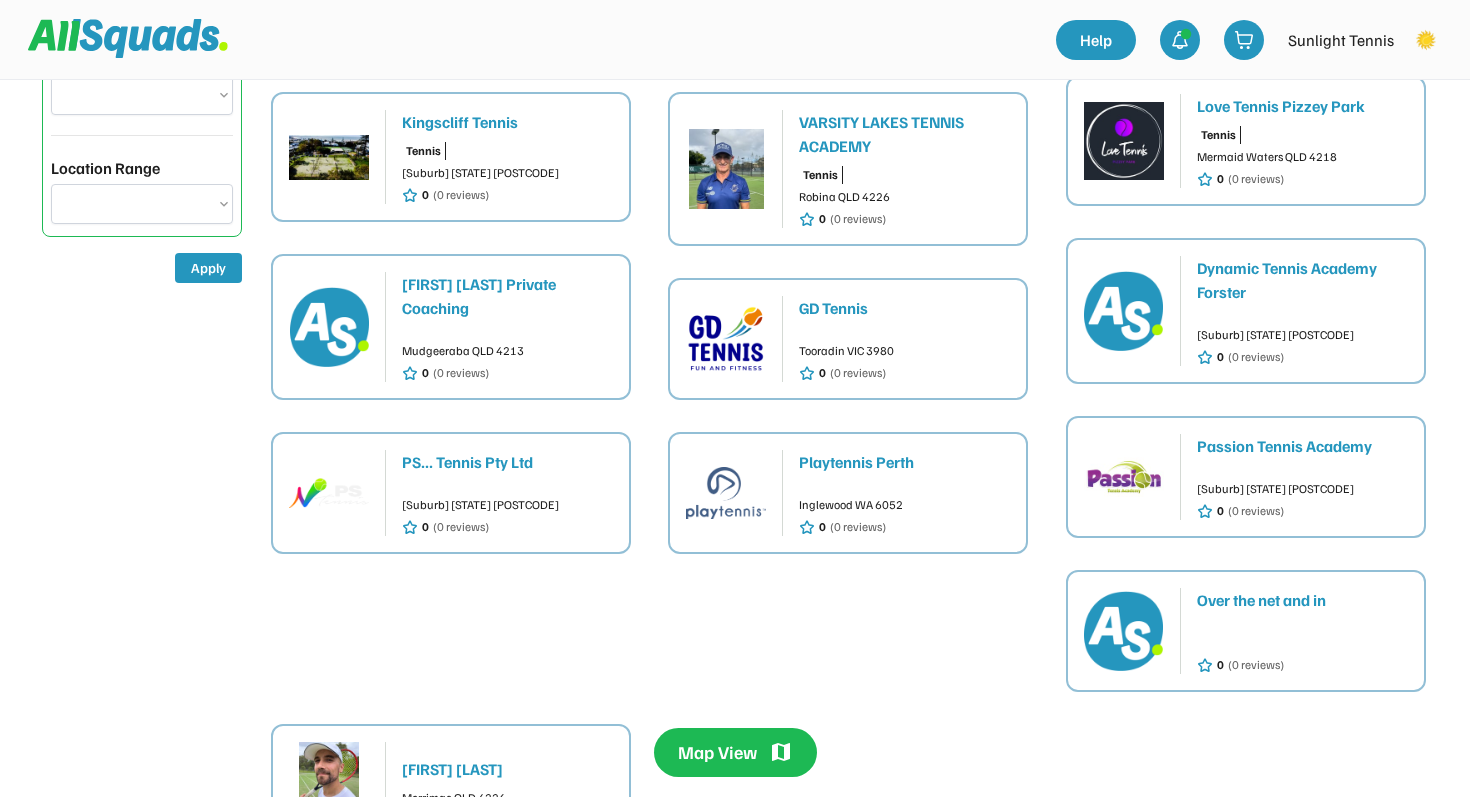 click on "0 (0 reviews)" at bounding box center (1302, 647) 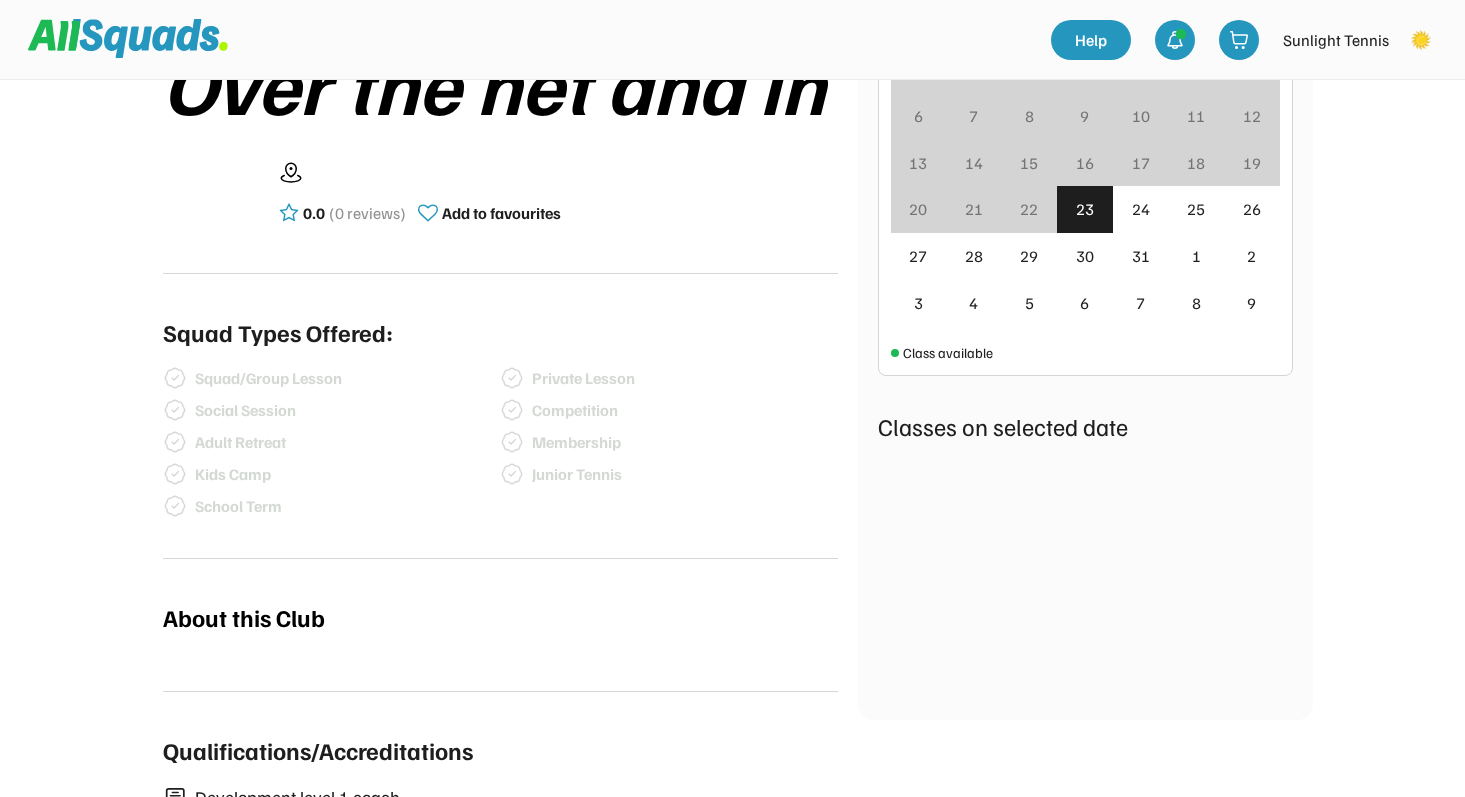 scroll, scrollTop: 0, scrollLeft: 0, axis: both 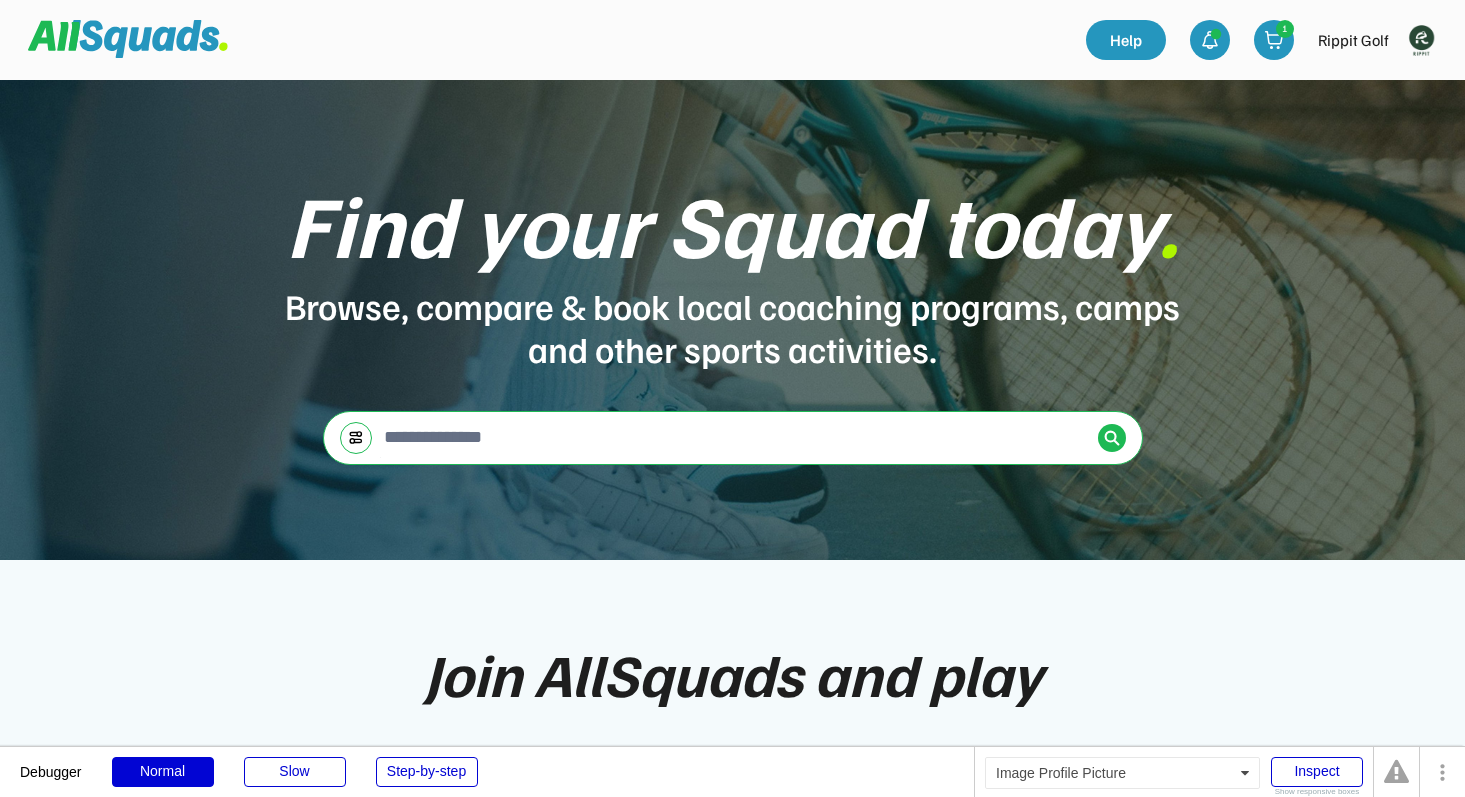 click at bounding box center (1421, 40) 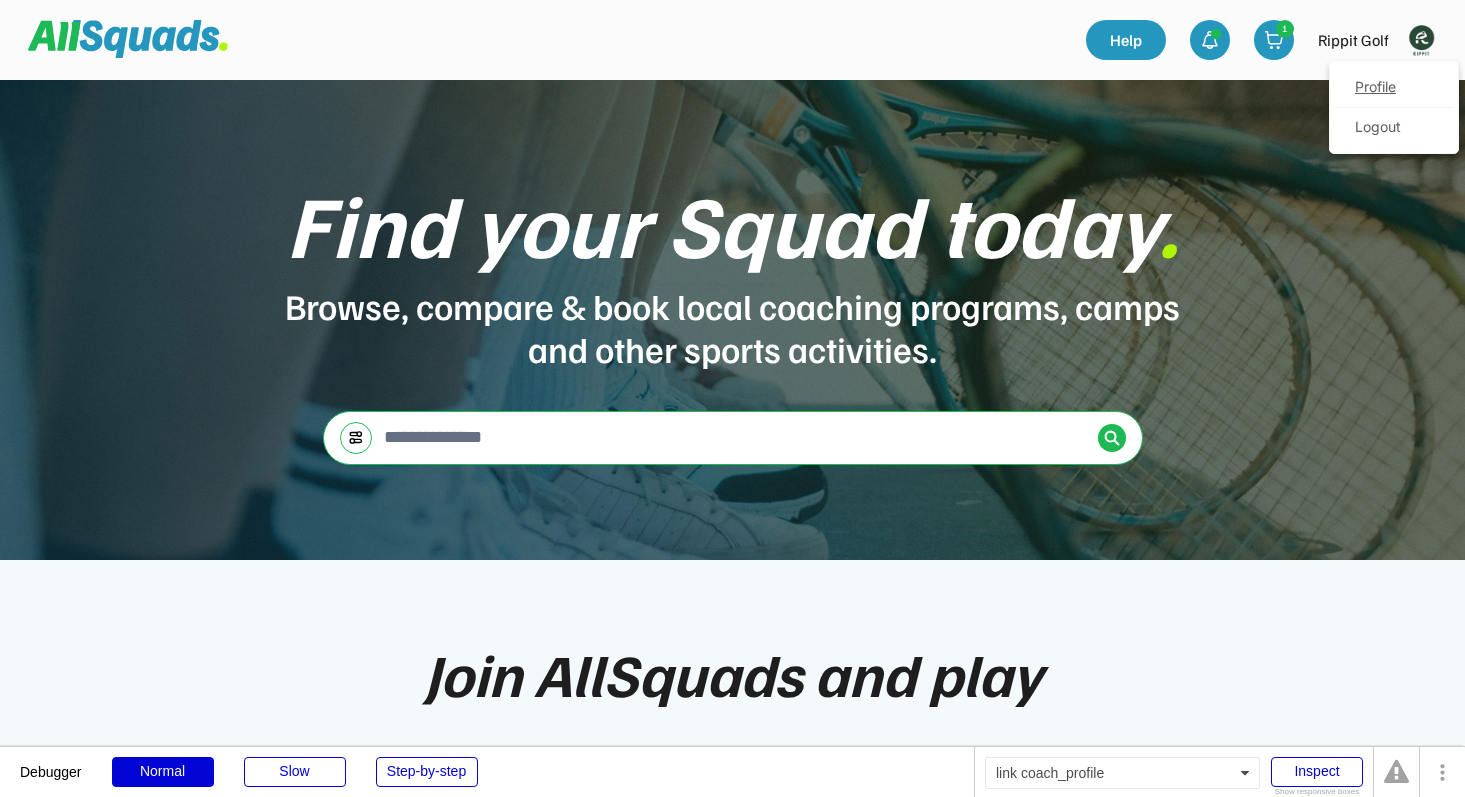 click on "Profile" at bounding box center (1394, 88) 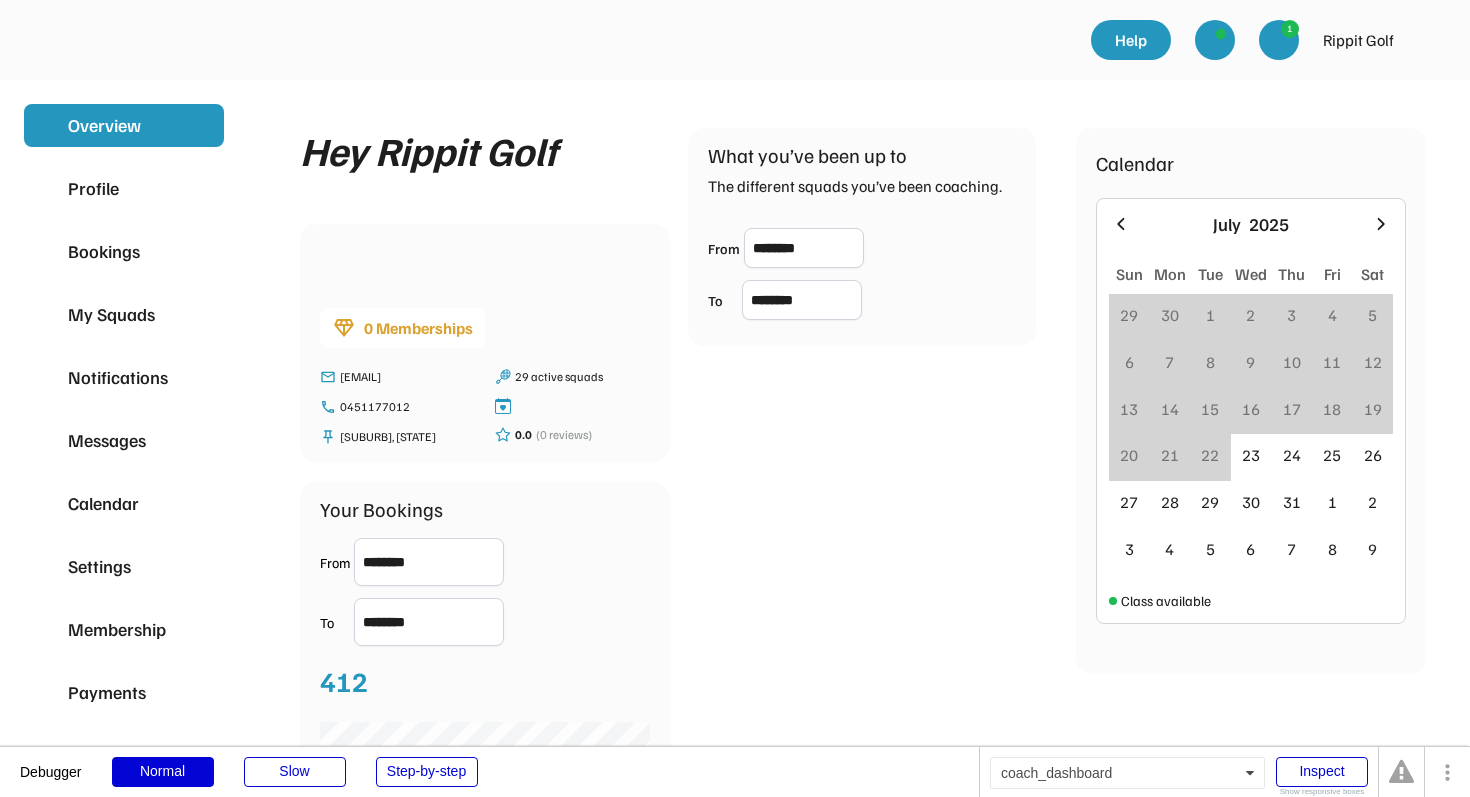 scroll, scrollTop: 0, scrollLeft: 0, axis: both 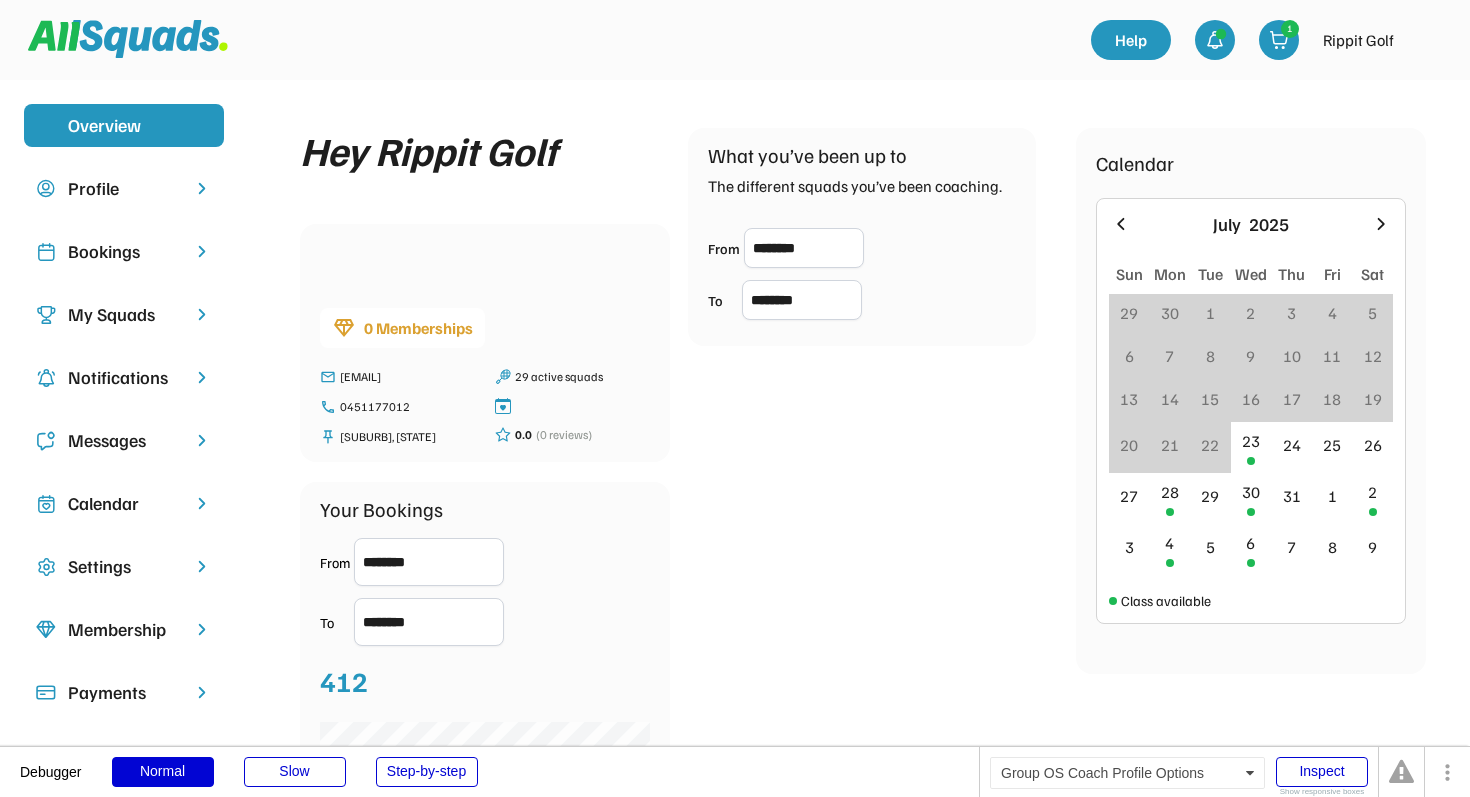 click on "My Squads" at bounding box center [124, 314] 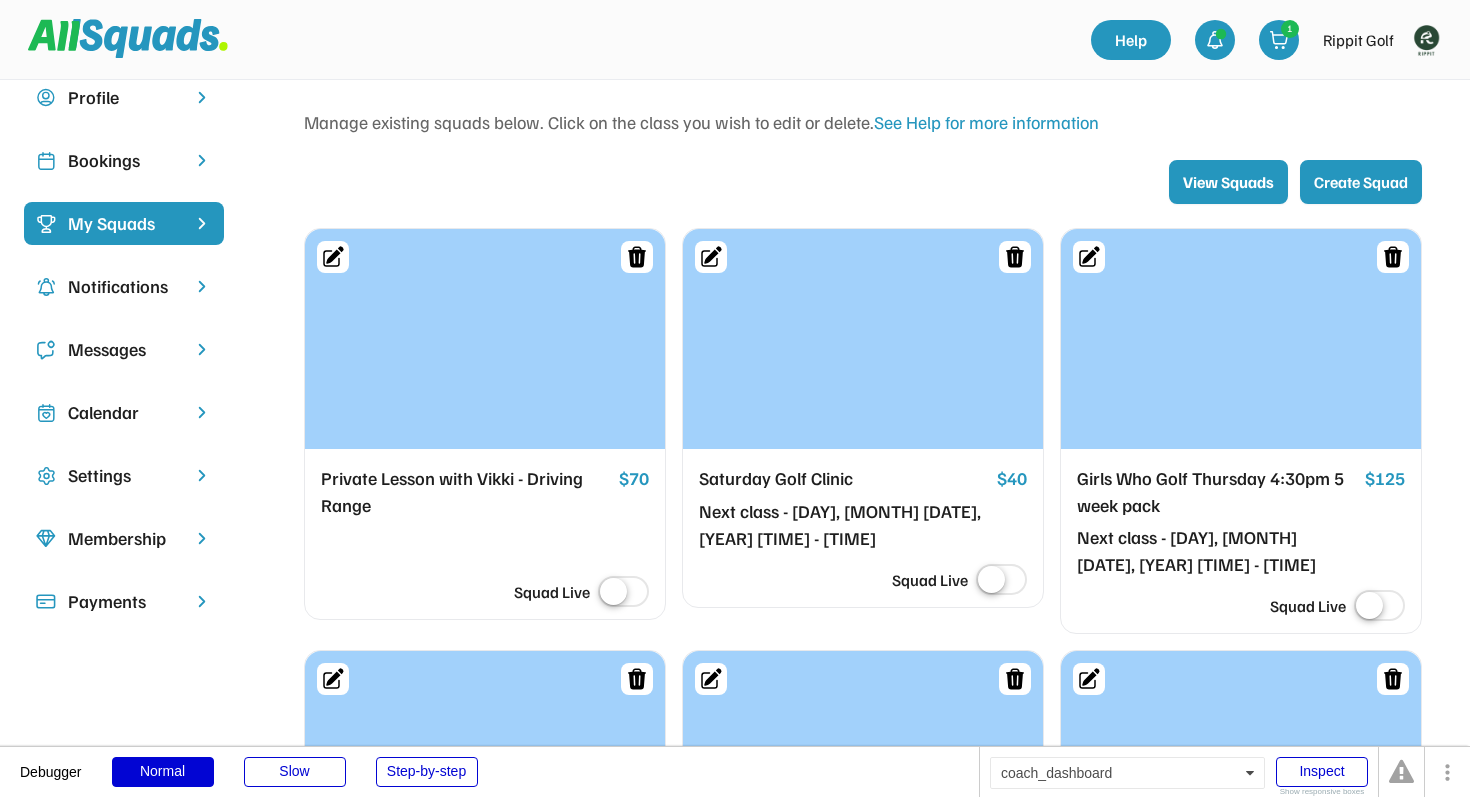 scroll, scrollTop: 0, scrollLeft: 0, axis: both 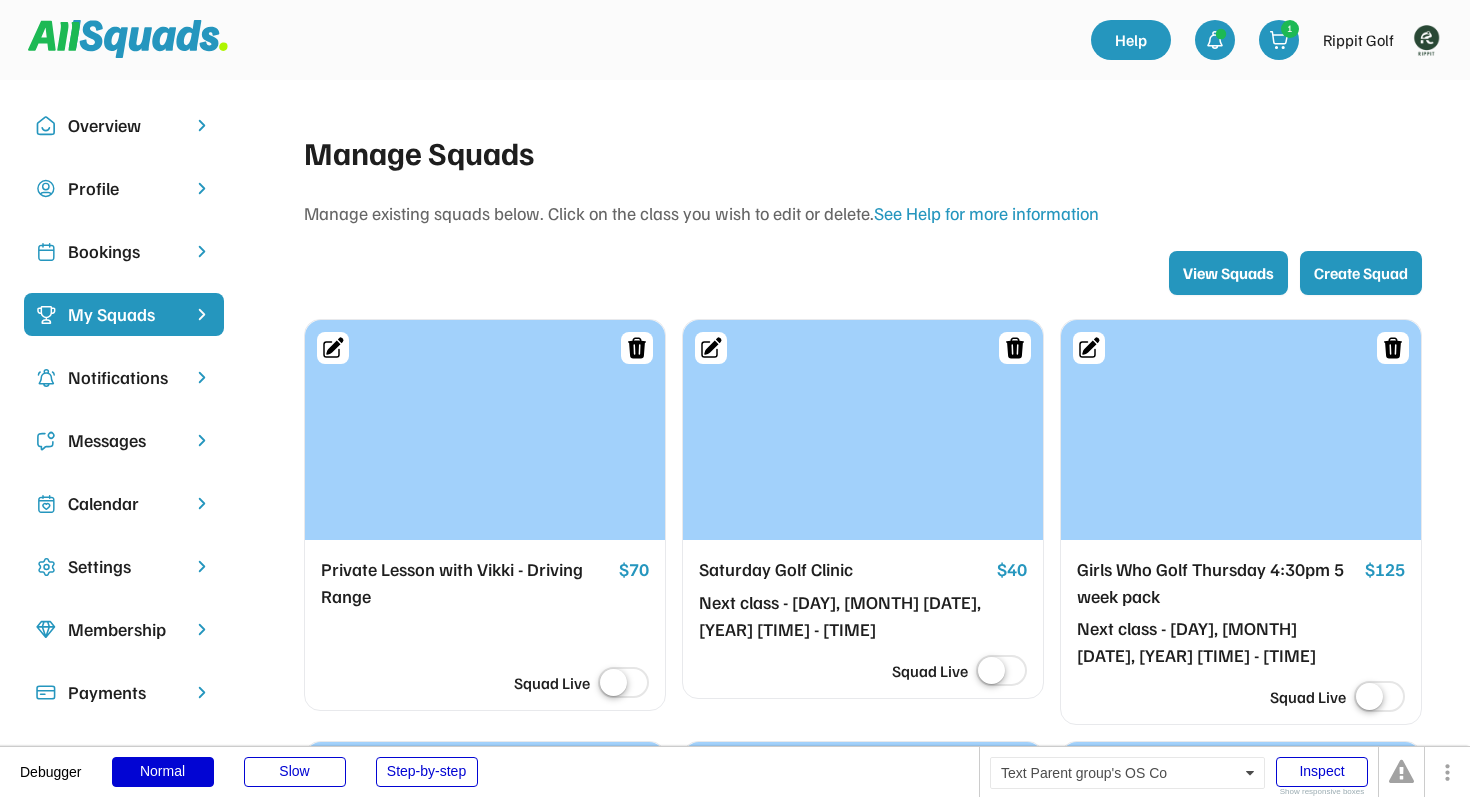 click on "Bookings" at bounding box center (124, 251) 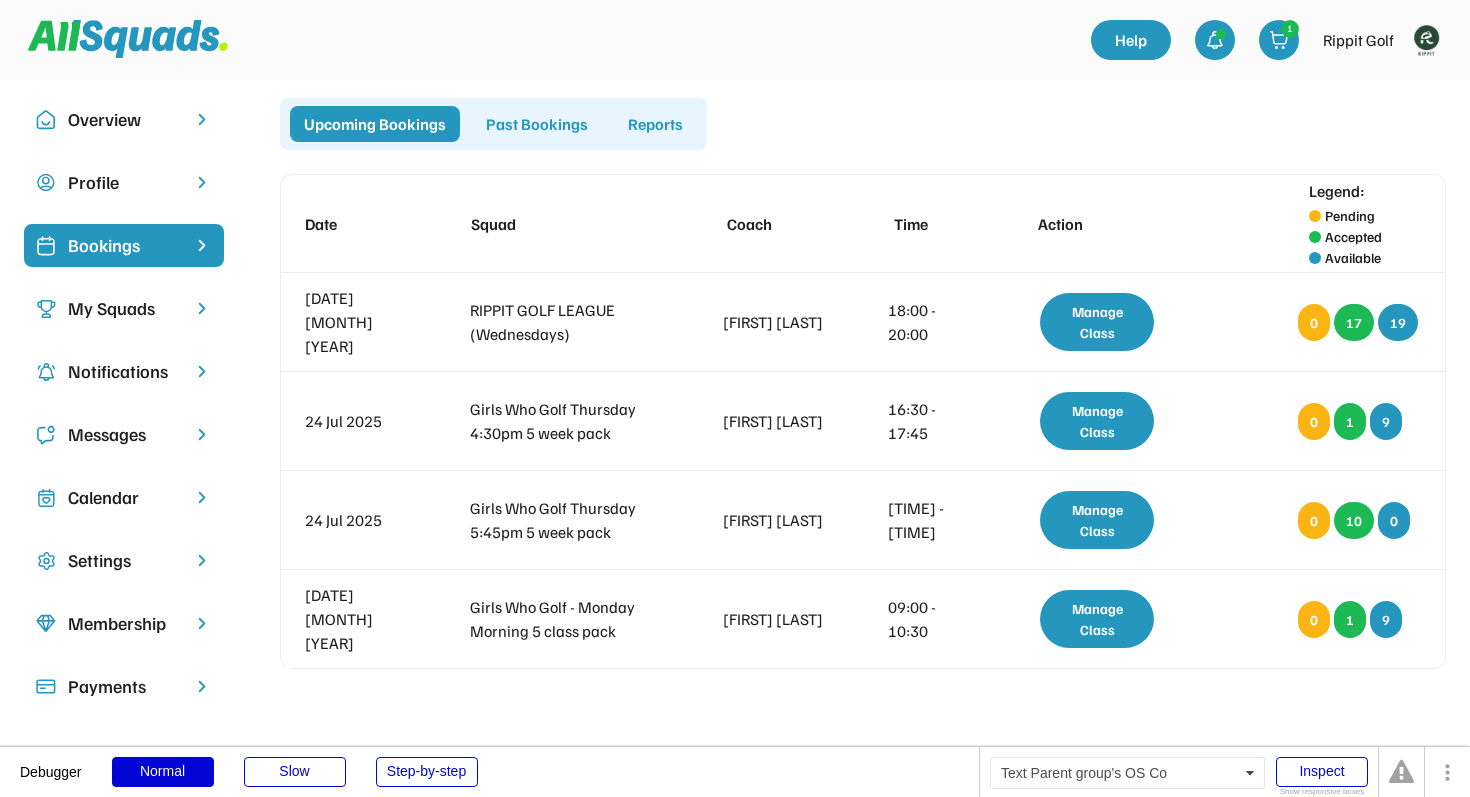 scroll, scrollTop: 0, scrollLeft: 0, axis: both 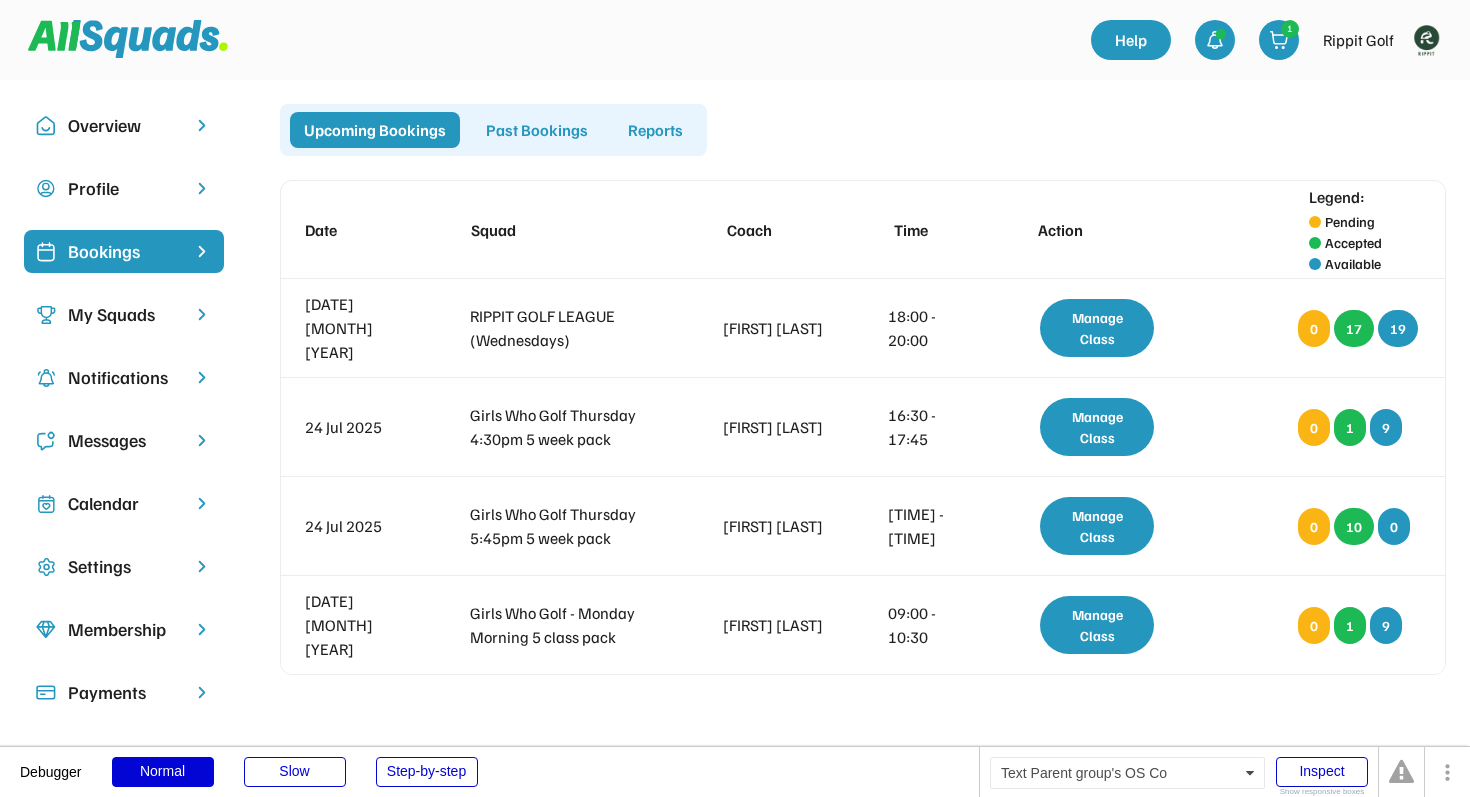 click on "My Squads" at bounding box center (124, 314) 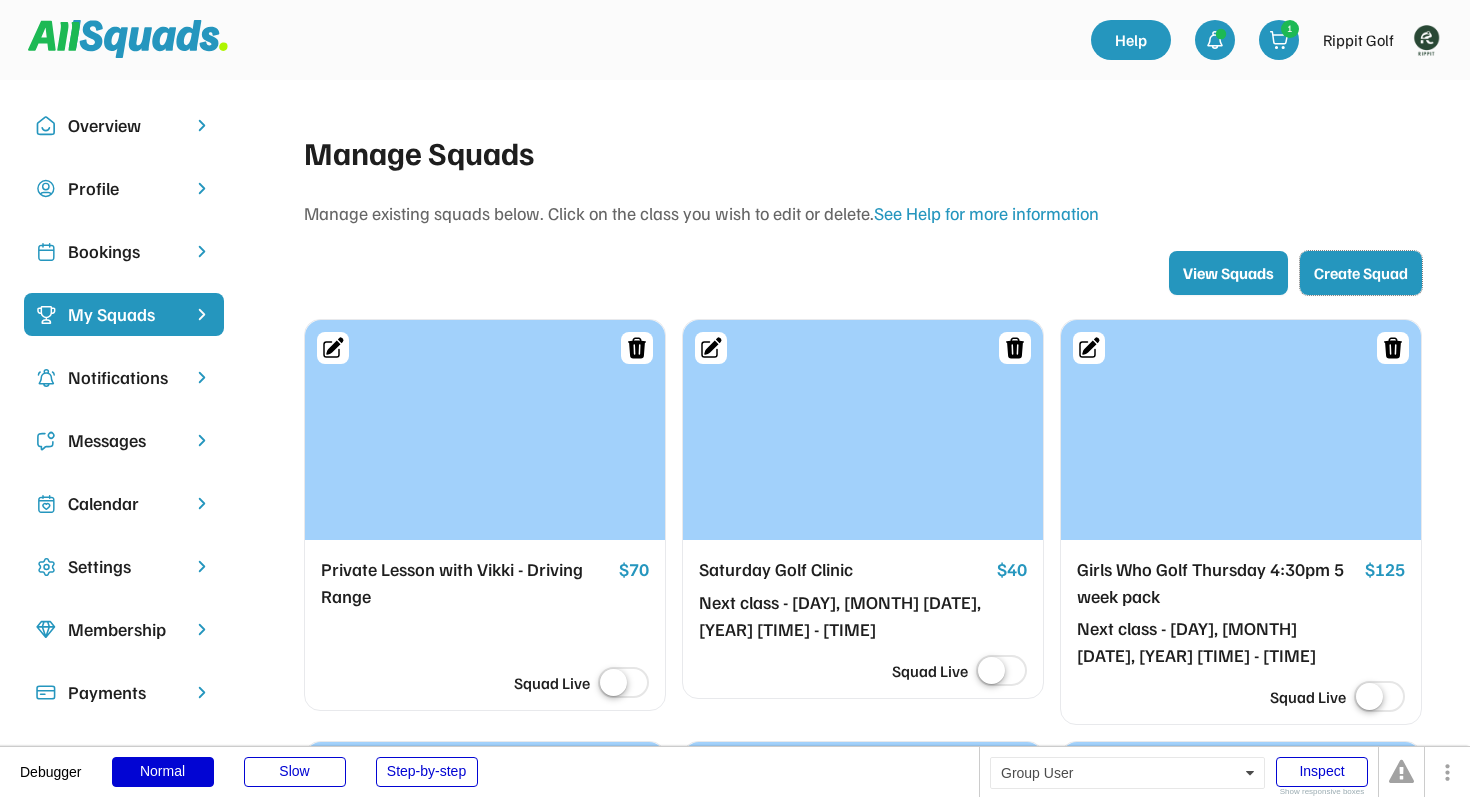 click on "Create Squad" at bounding box center [1361, 273] 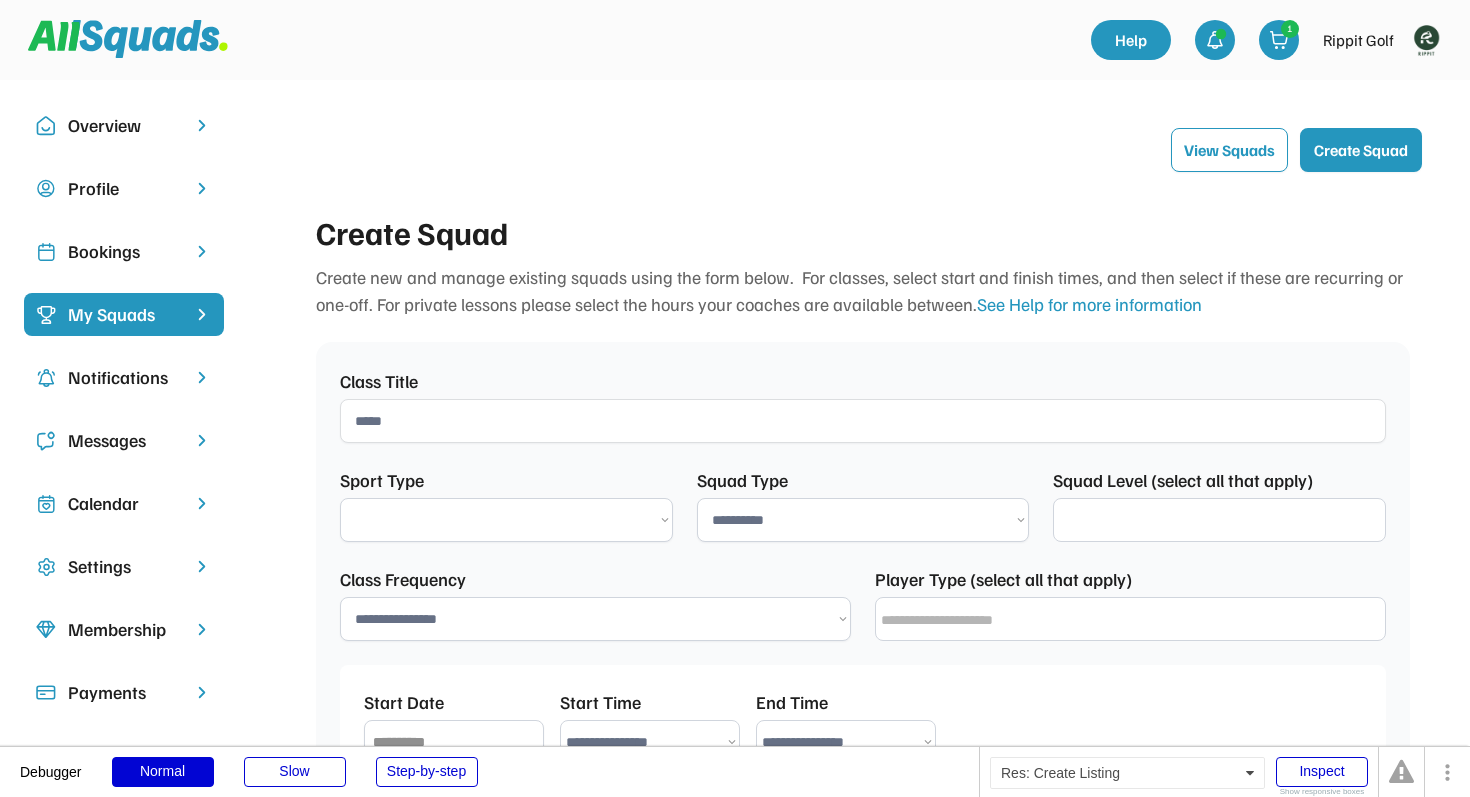 select on "**********" 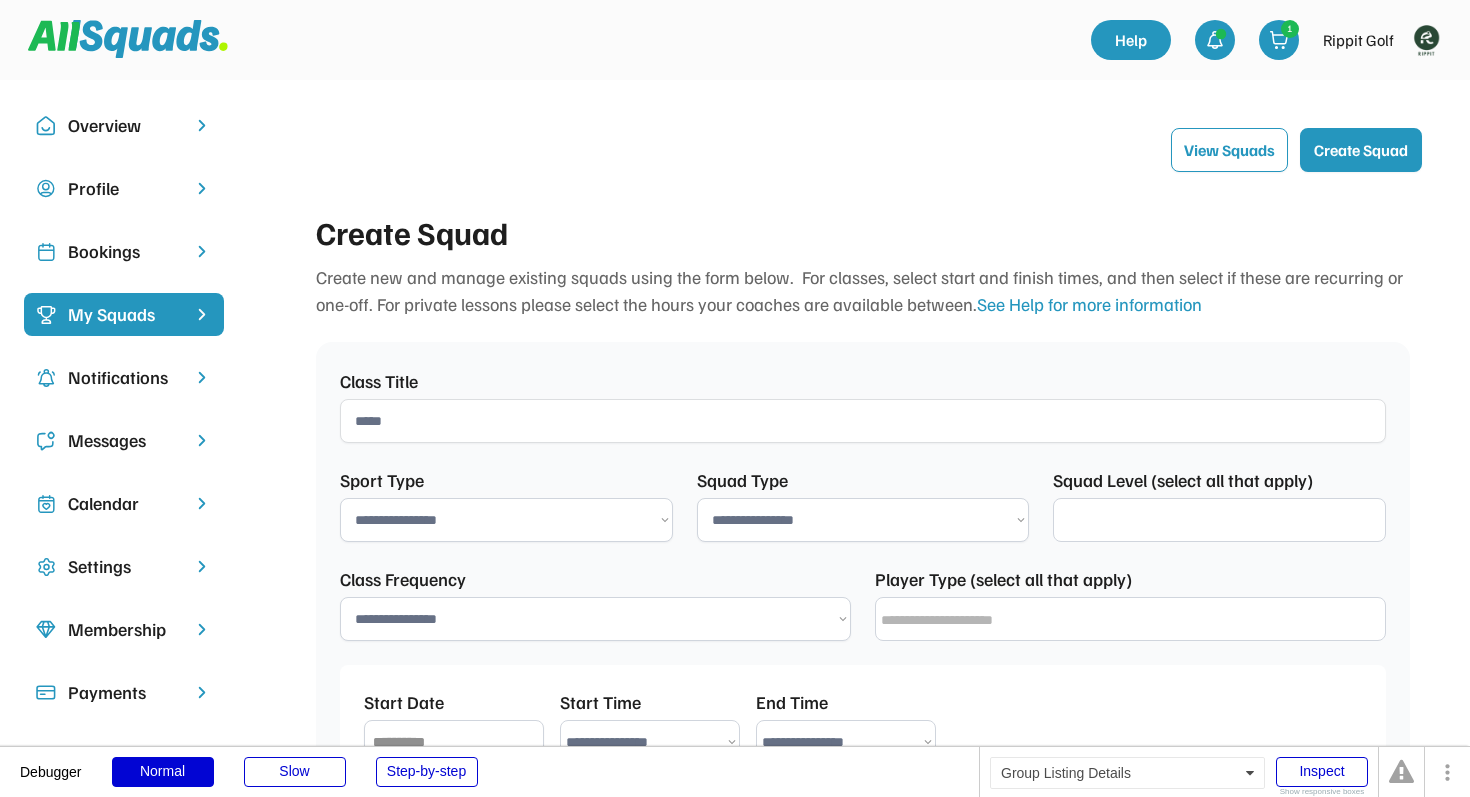select 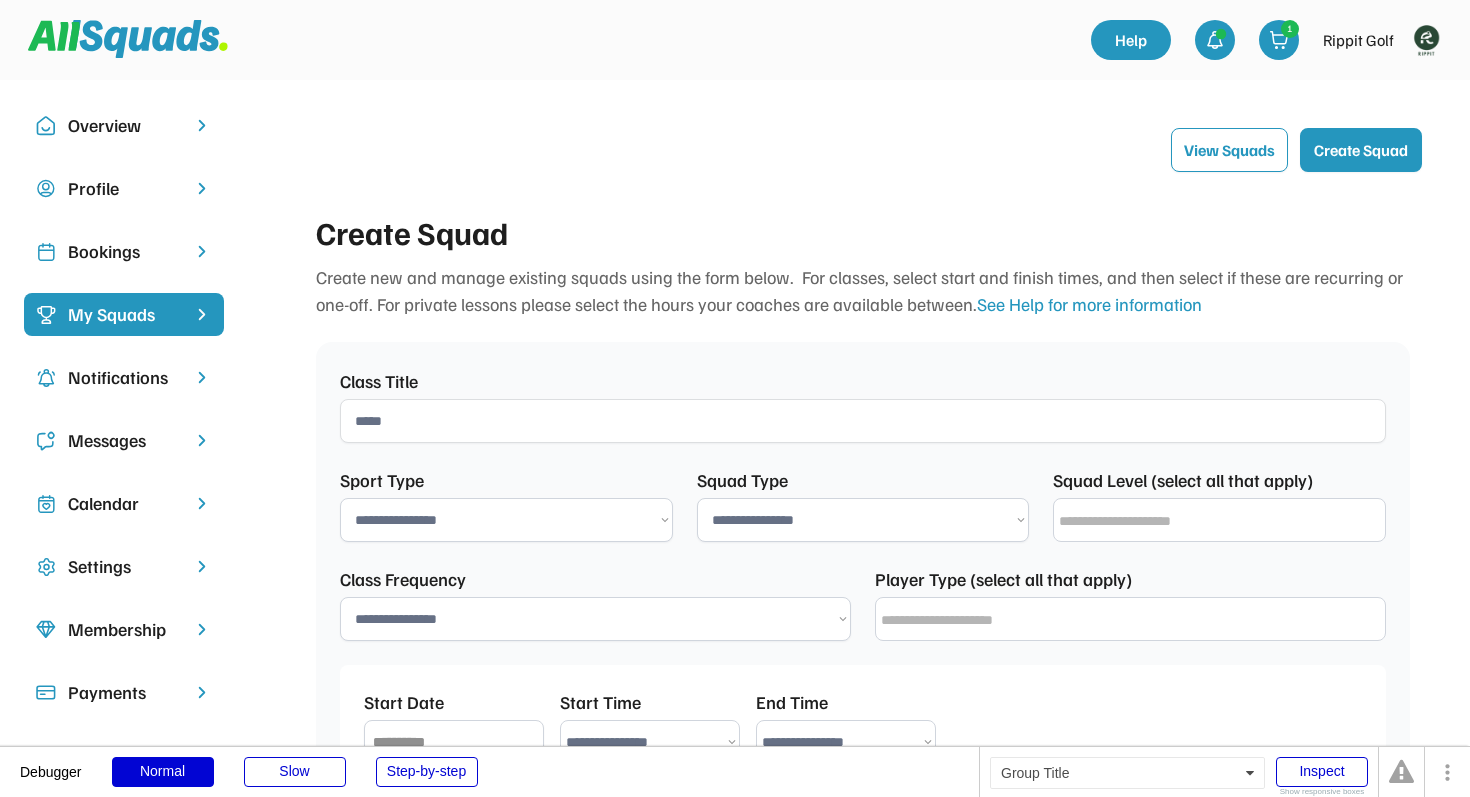 click at bounding box center (863, 421) 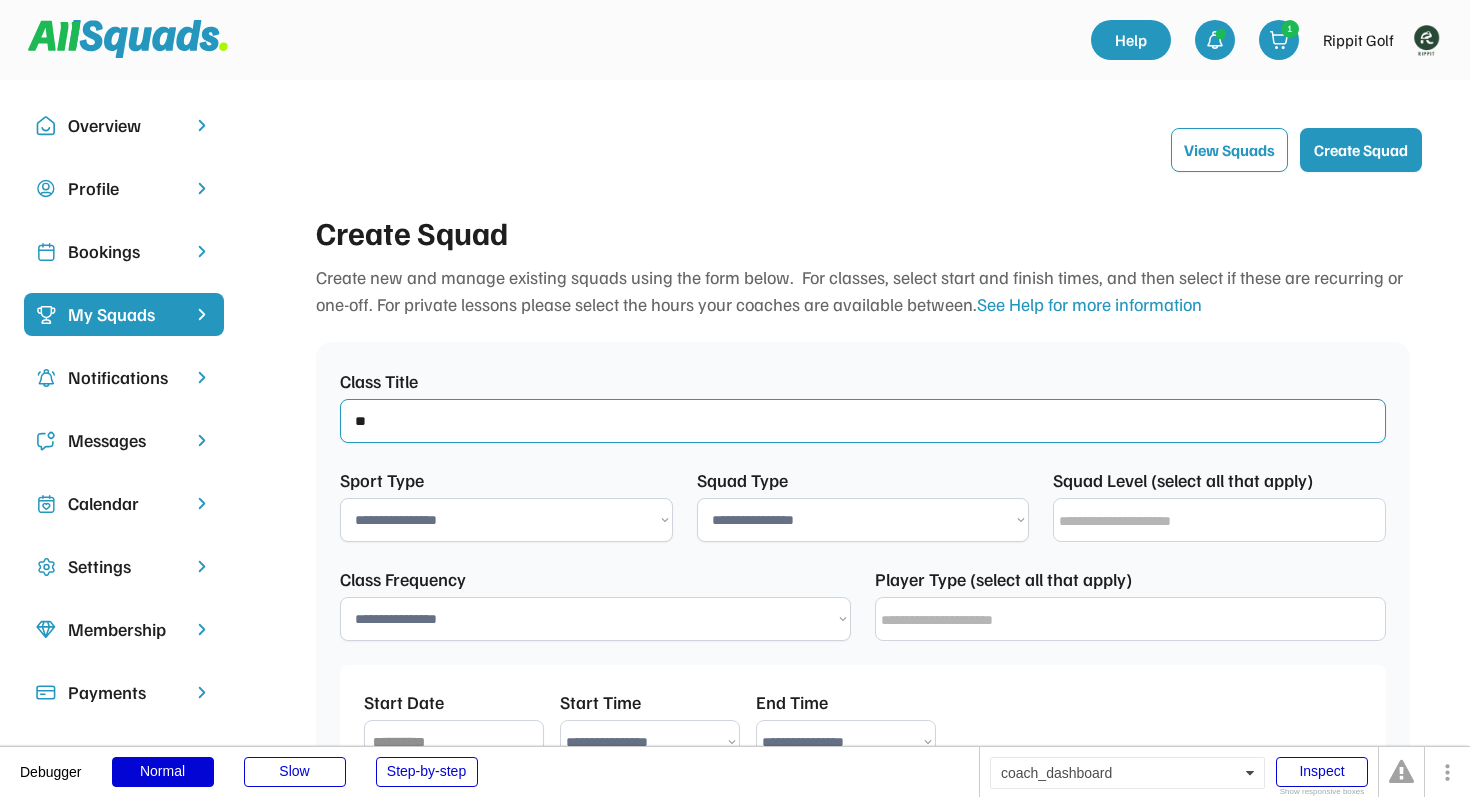 type on "*" 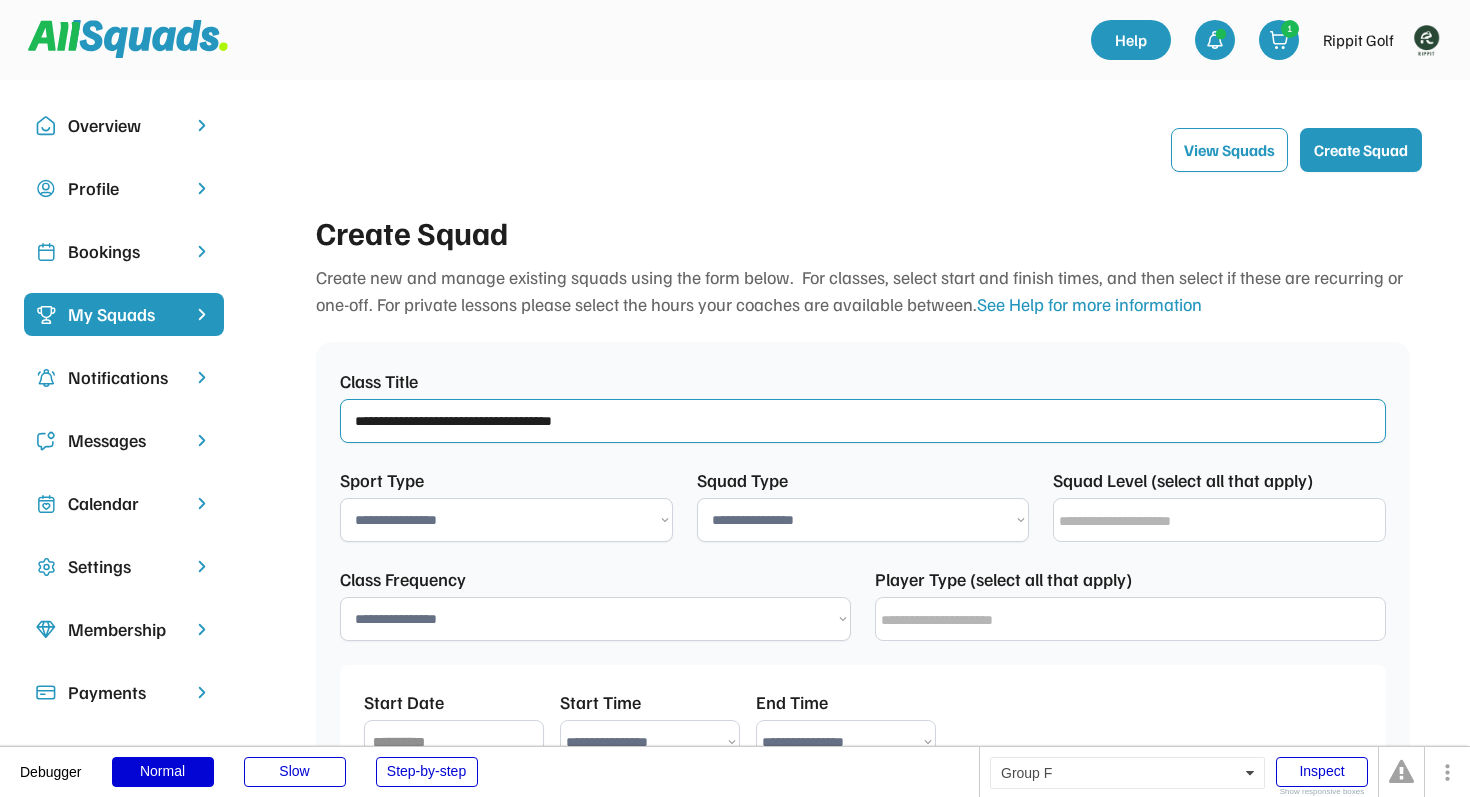 type on "**********" 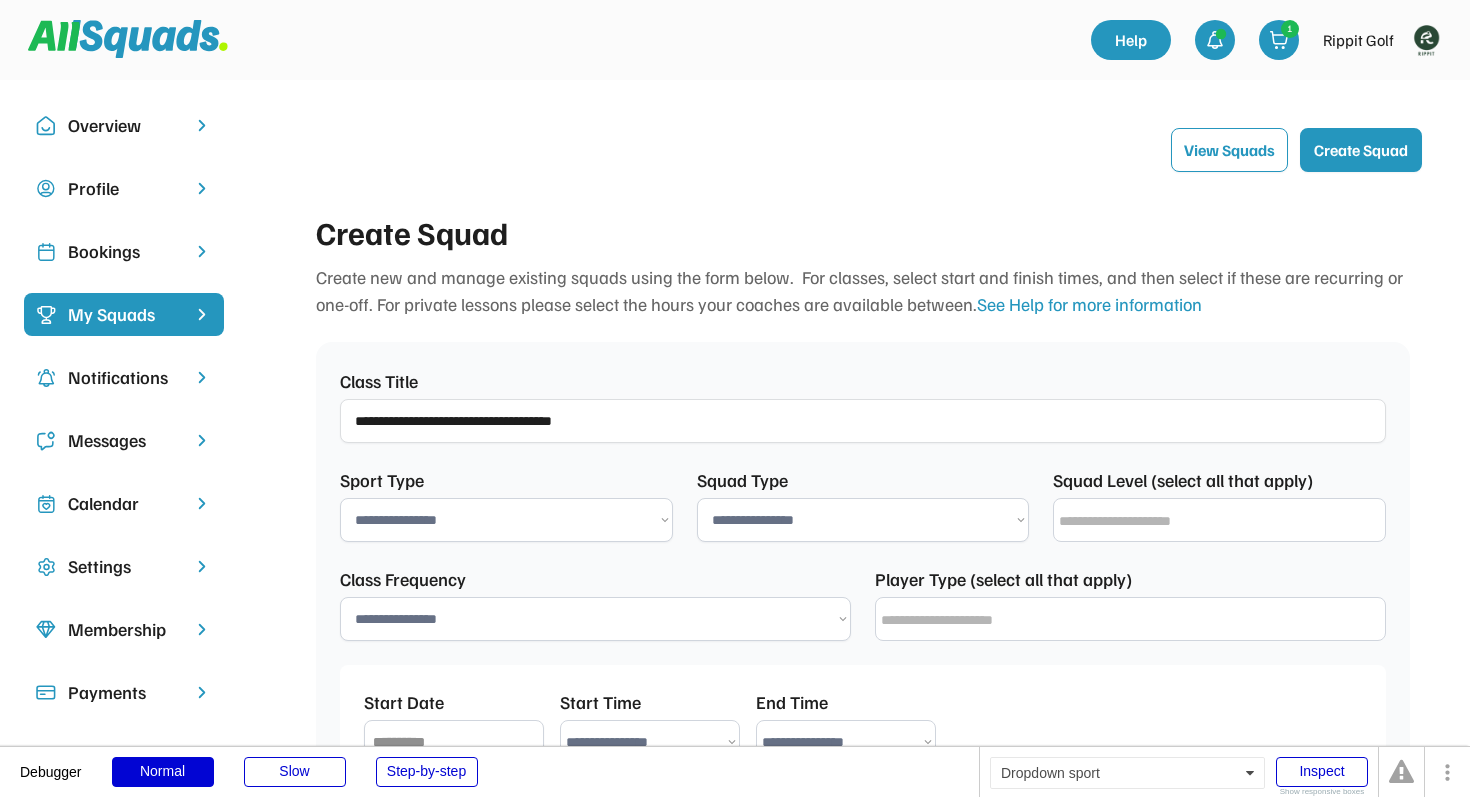 select on "**********" 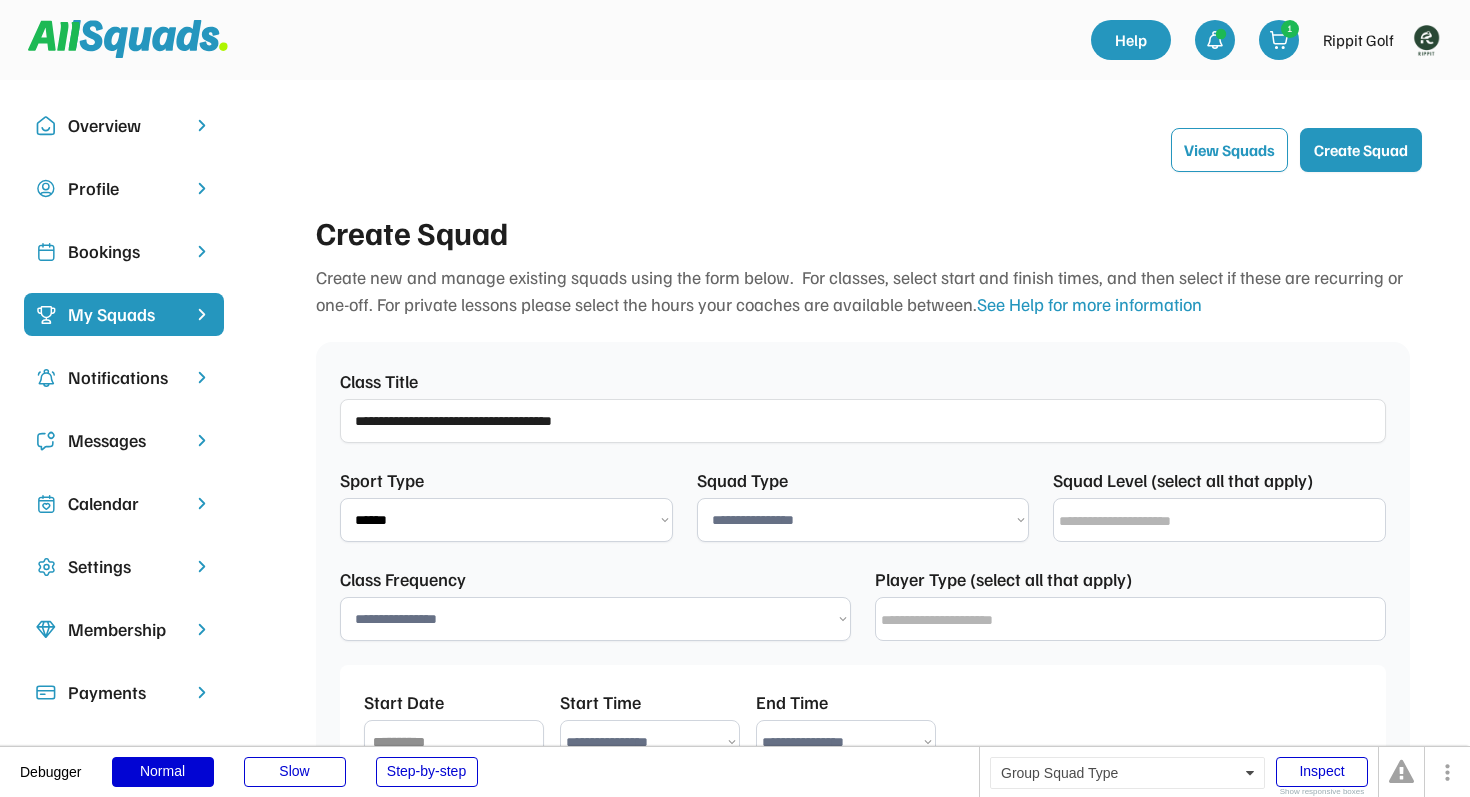click on "**********" at bounding box center (863, 520) 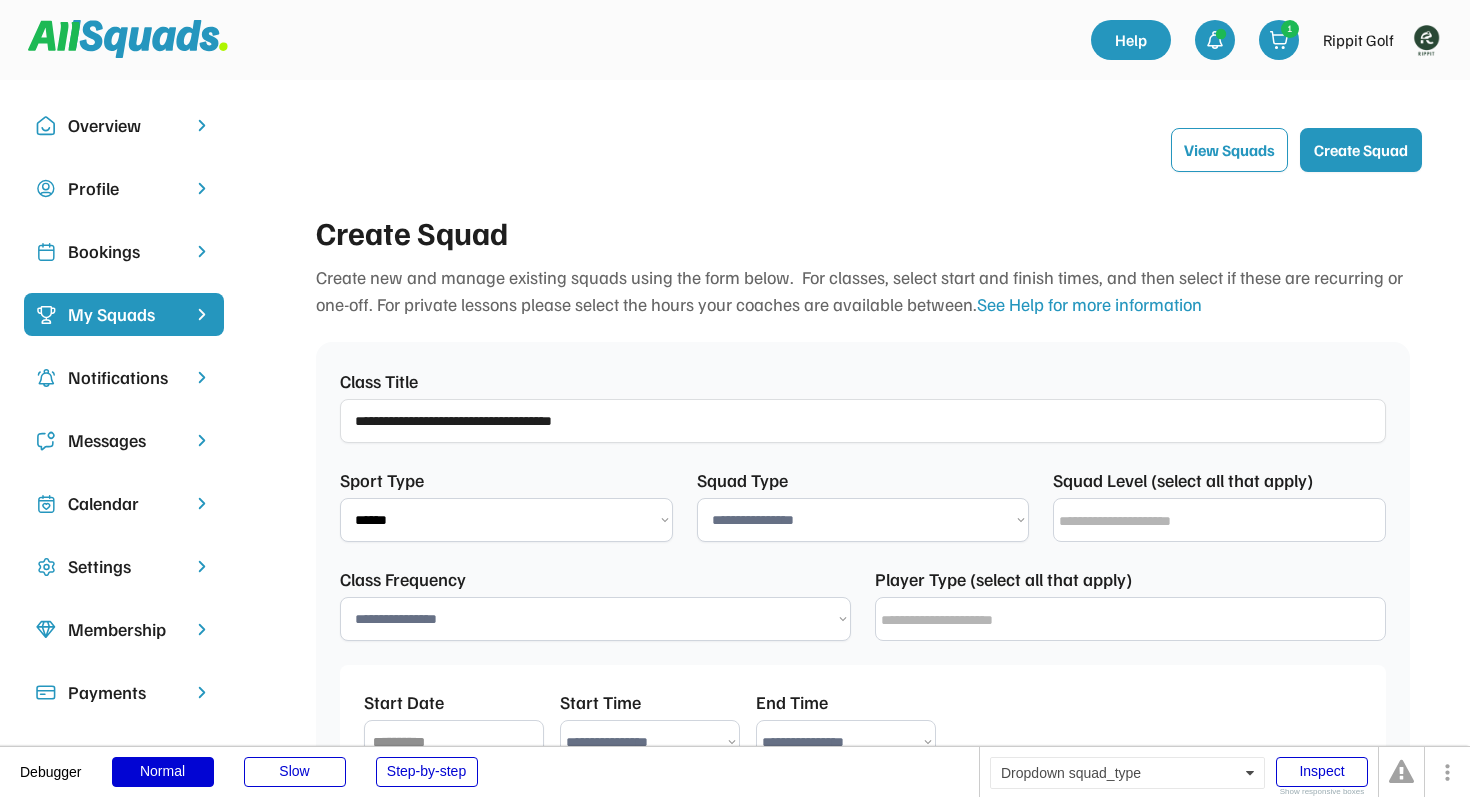 select on "**********" 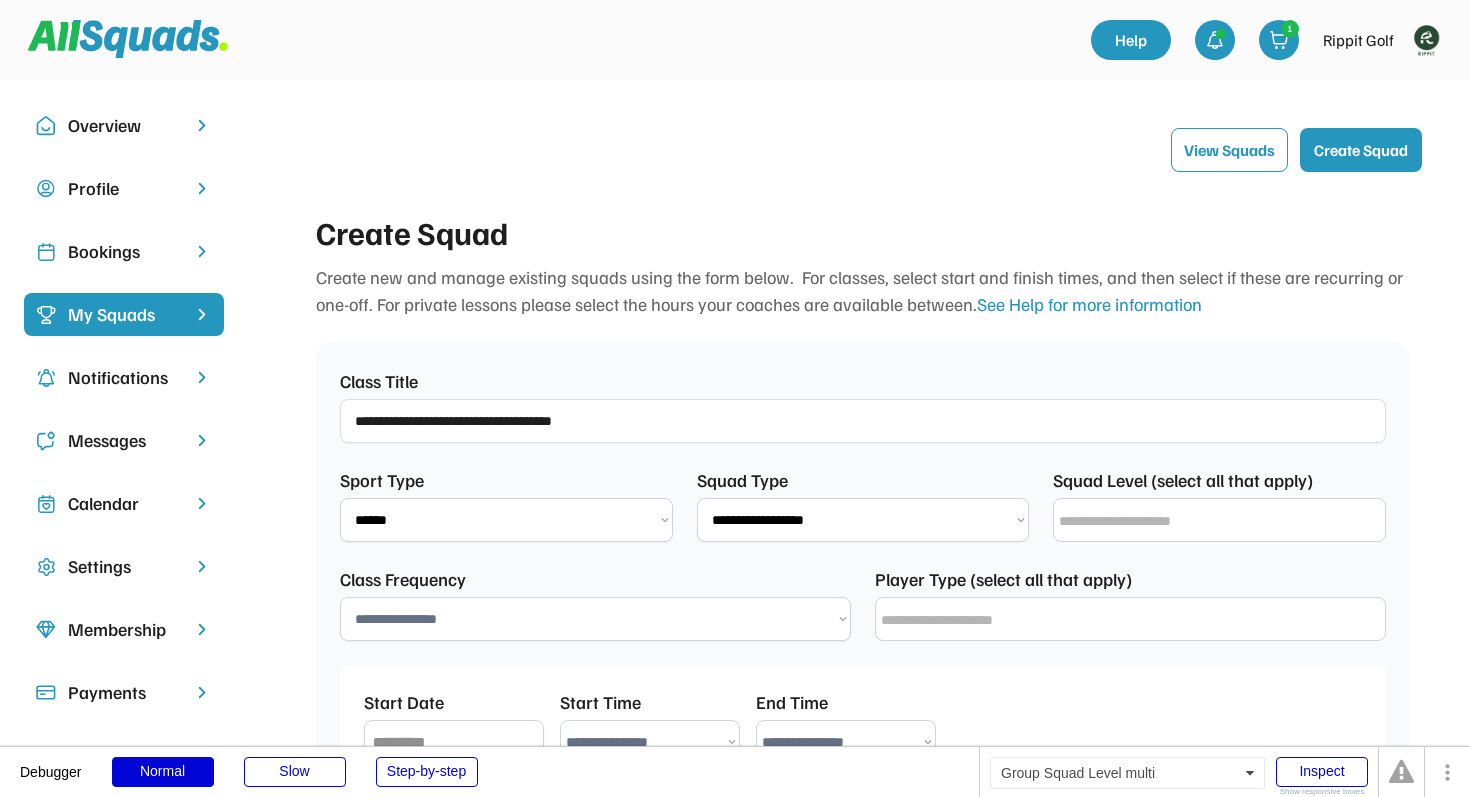 click at bounding box center [1224, 521] 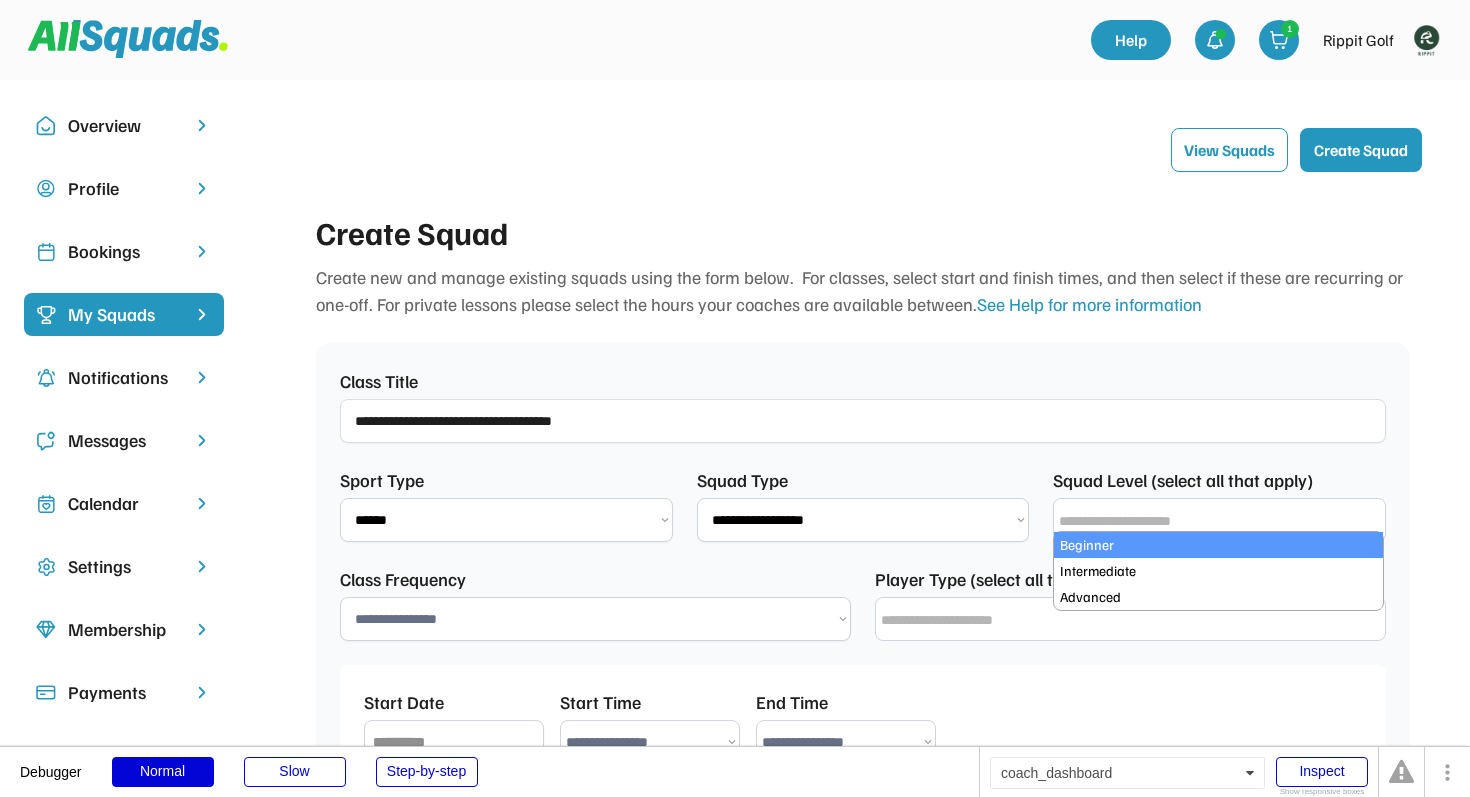 select on "**********" 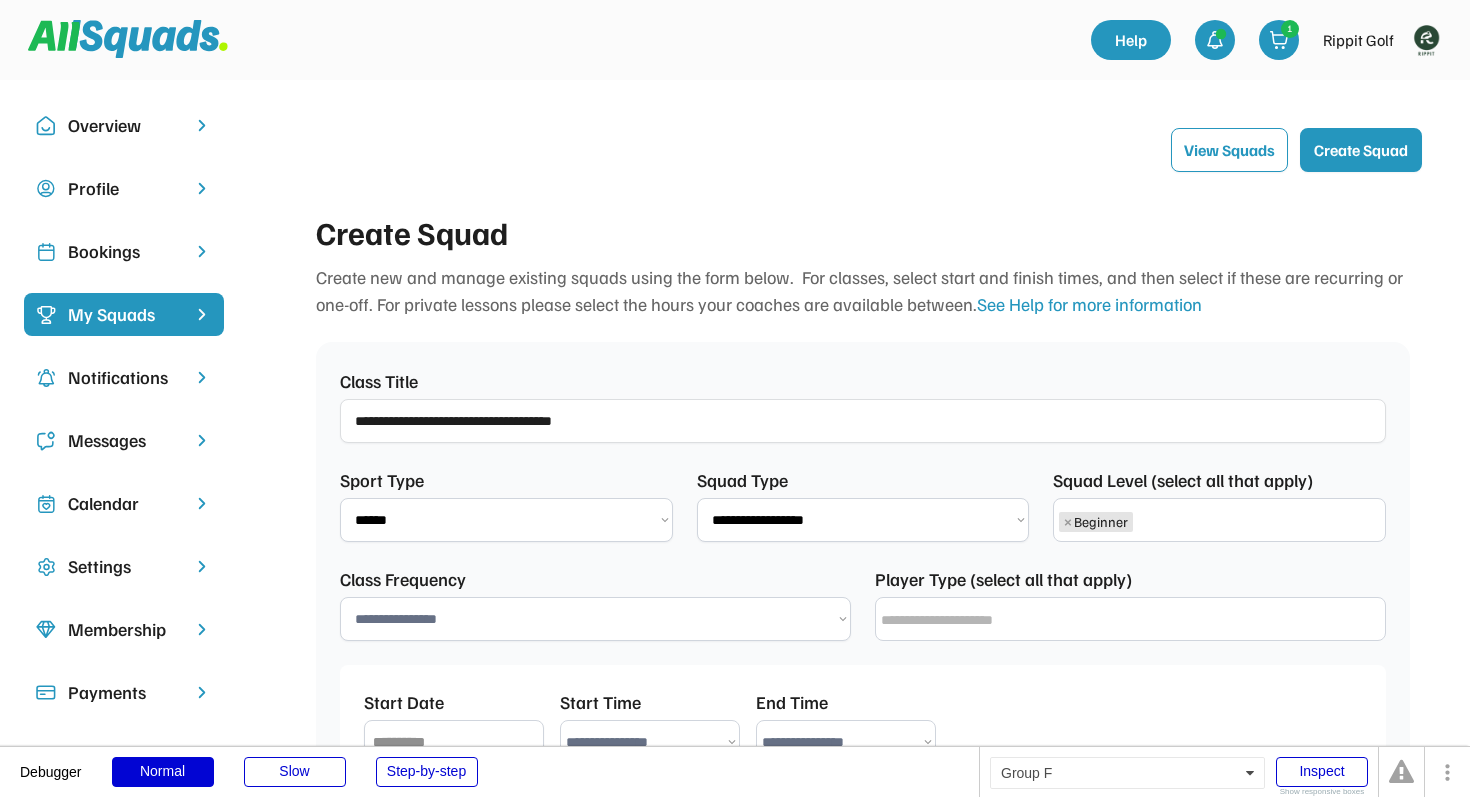 click on "× Beginner" at bounding box center (1219, 519) 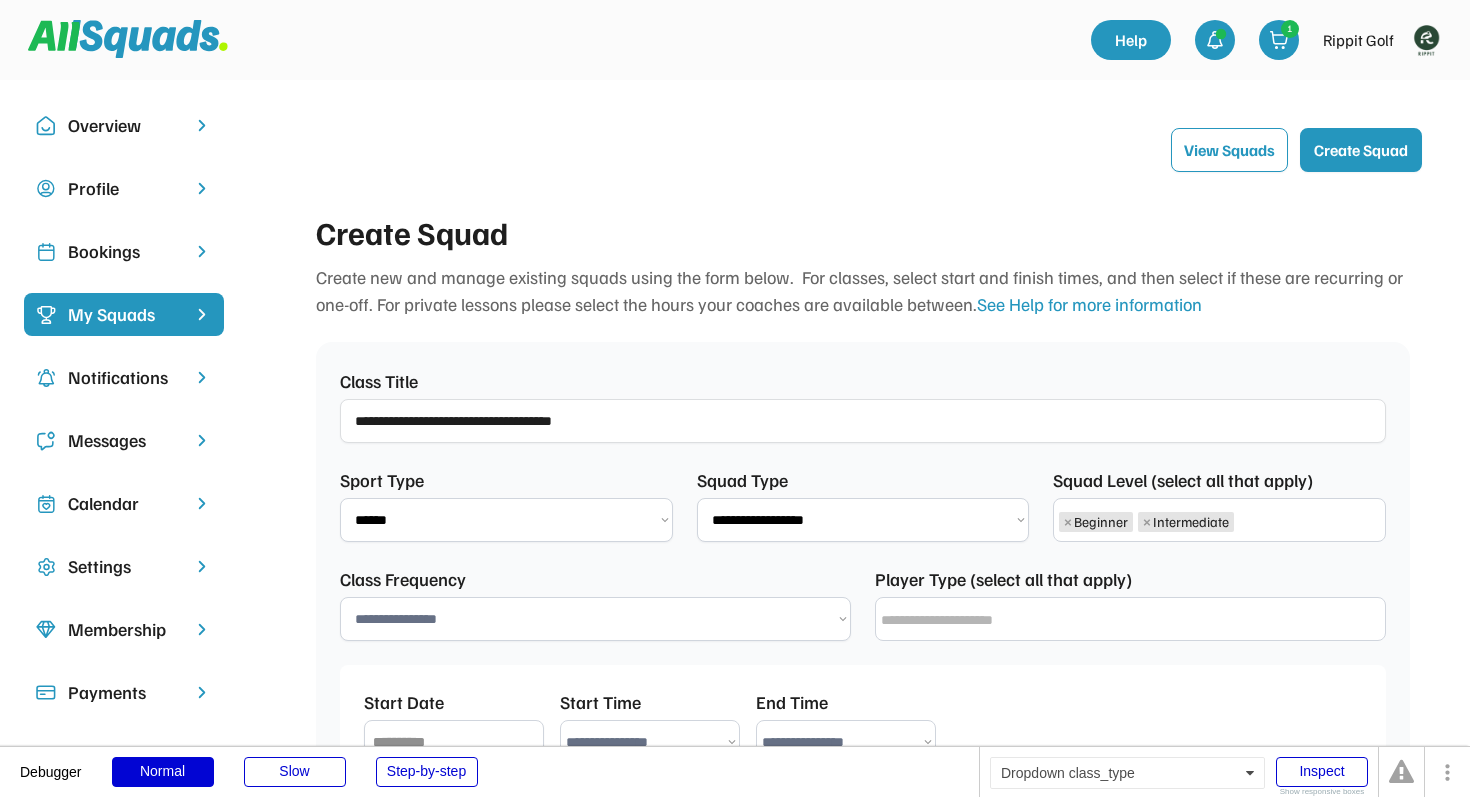click on "**********" at bounding box center (595, 619) 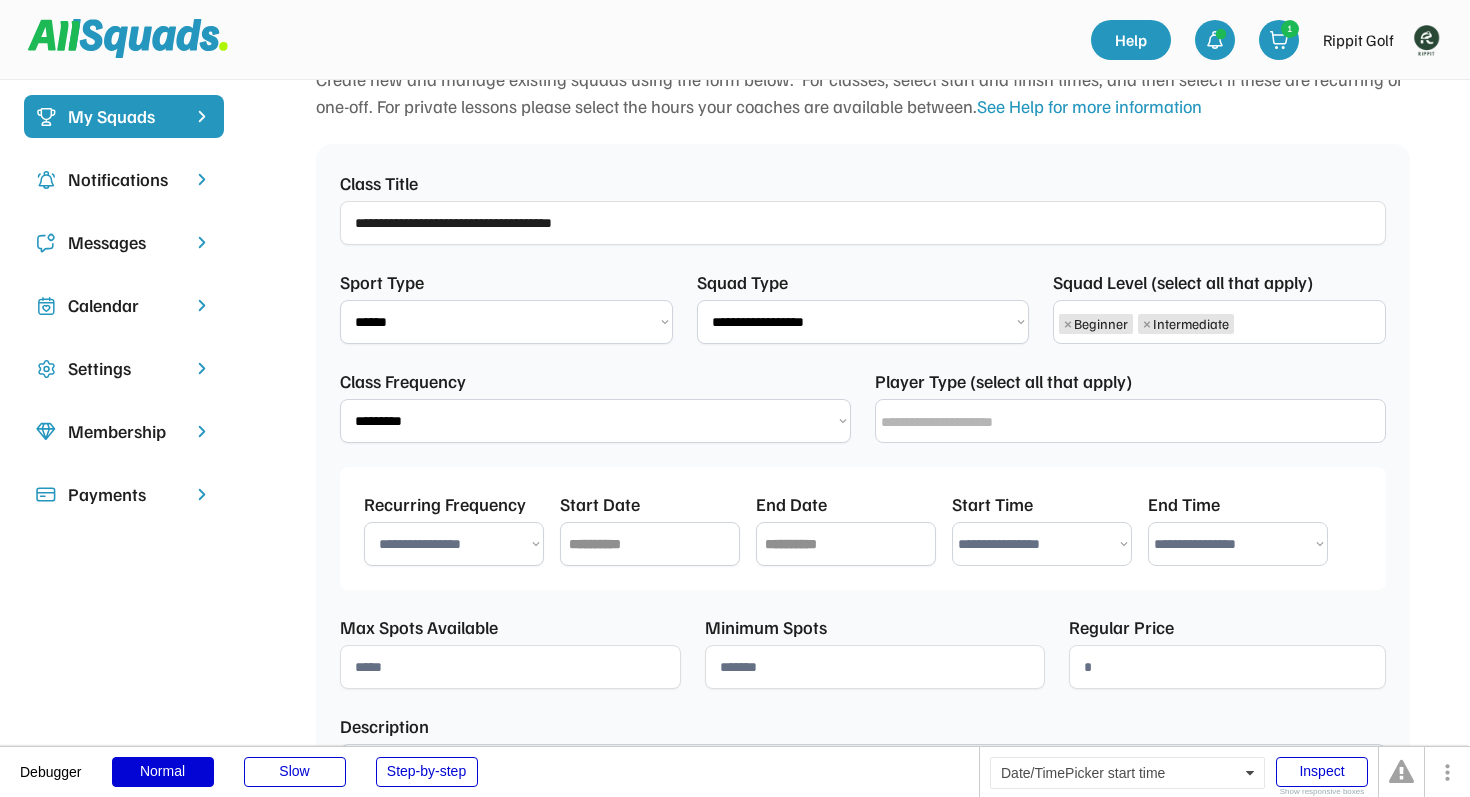 scroll, scrollTop: 257, scrollLeft: 0, axis: vertical 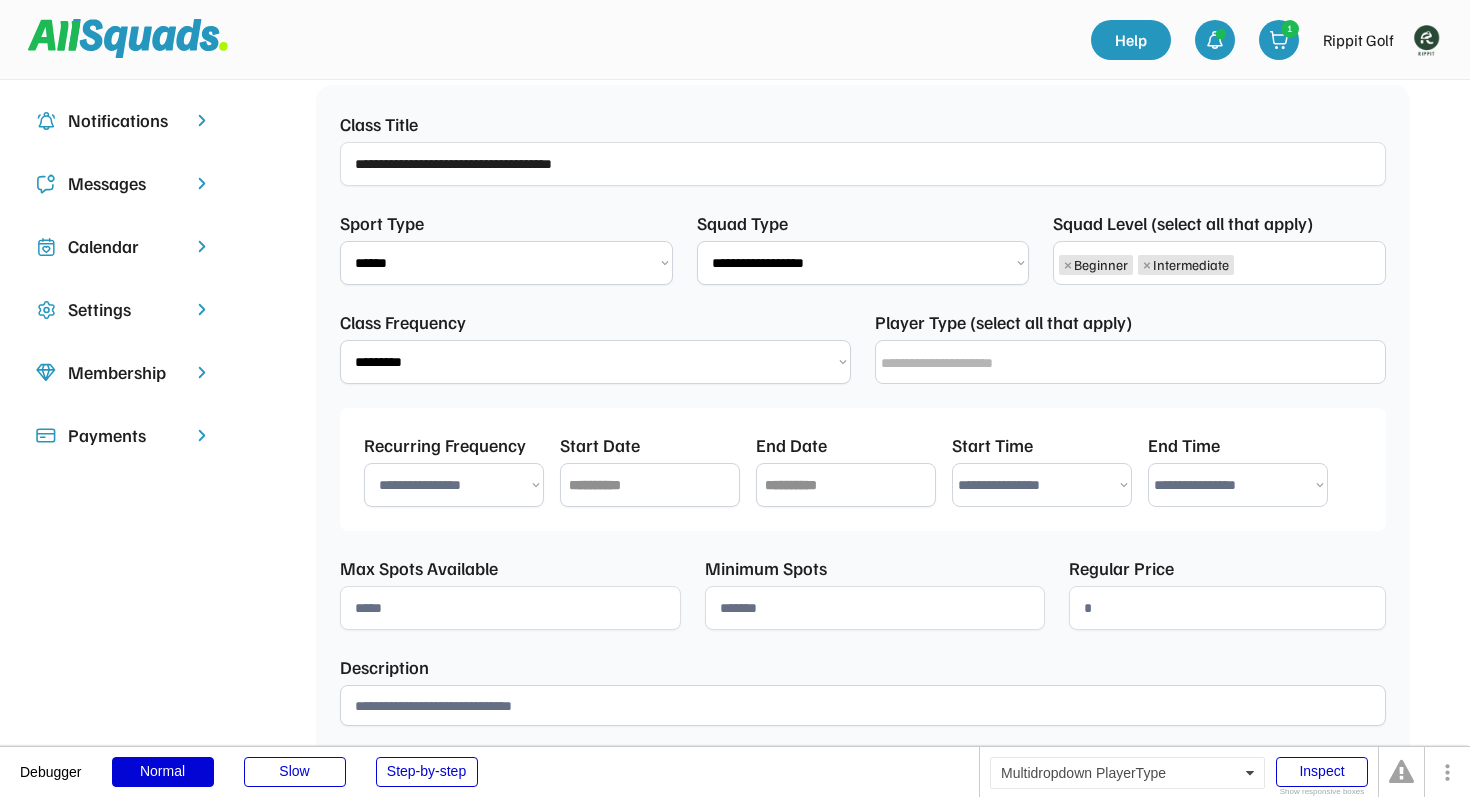 click at bounding box center (1135, 363) 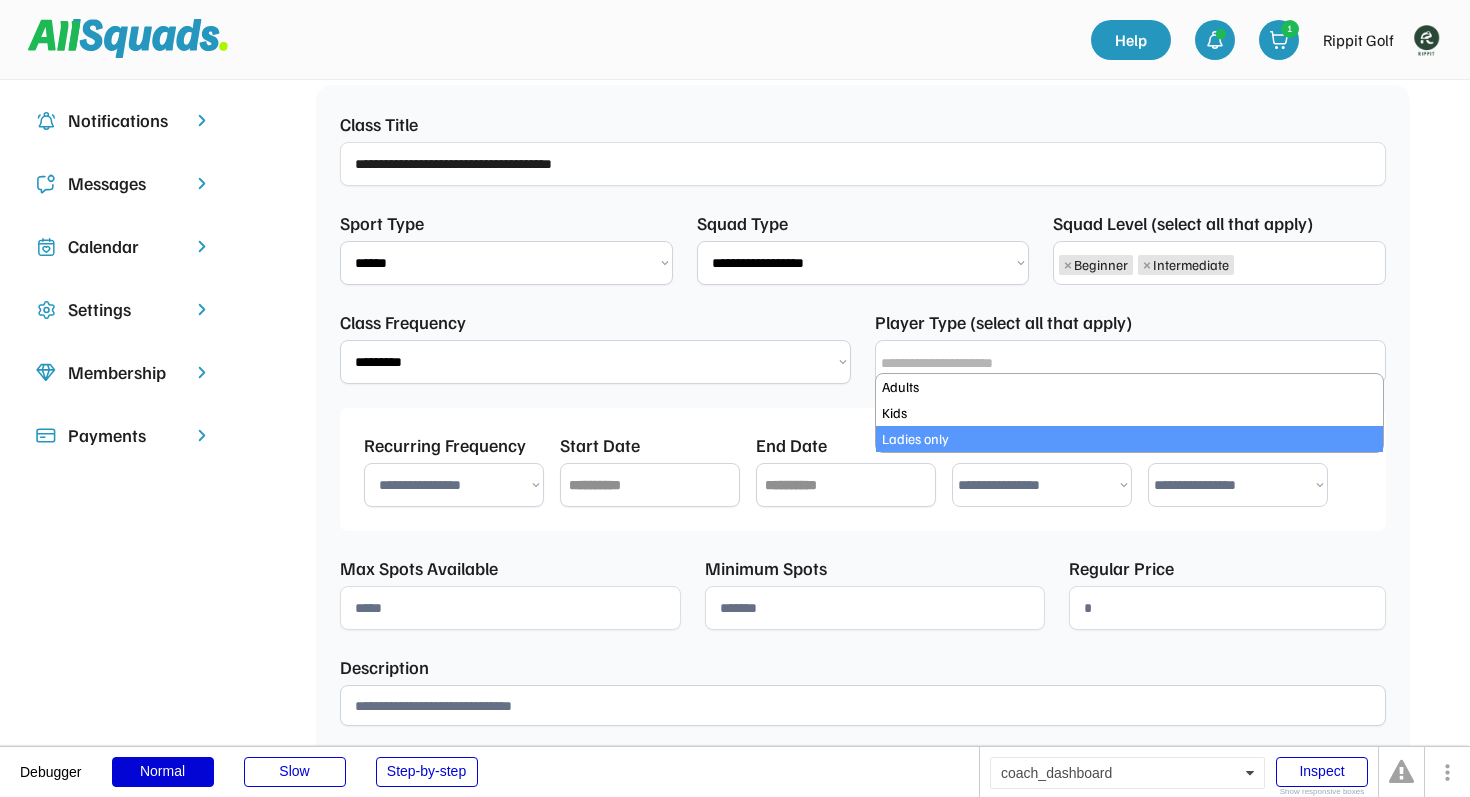 scroll, scrollTop: 34, scrollLeft: 0, axis: vertical 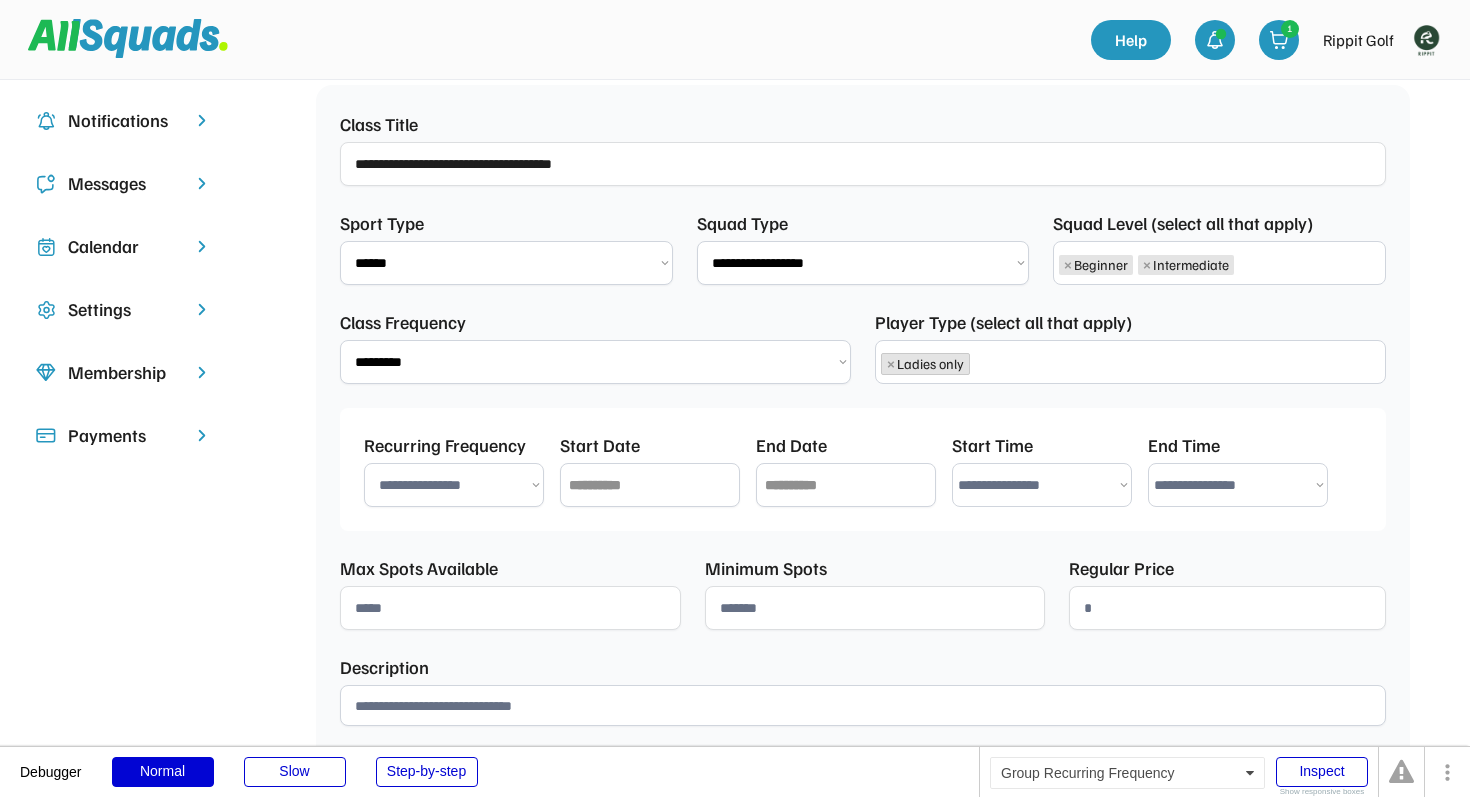 click on "**********" at bounding box center [454, 485] 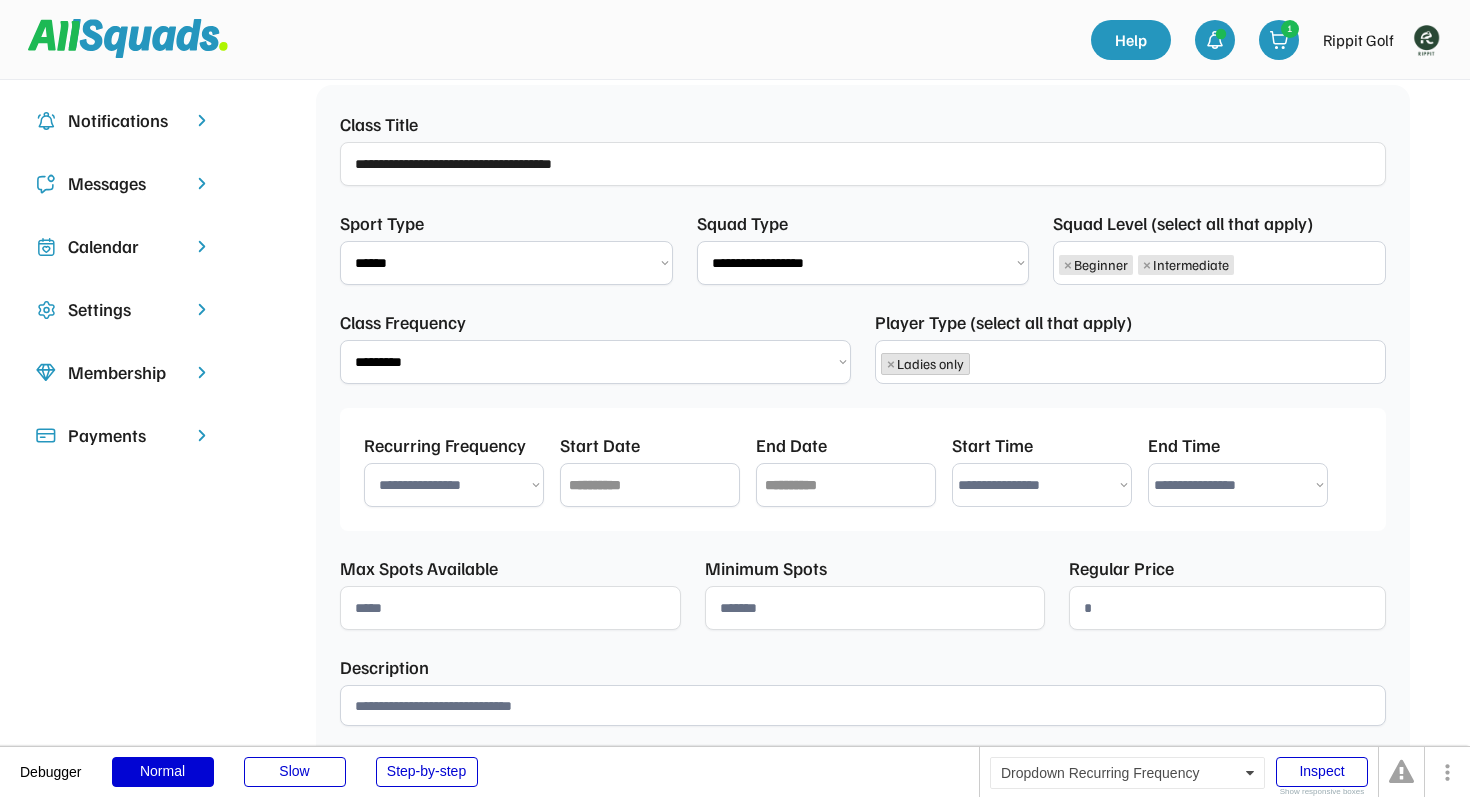 select on "********" 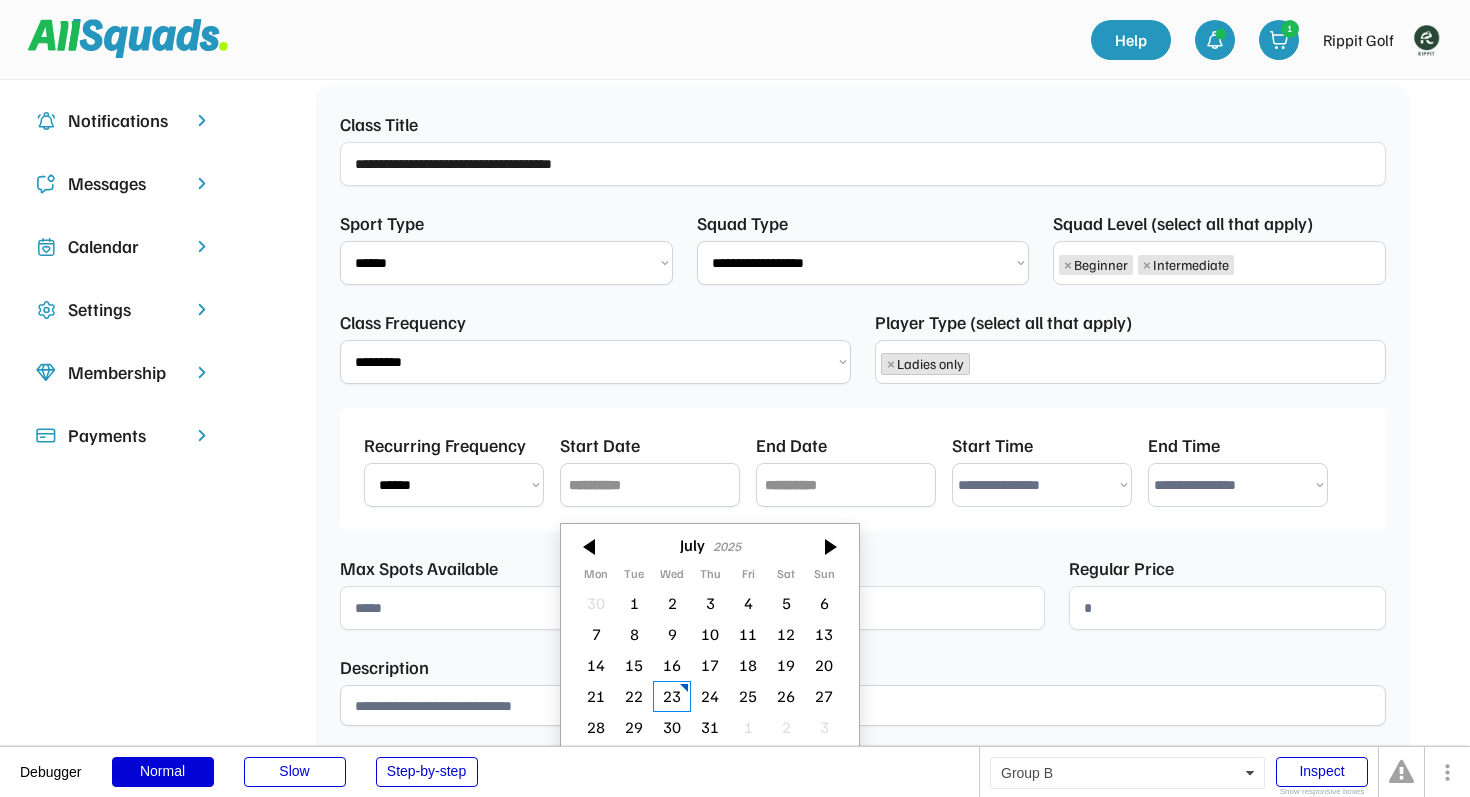 click at bounding box center [650, 485] 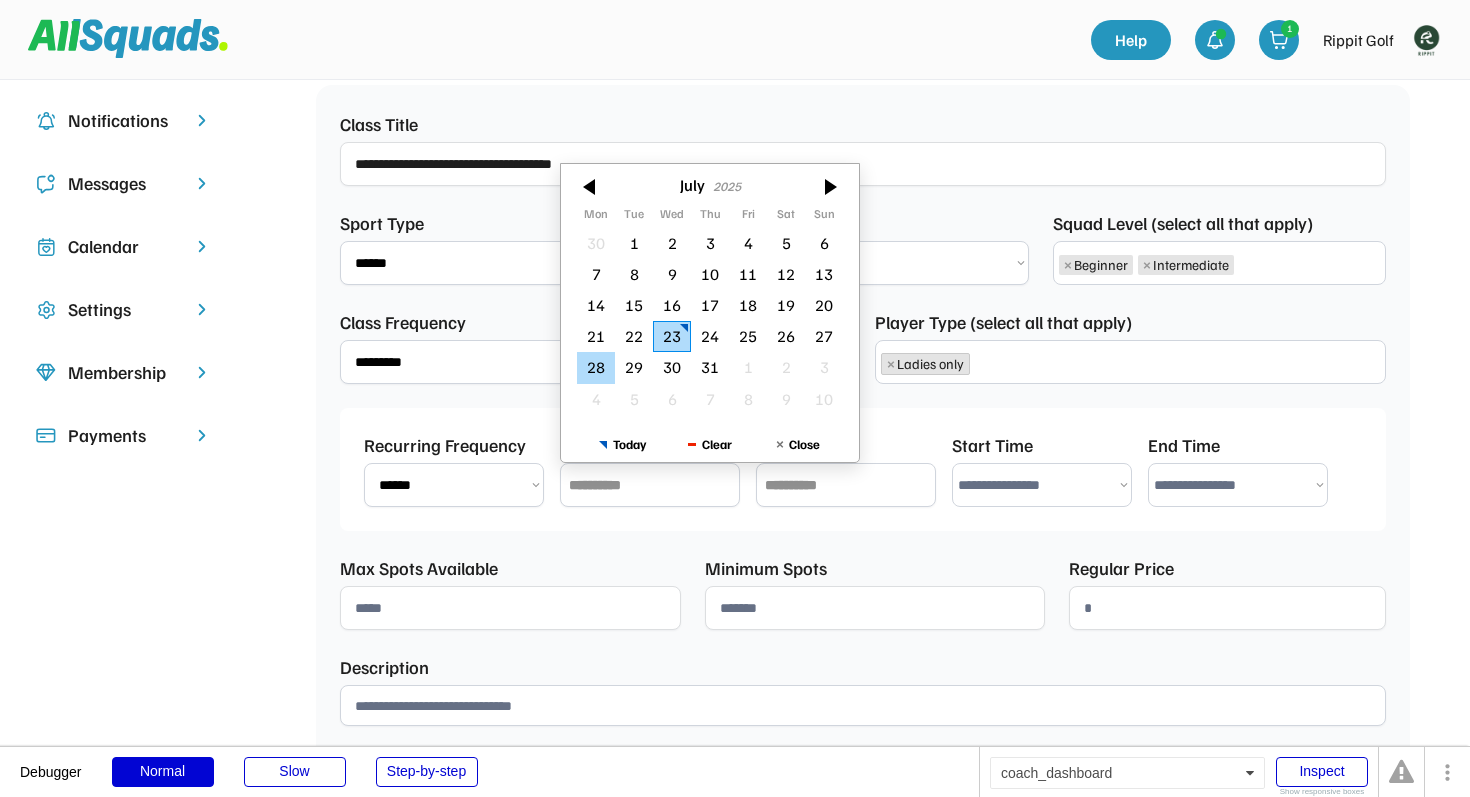 click on "28" at bounding box center [596, 368] 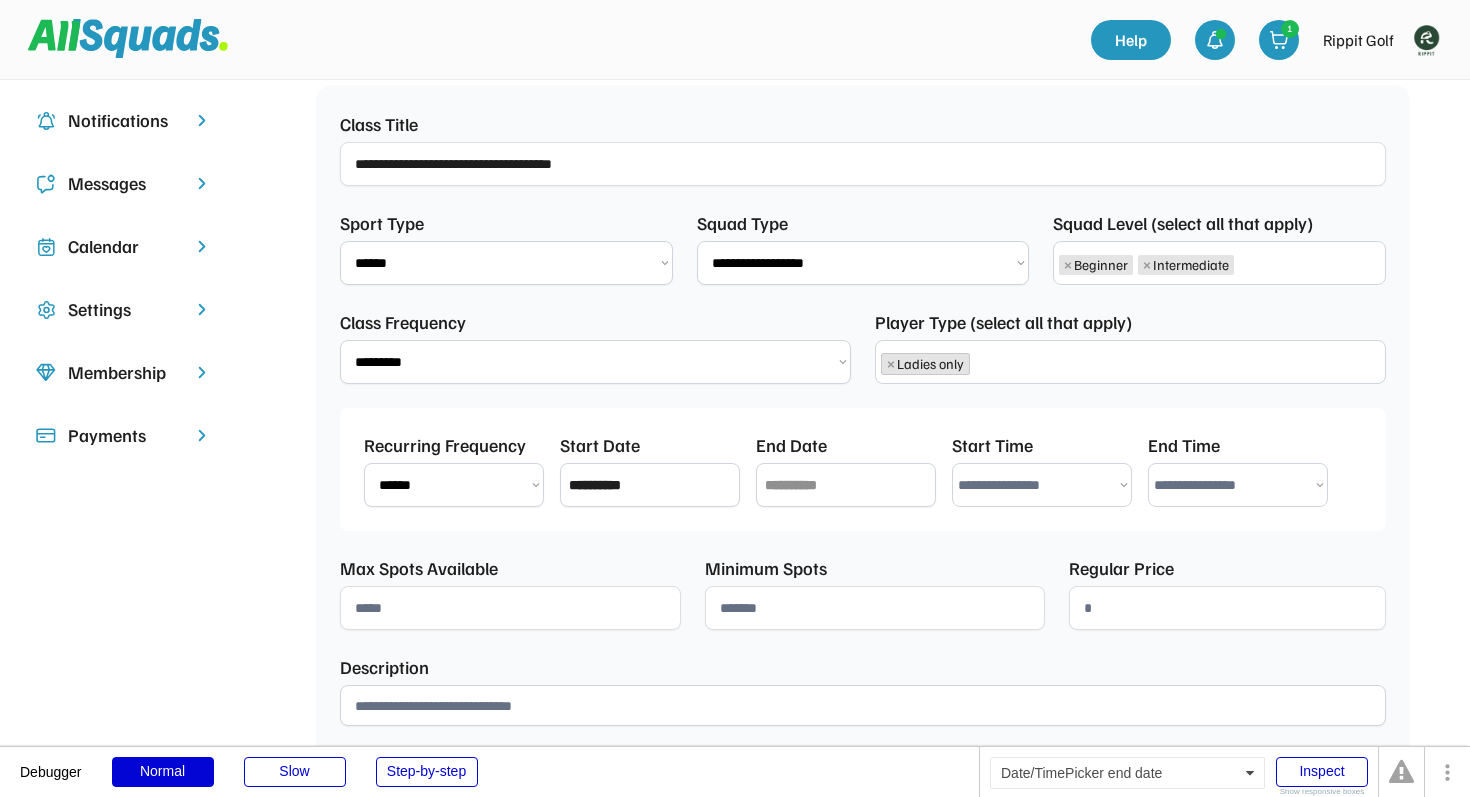 click at bounding box center (846, 485) 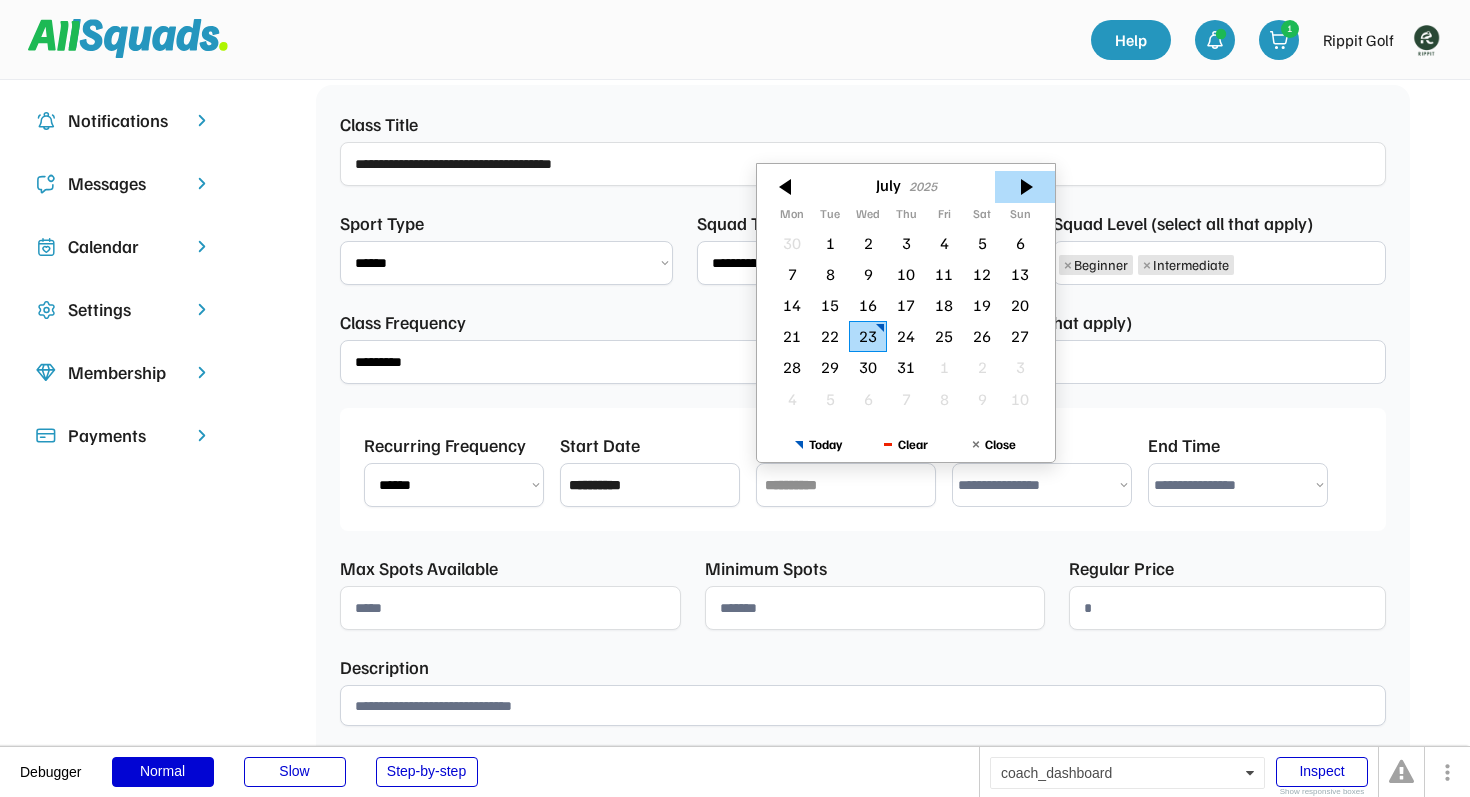 click at bounding box center [1025, 187] 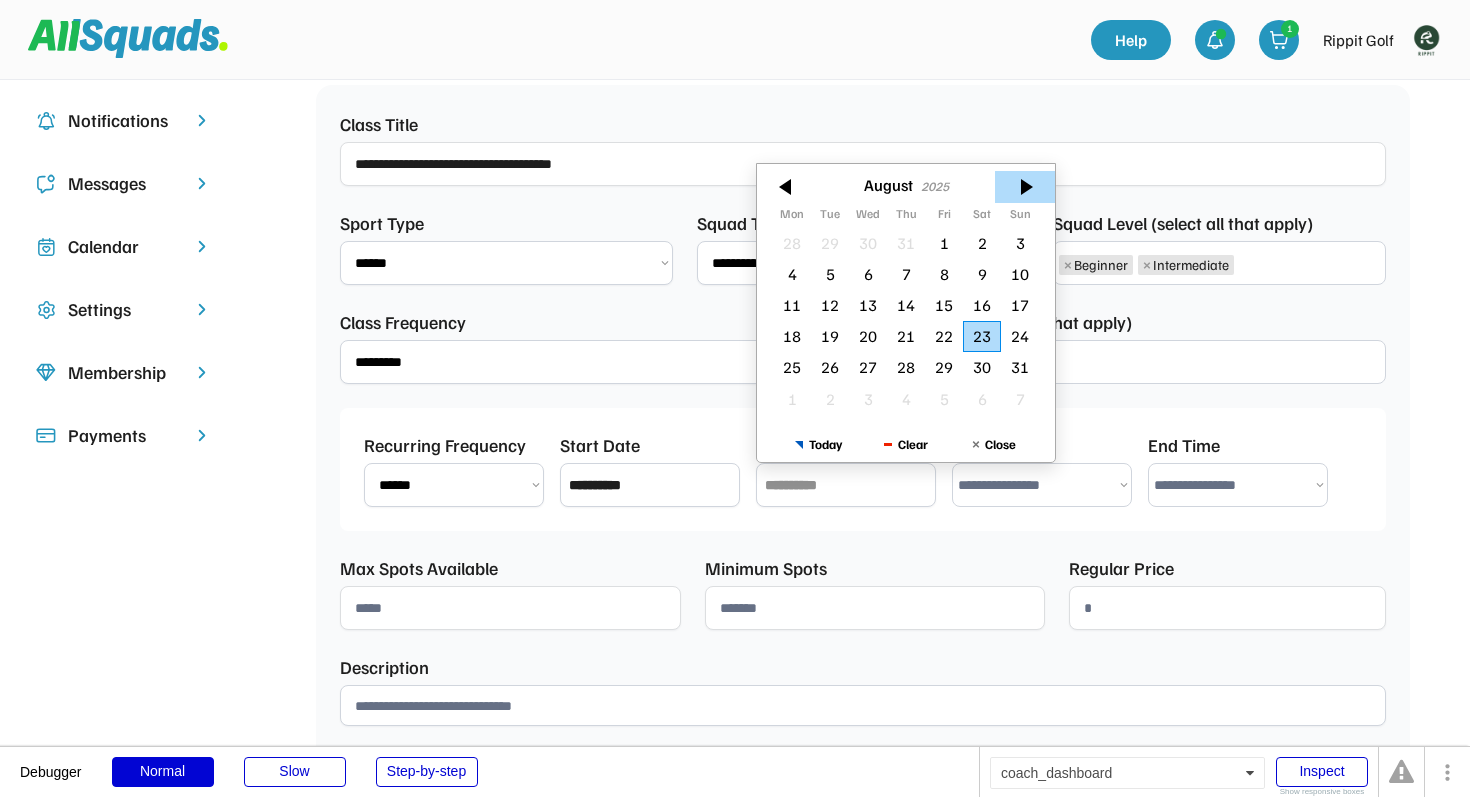 click at bounding box center (1025, 187) 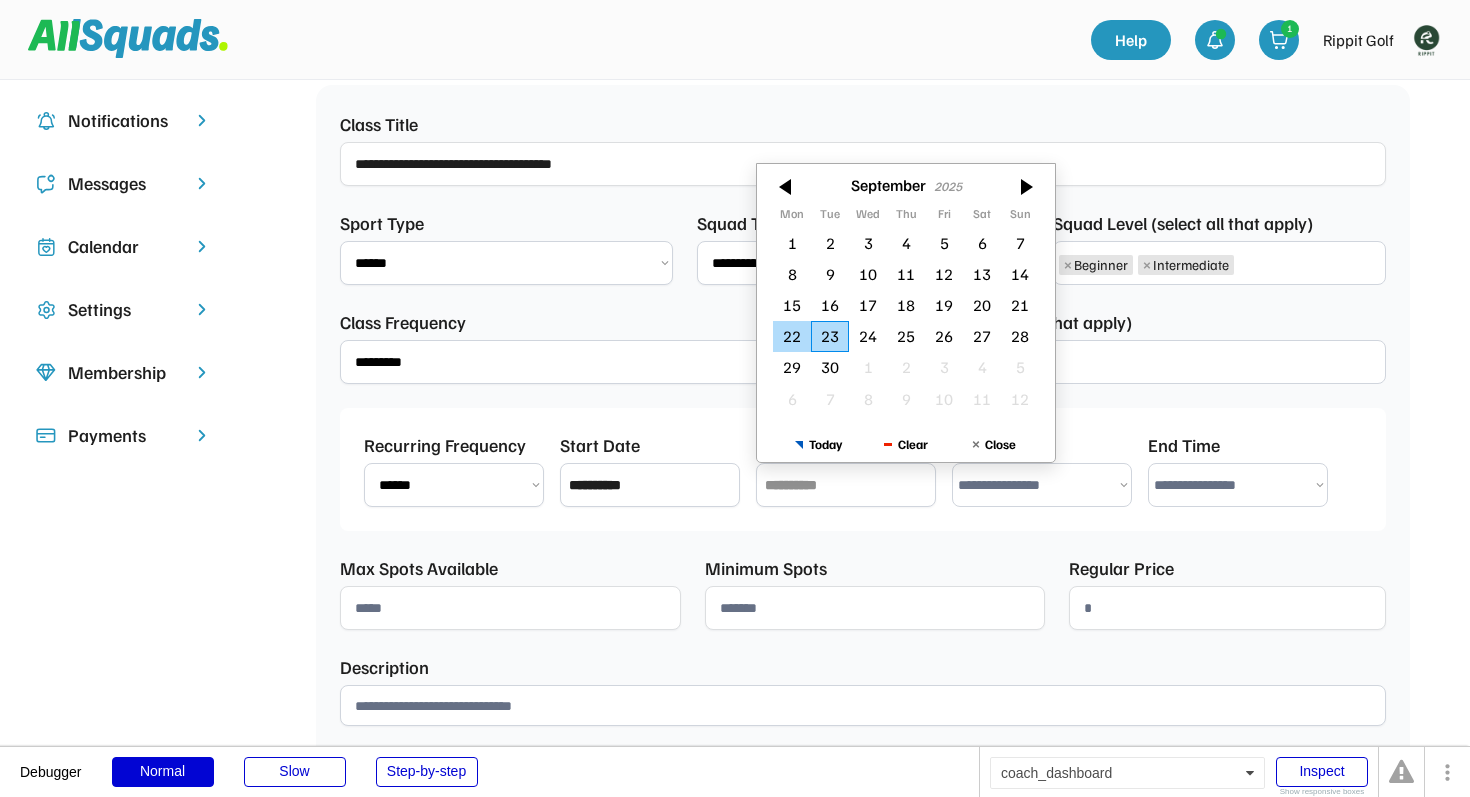 click on "22" at bounding box center (792, 336) 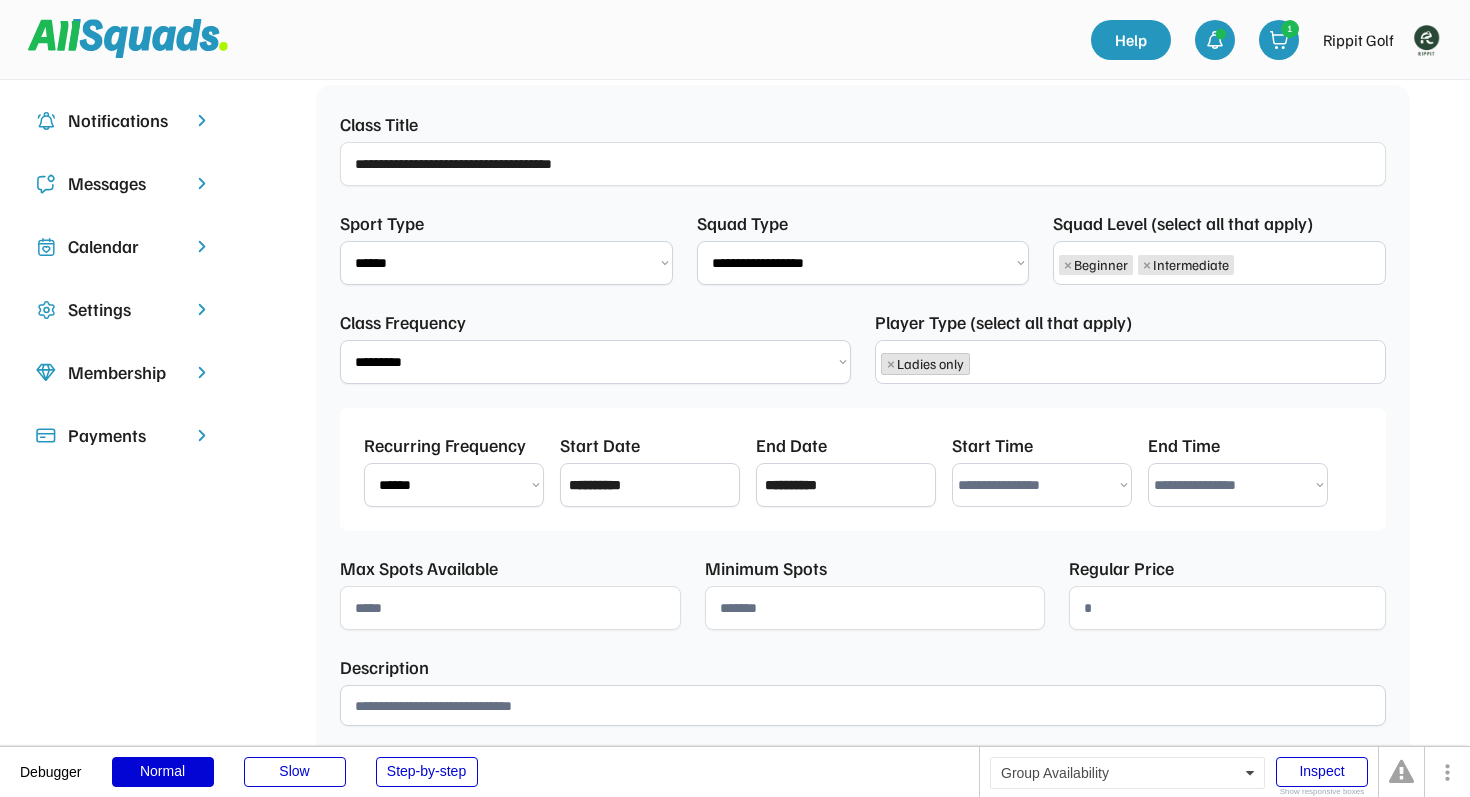 click on "**********" at bounding box center (1042, 485) 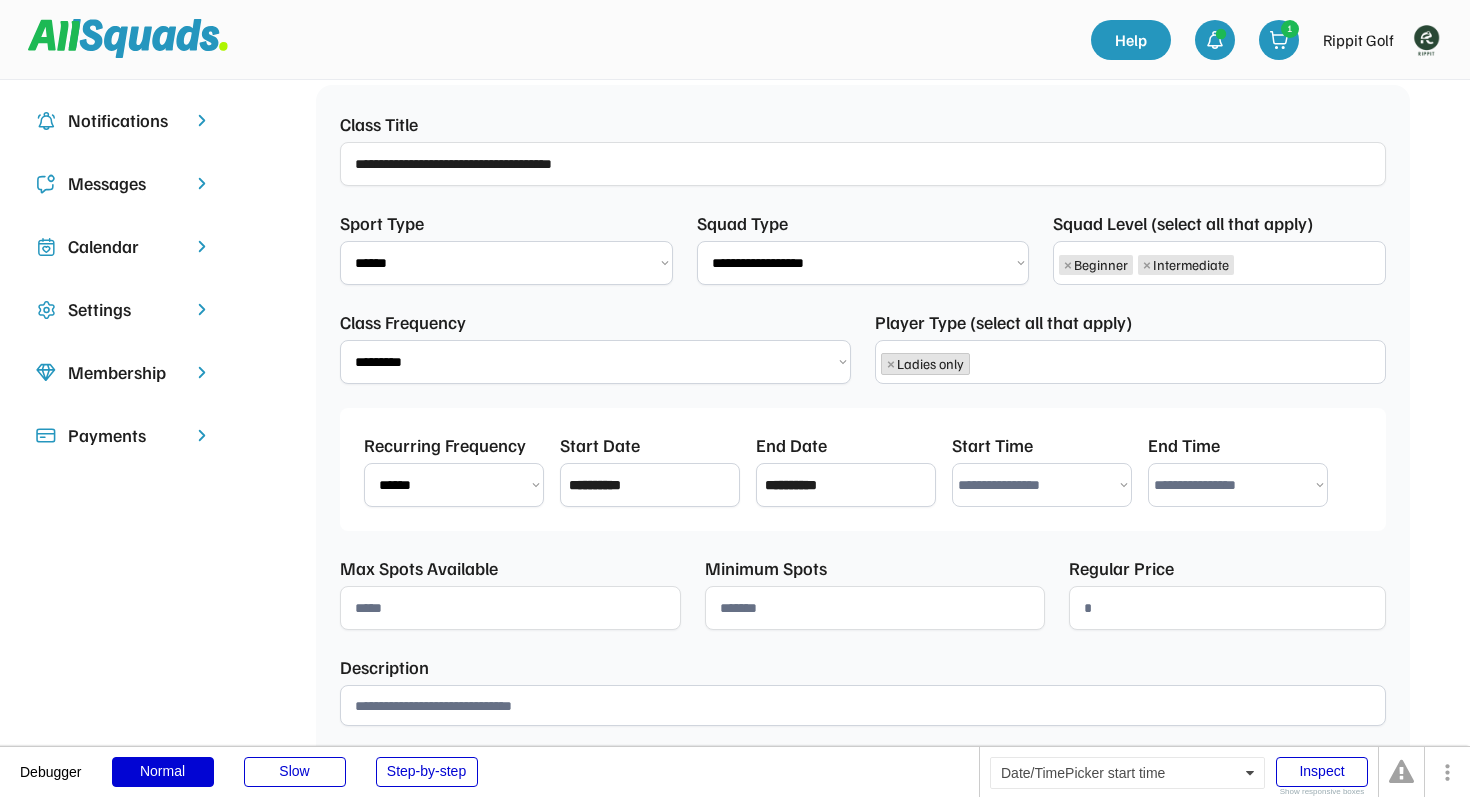 select on "*******" 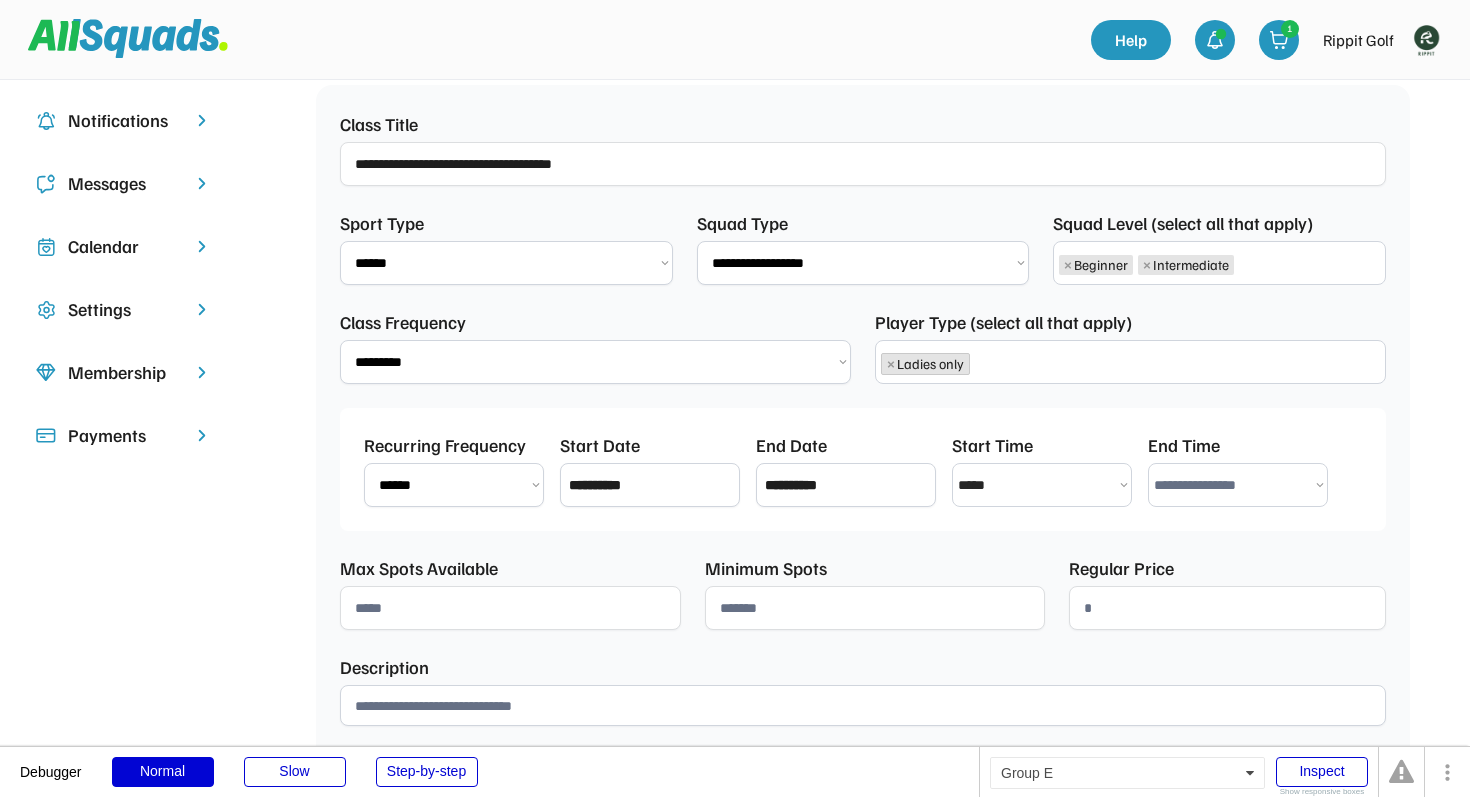 click on "**********" at bounding box center [1238, 485] 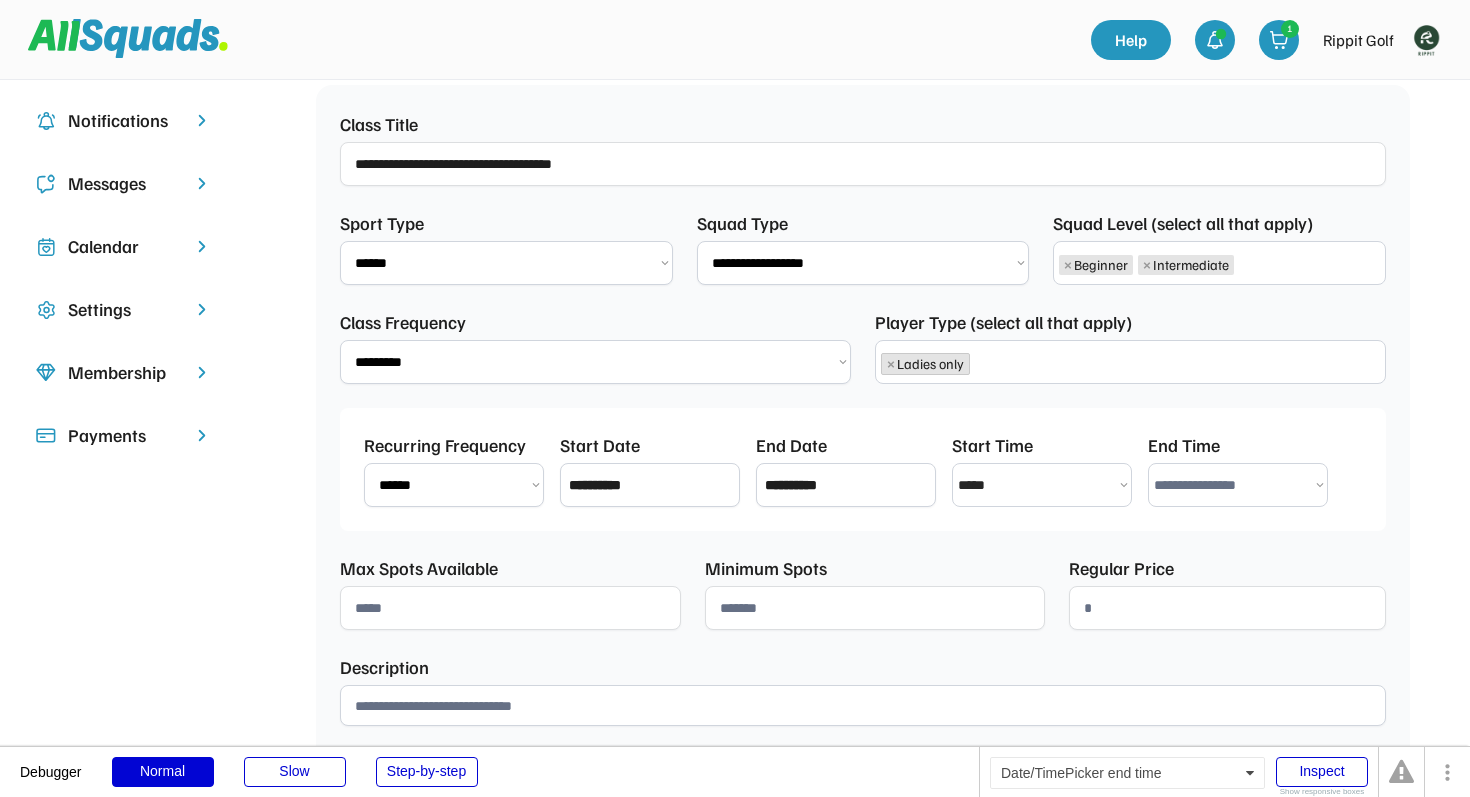 select on "*******" 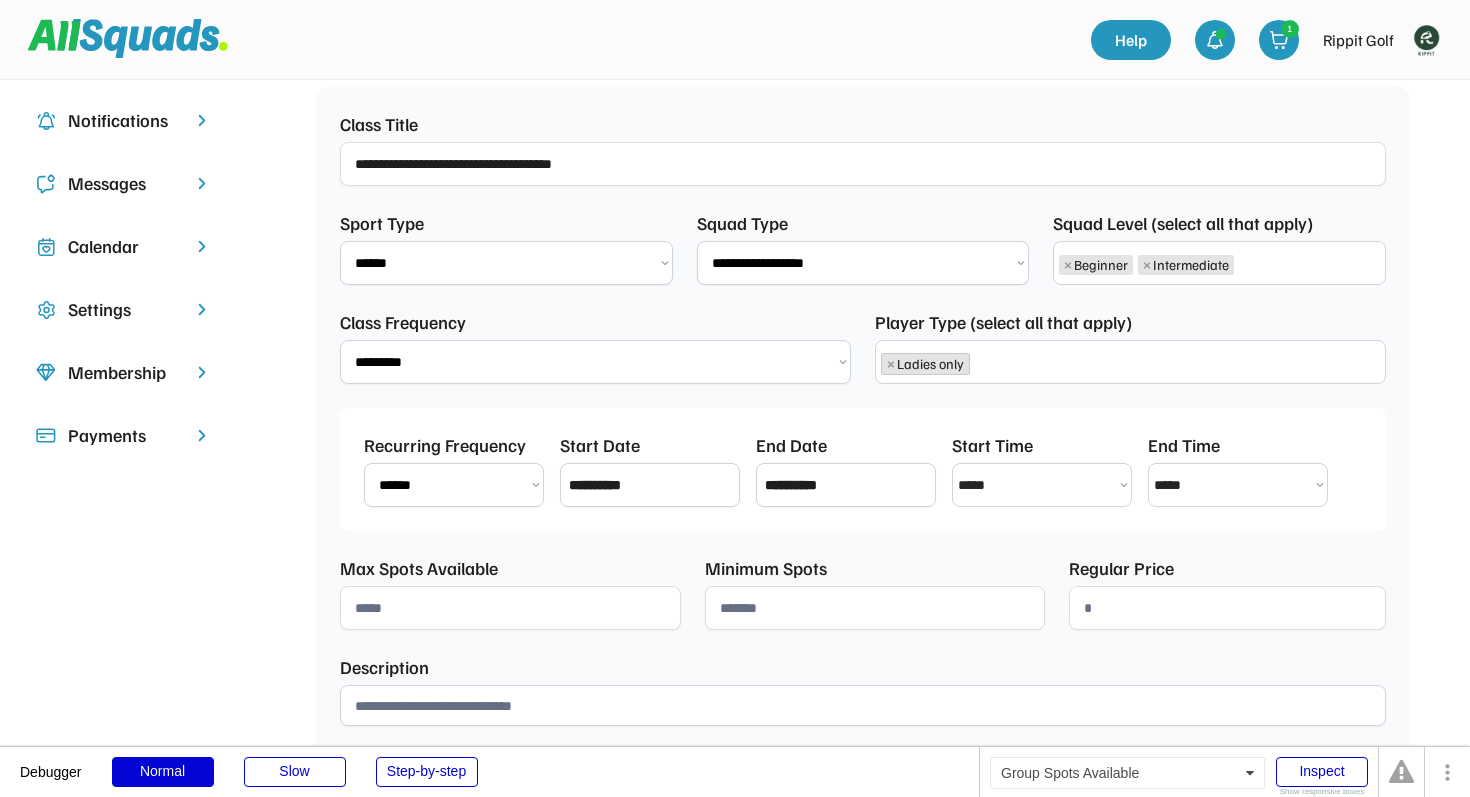 click at bounding box center [510, 608] 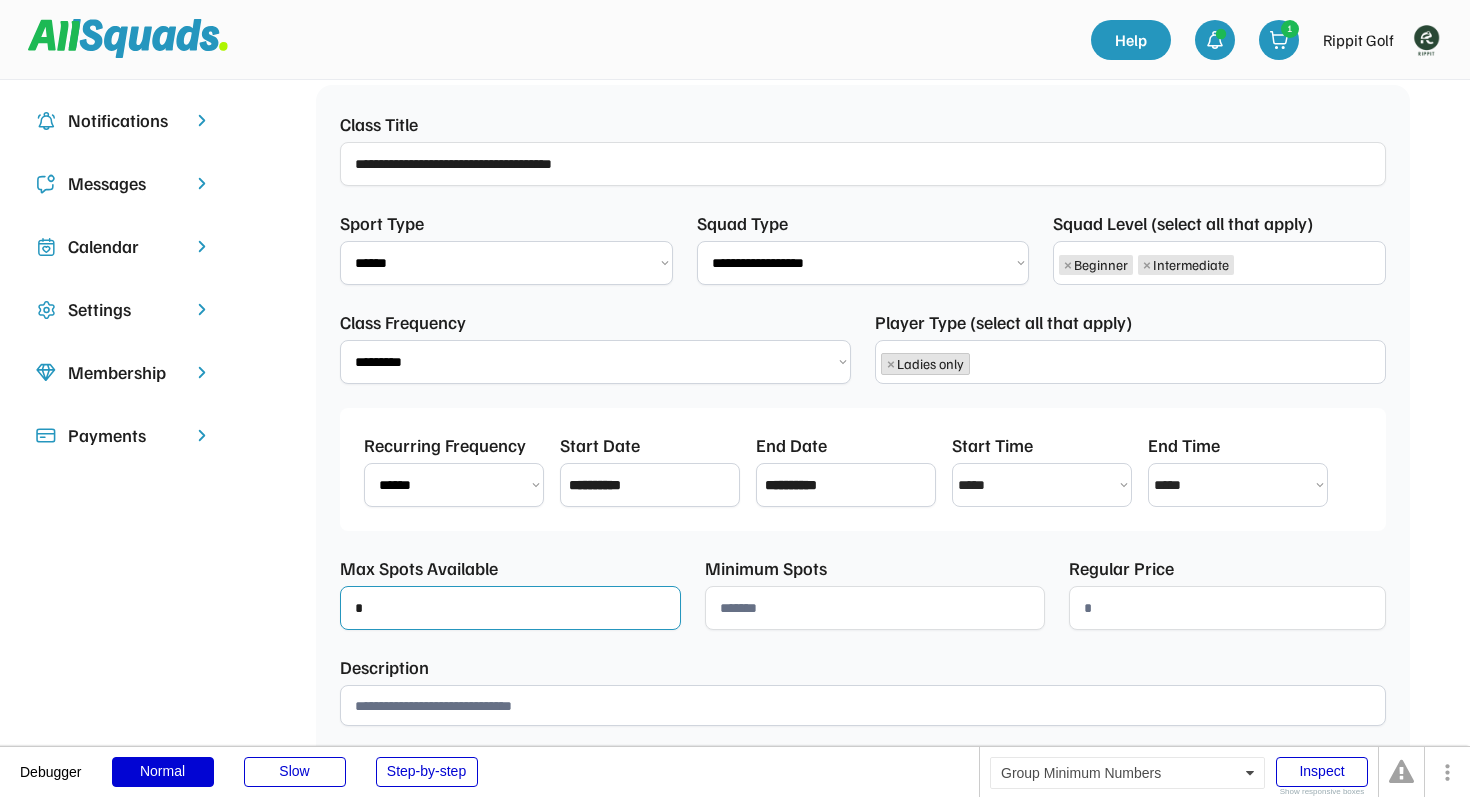 type on "*" 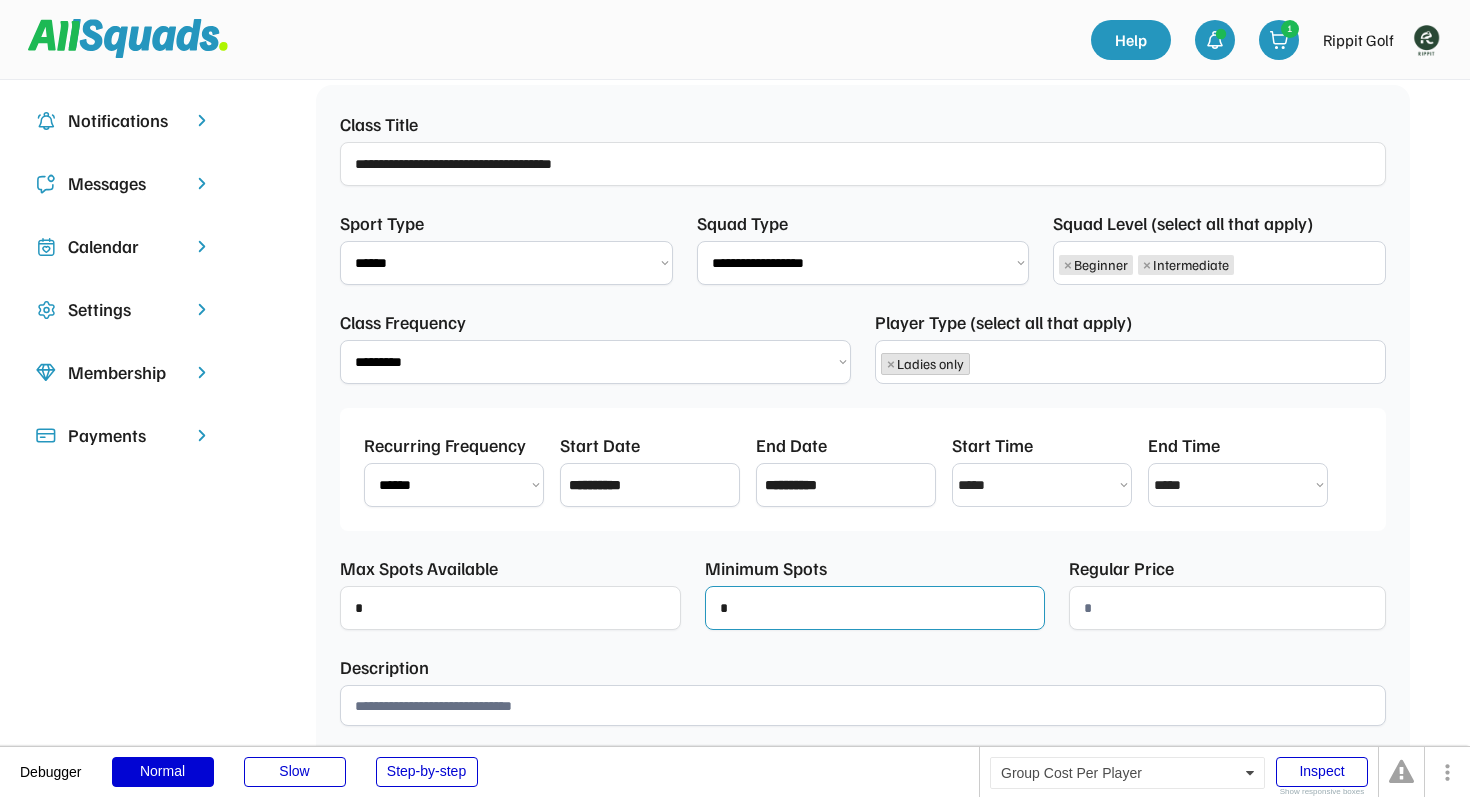 type on "*" 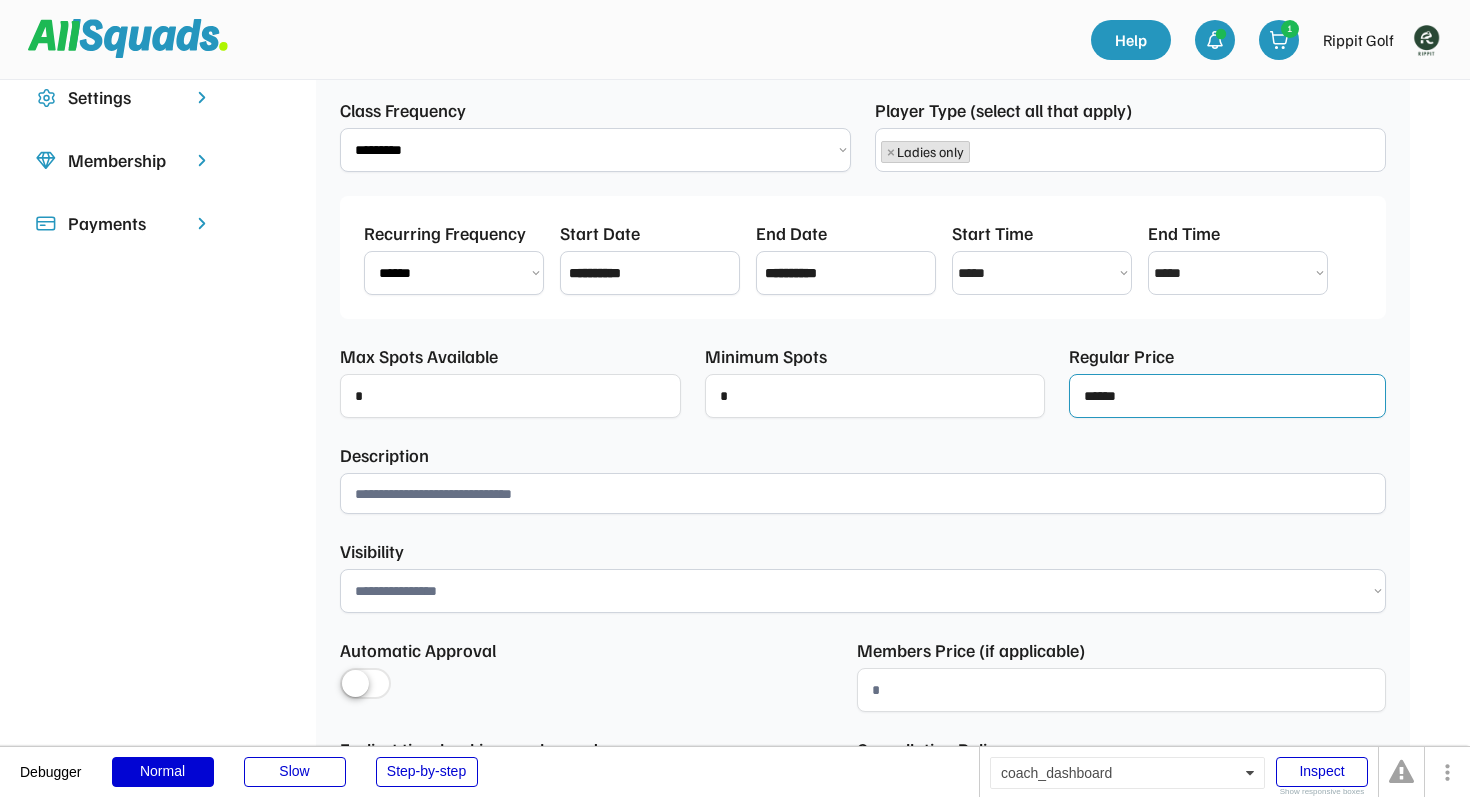scroll, scrollTop: 496, scrollLeft: 0, axis: vertical 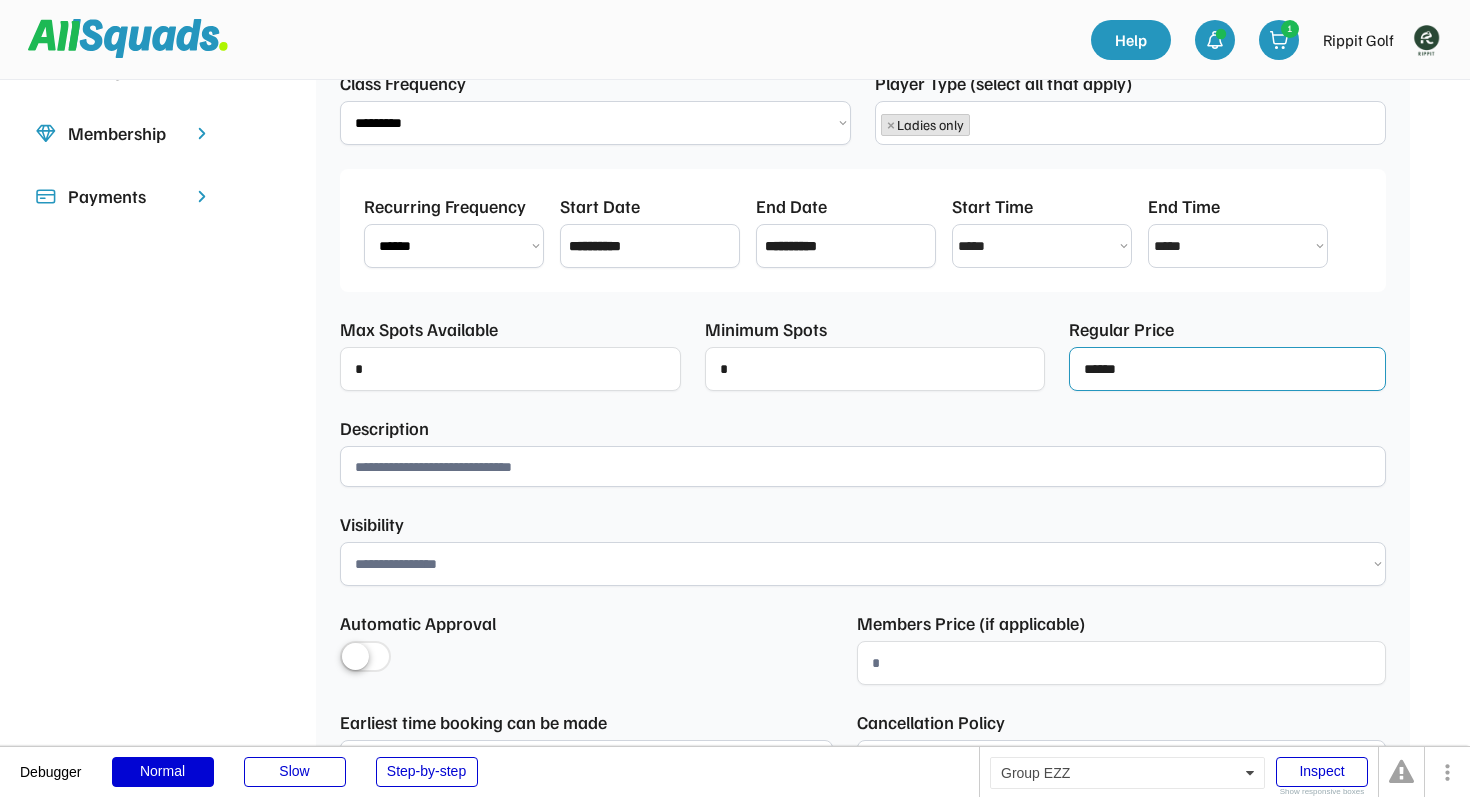 type on "******" 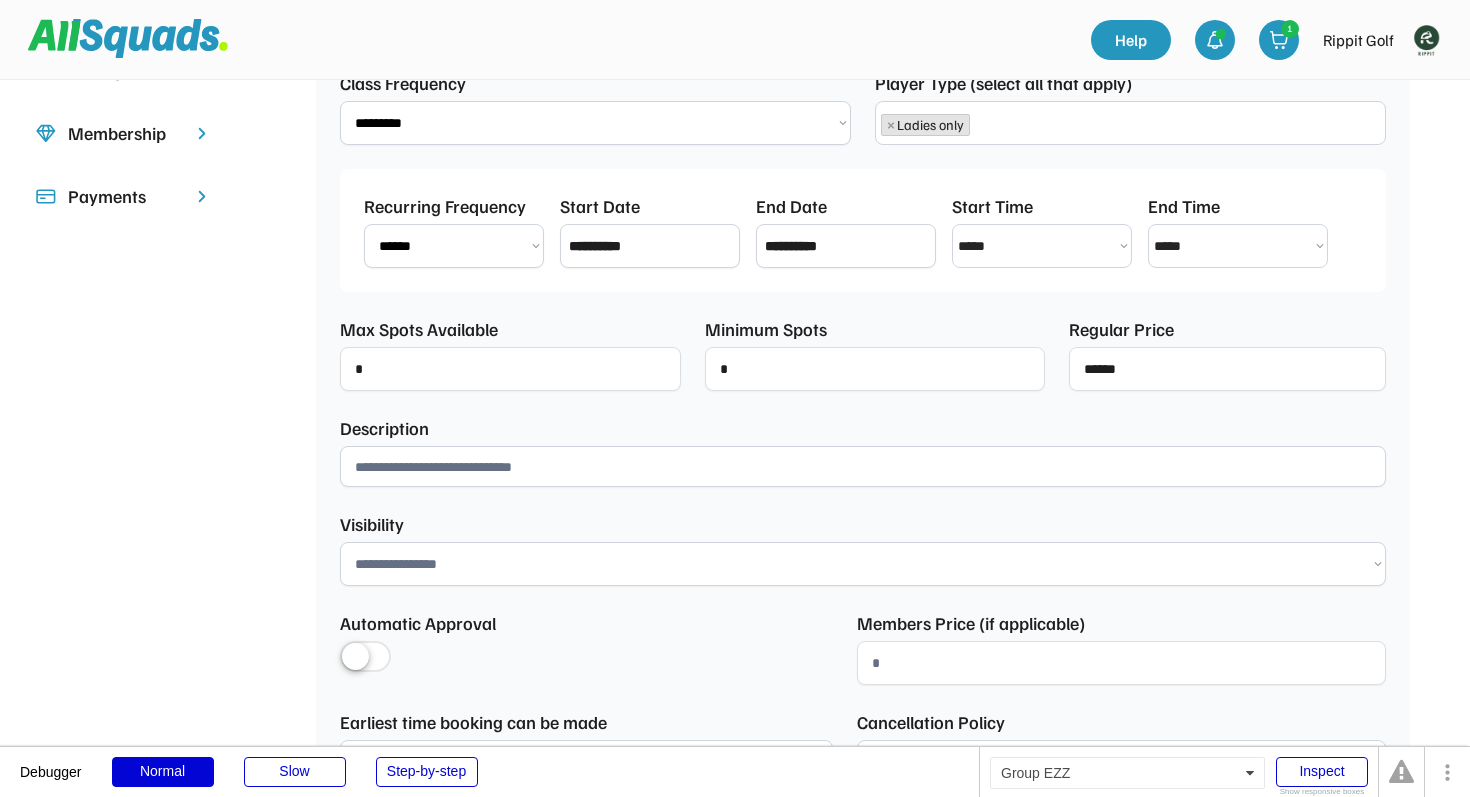 click at bounding box center (863, 466) 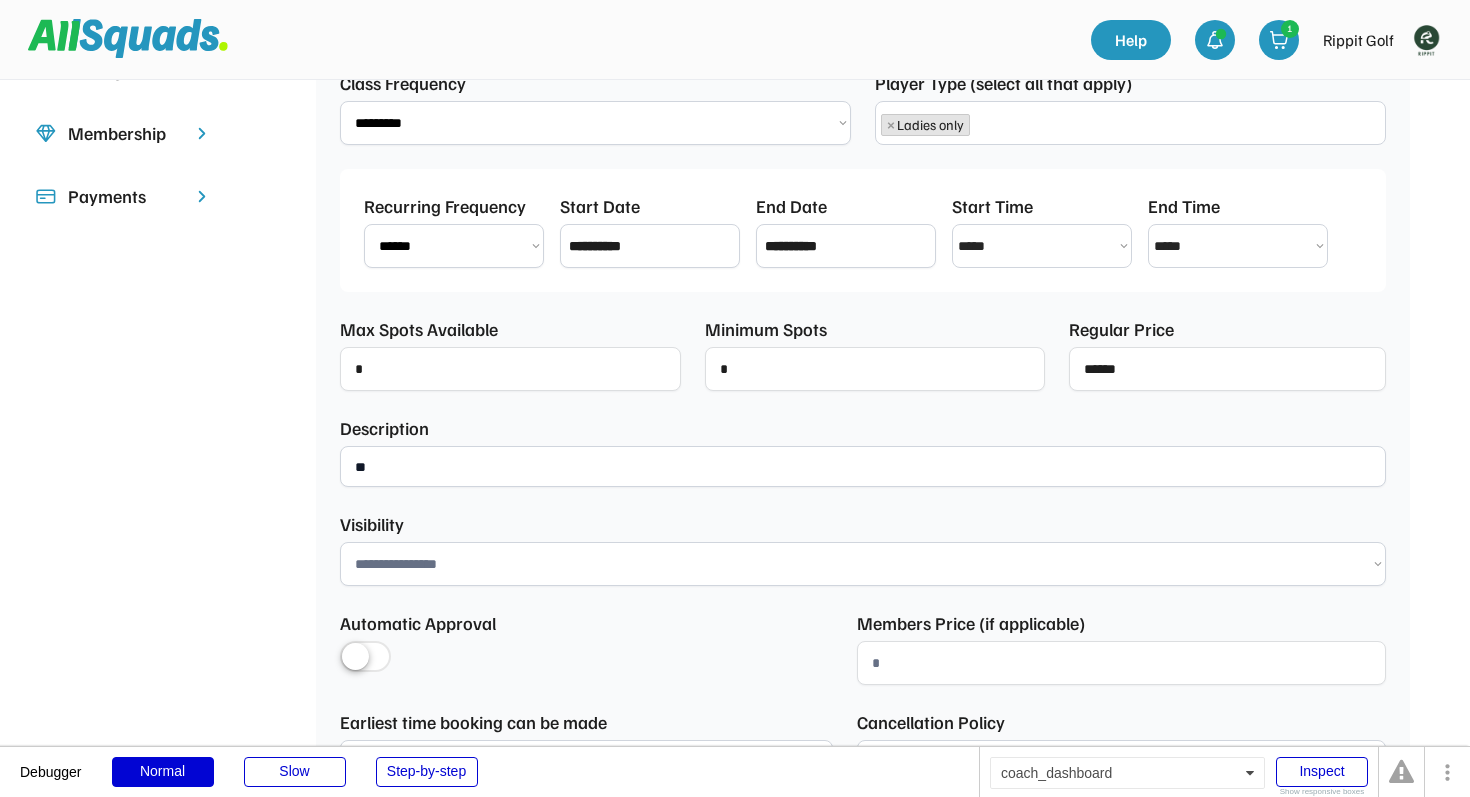 type on "*" 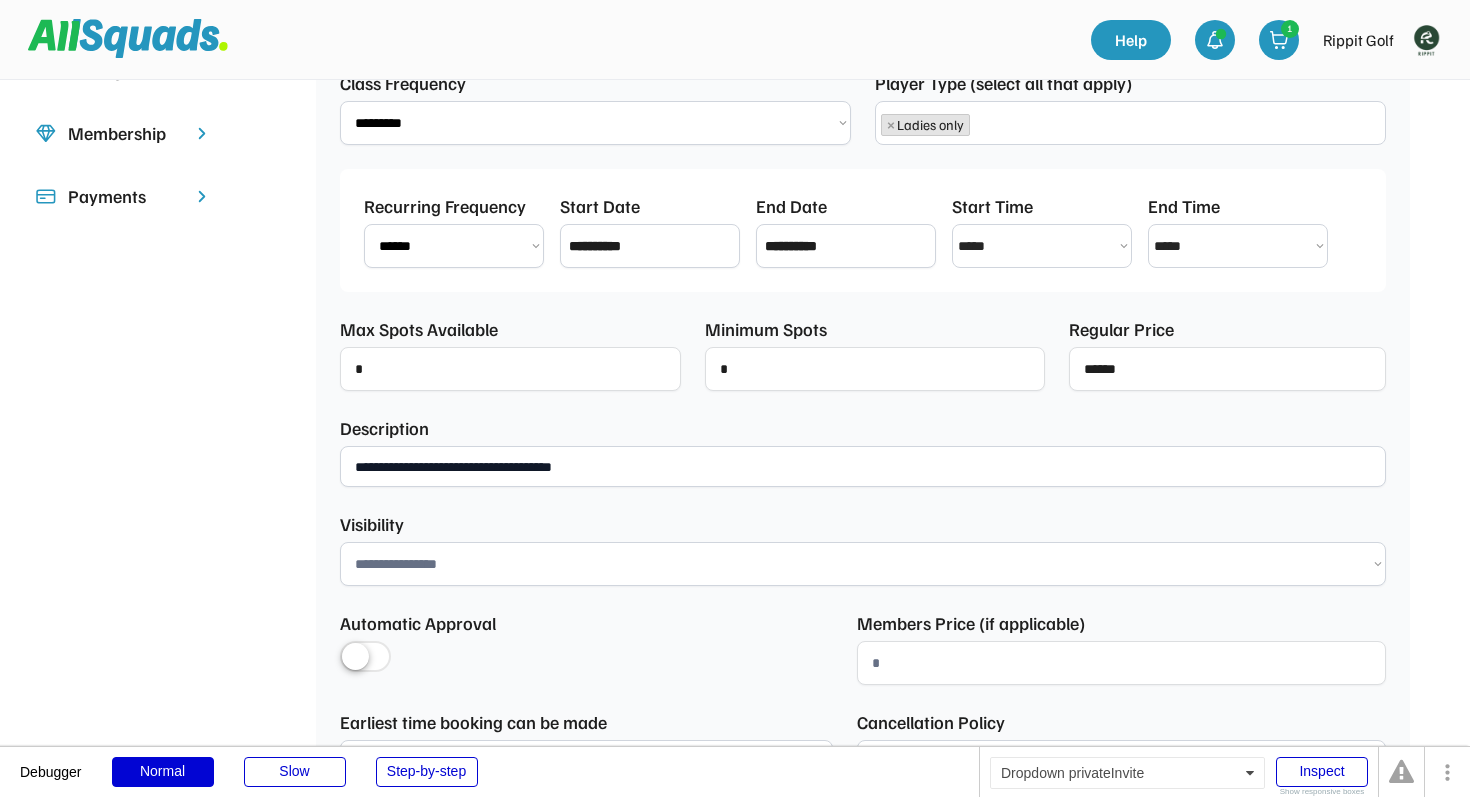 type on "**********" 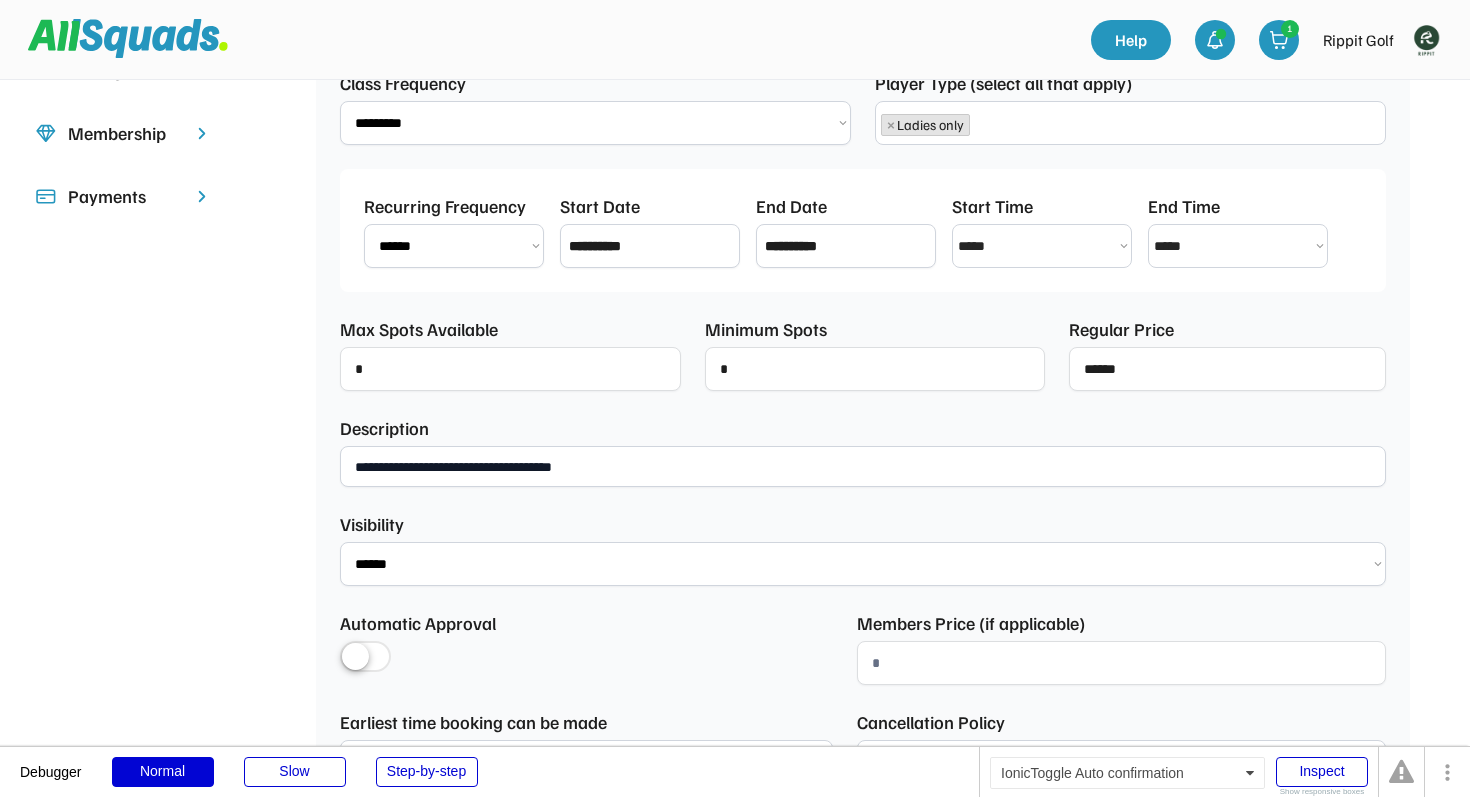 click at bounding box center [365, 658] 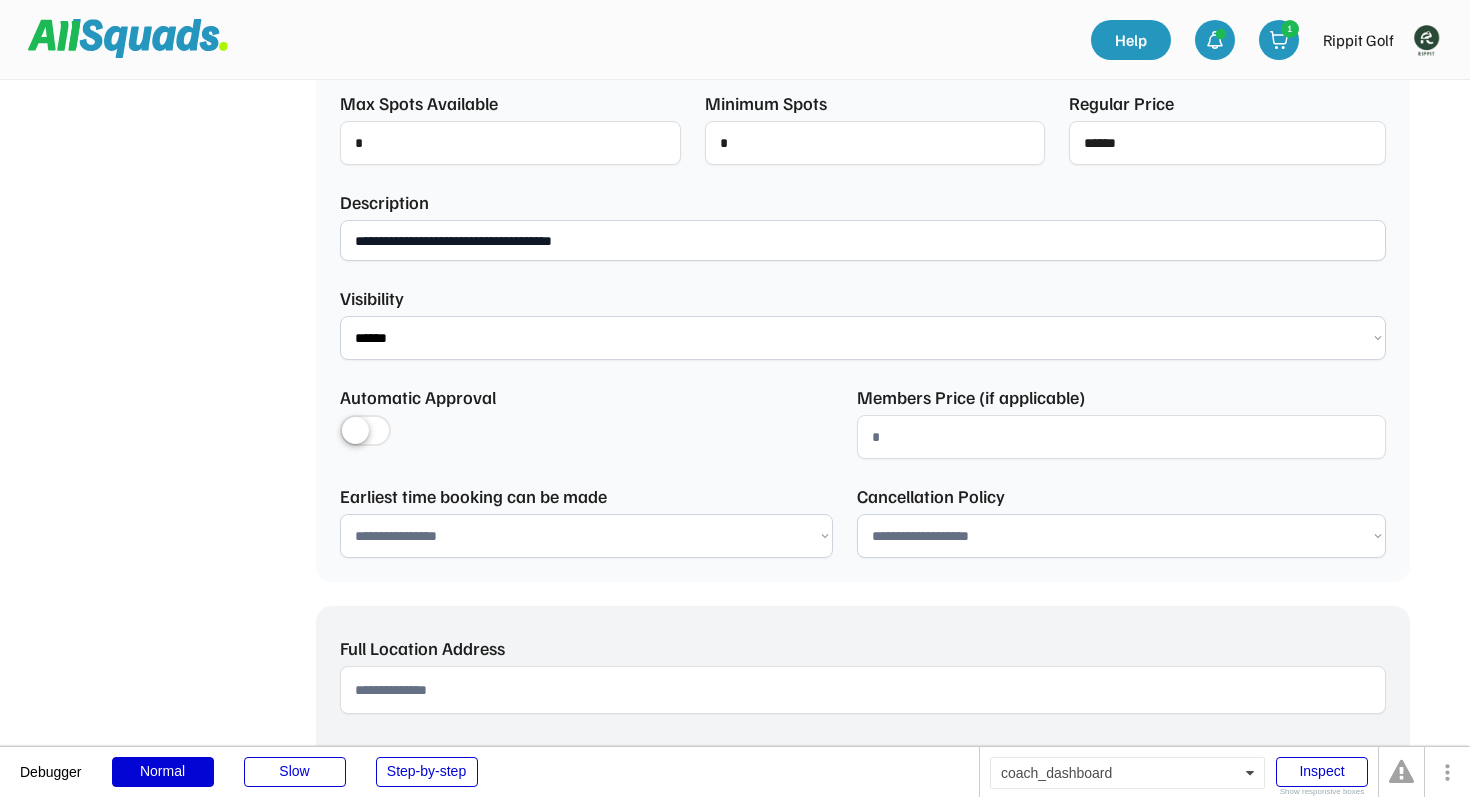 scroll, scrollTop: 788, scrollLeft: 0, axis: vertical 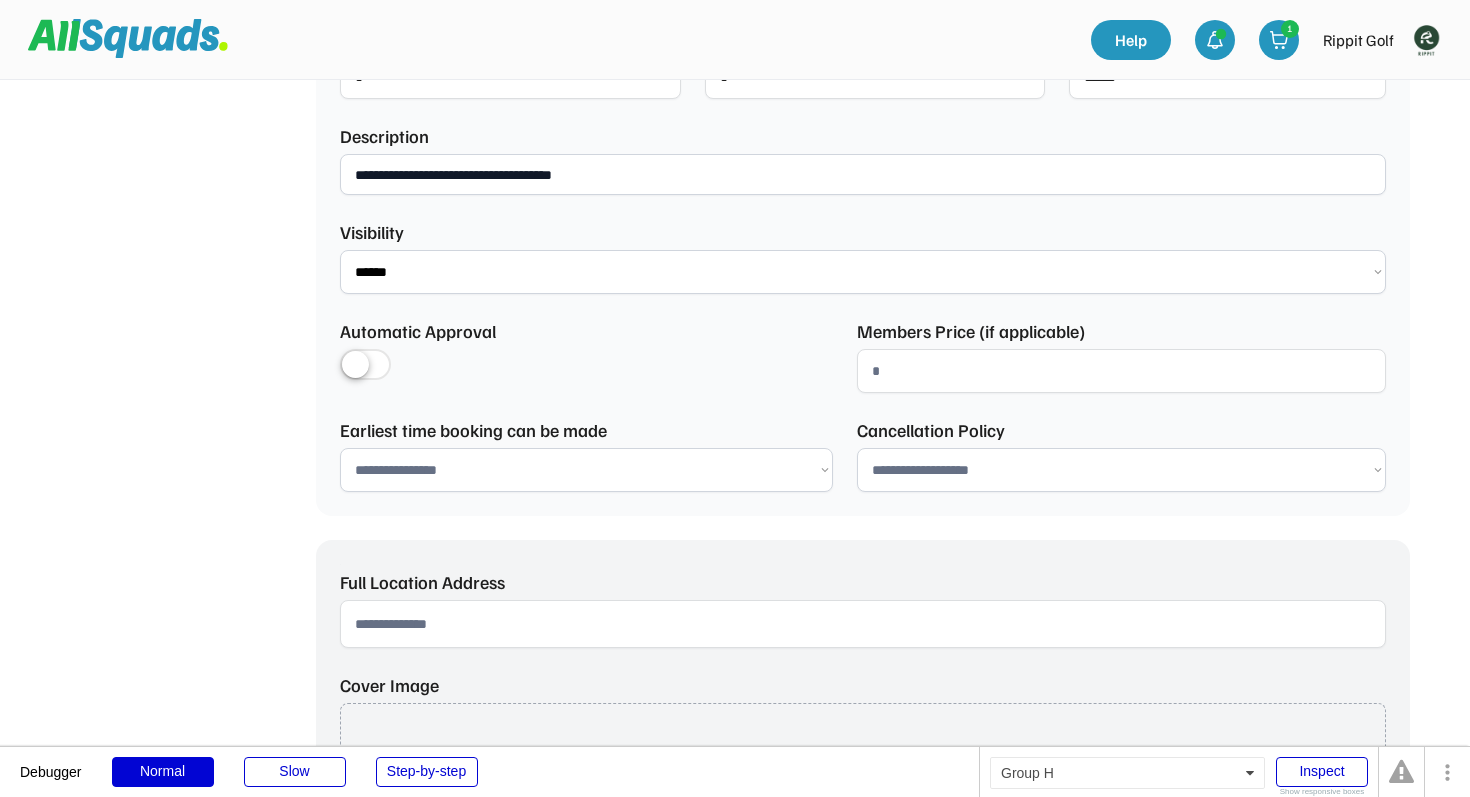 click on "**********" at bounding box center [586, 470] 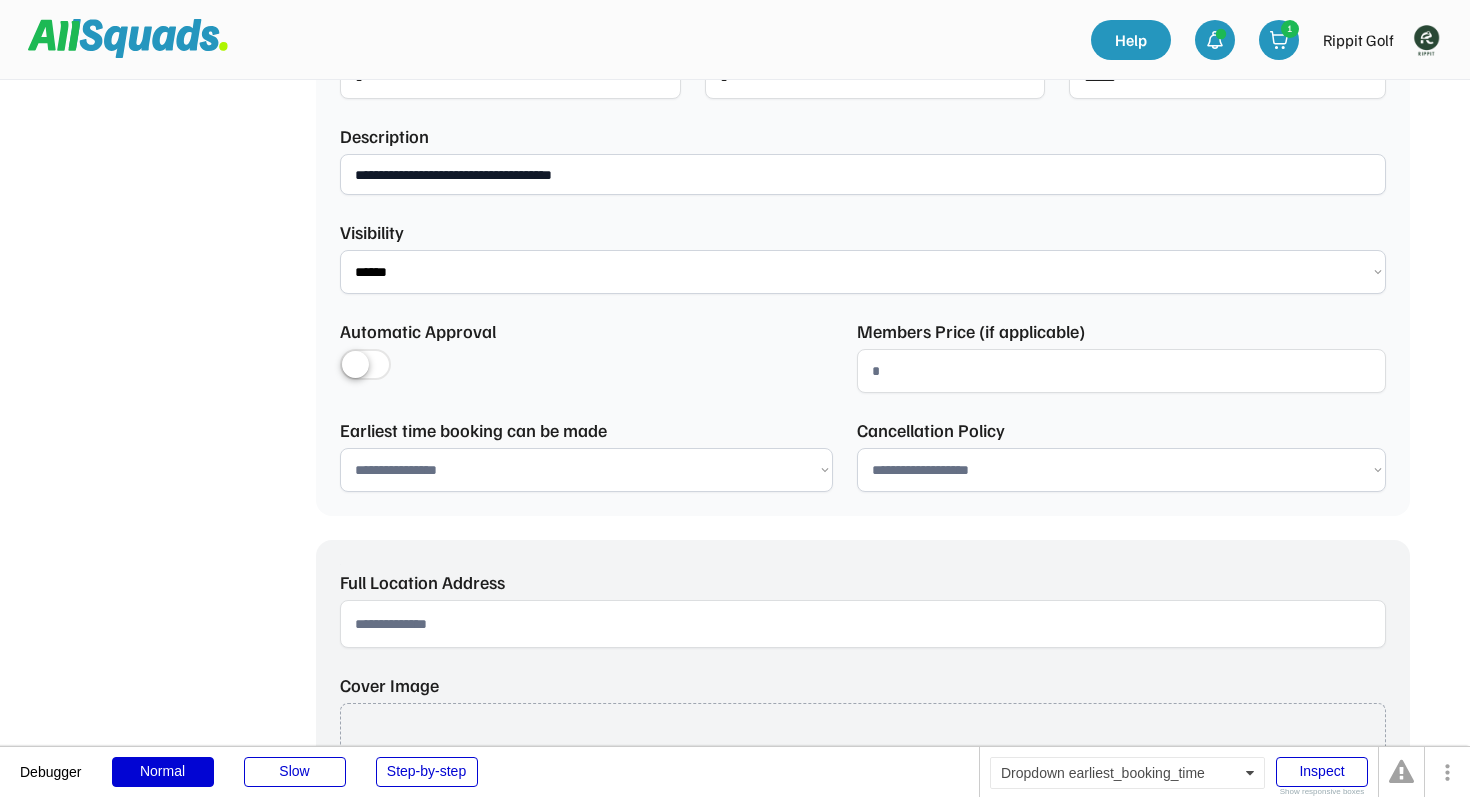 select on "*********" 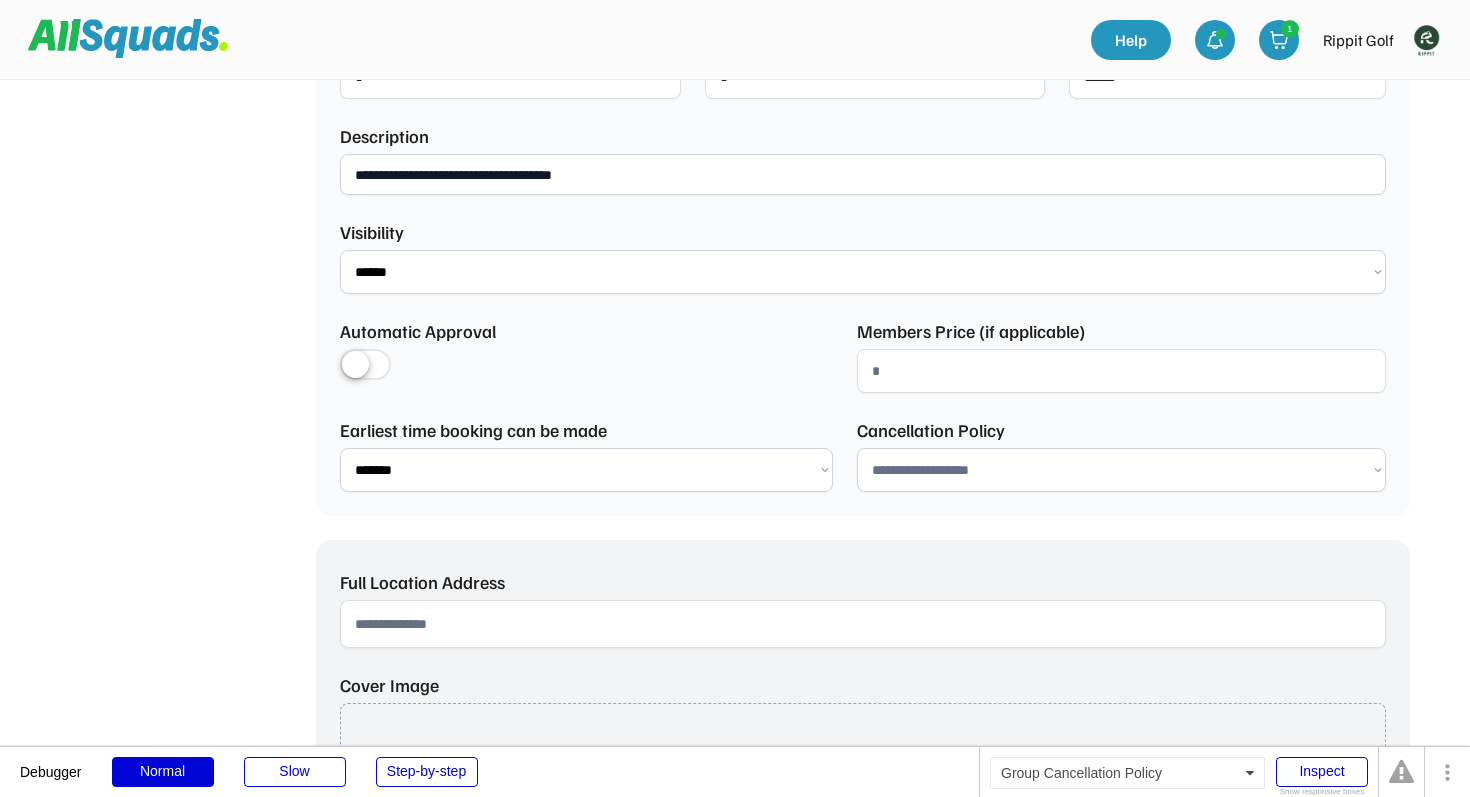 click on "**********" at bounding box center (1121, 470) 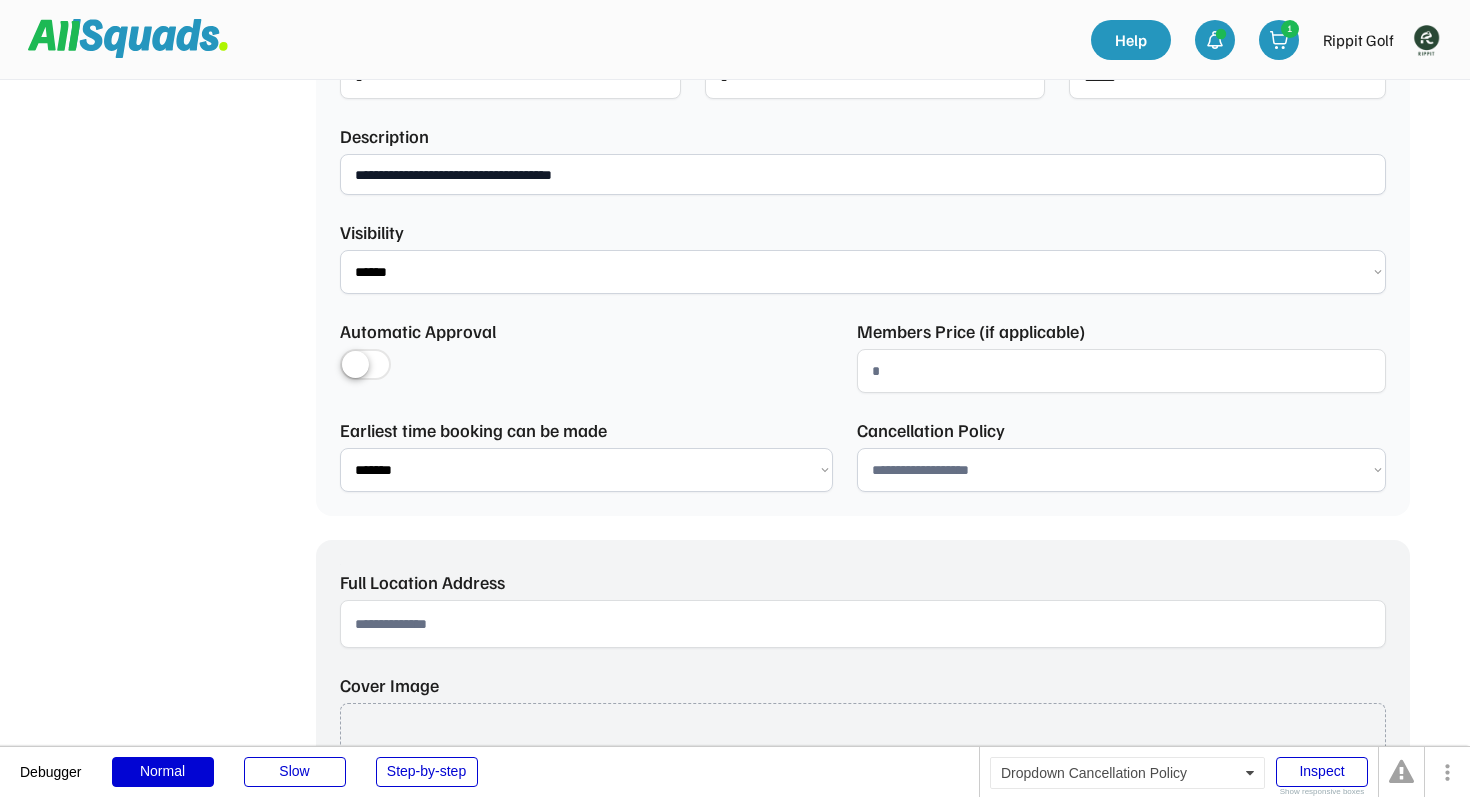 select on "**********" 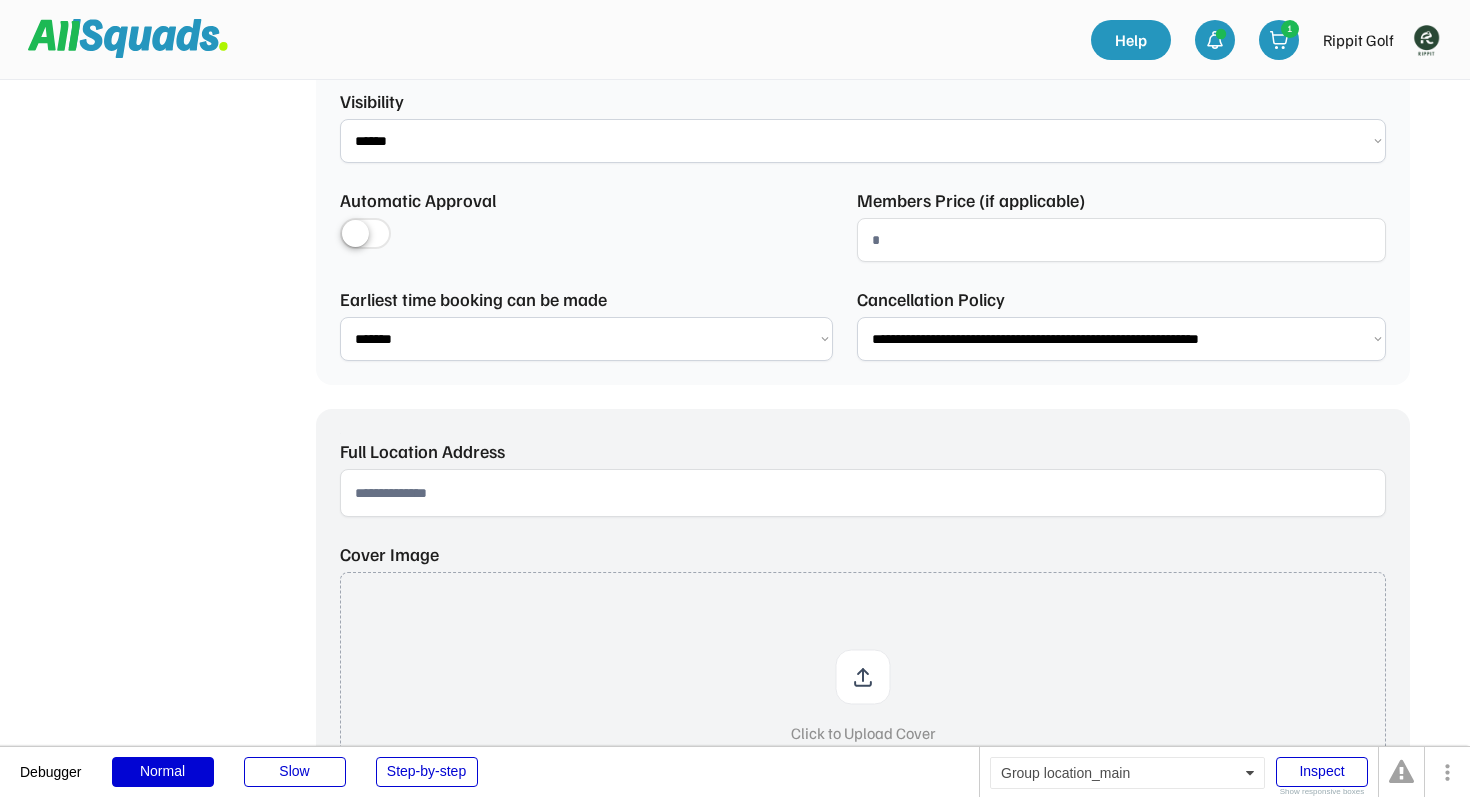 scroll, scrollTop: 966, scrollLeft: 0, axis: vertical 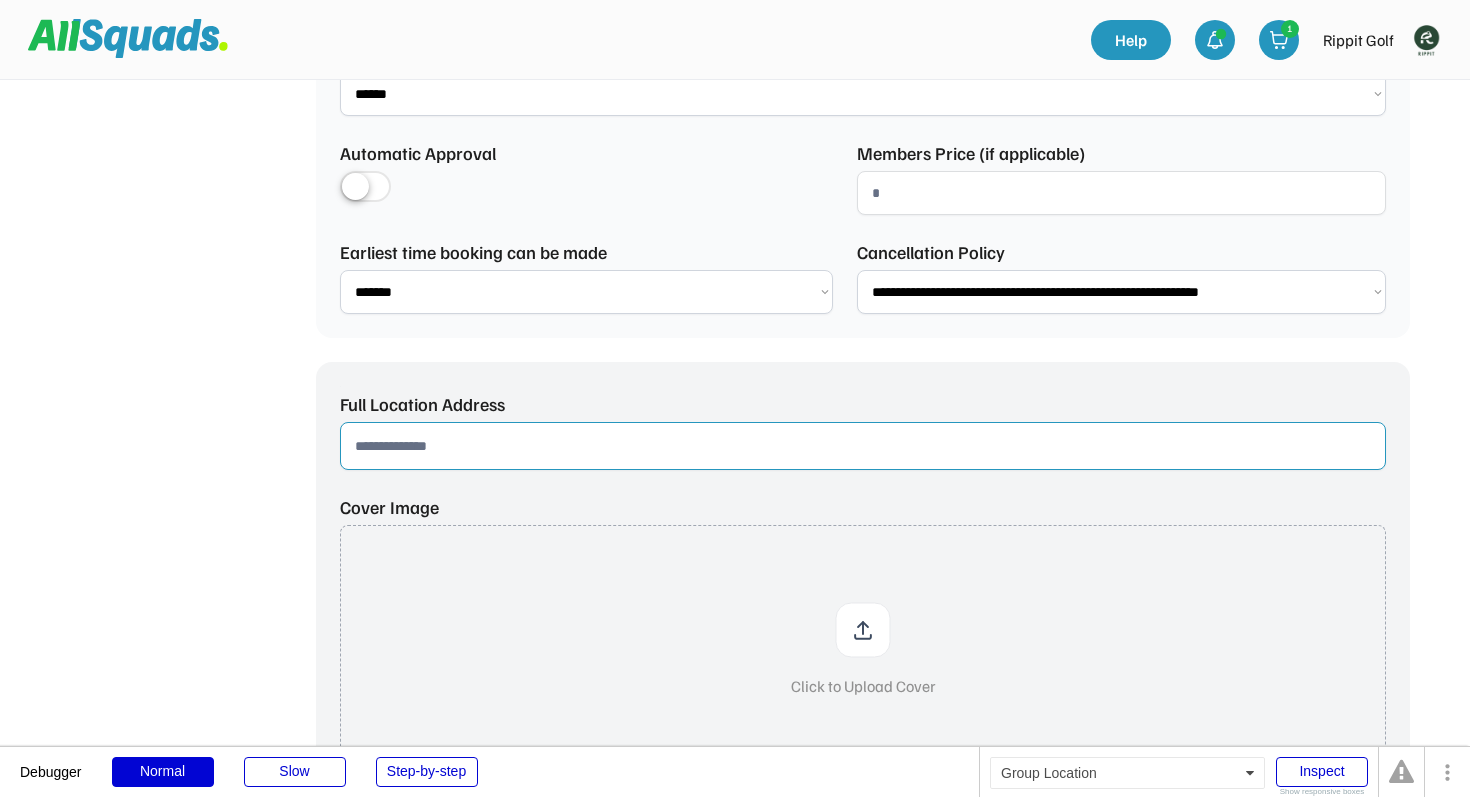 click at bounding box center (863, 446) 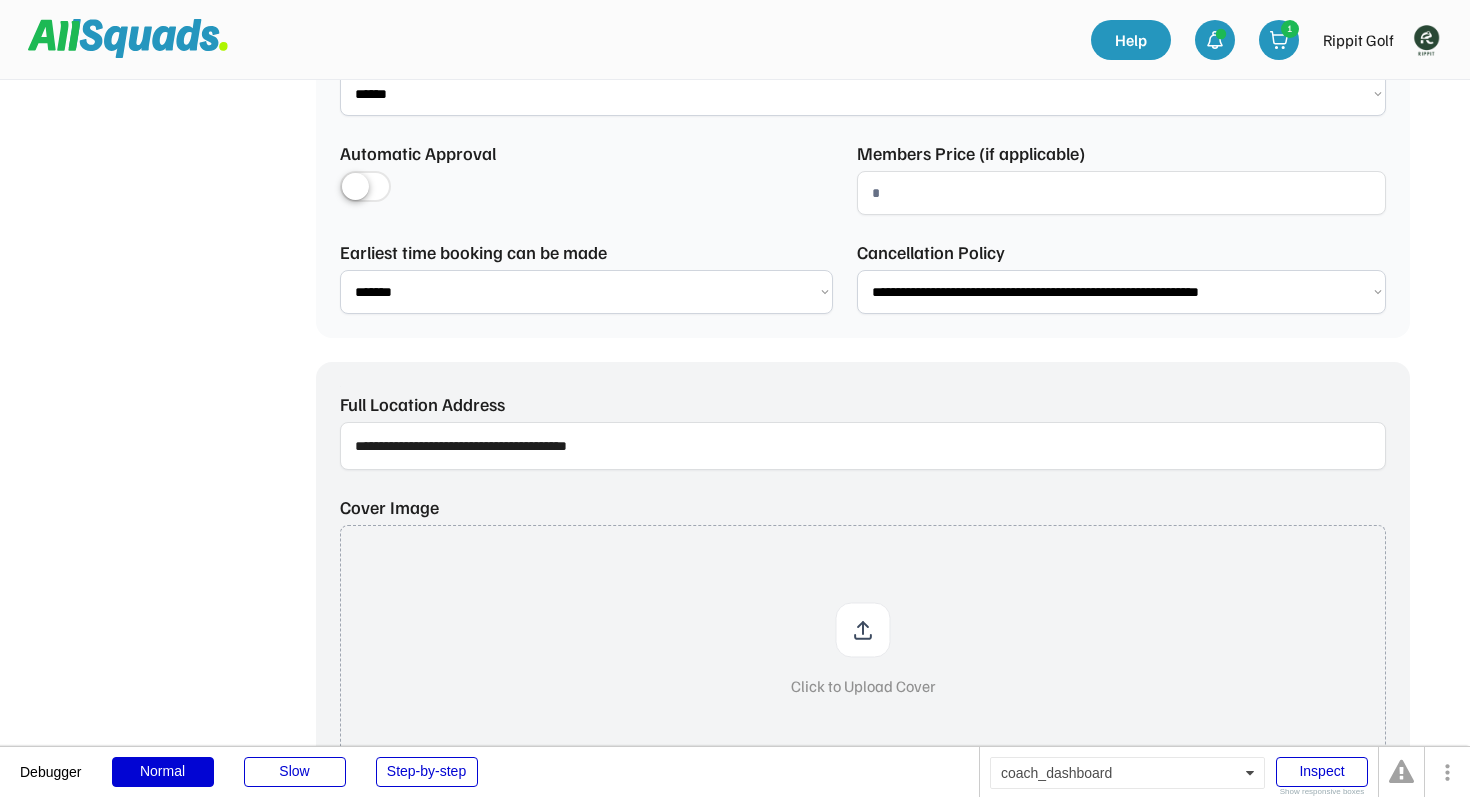 type on "**********" 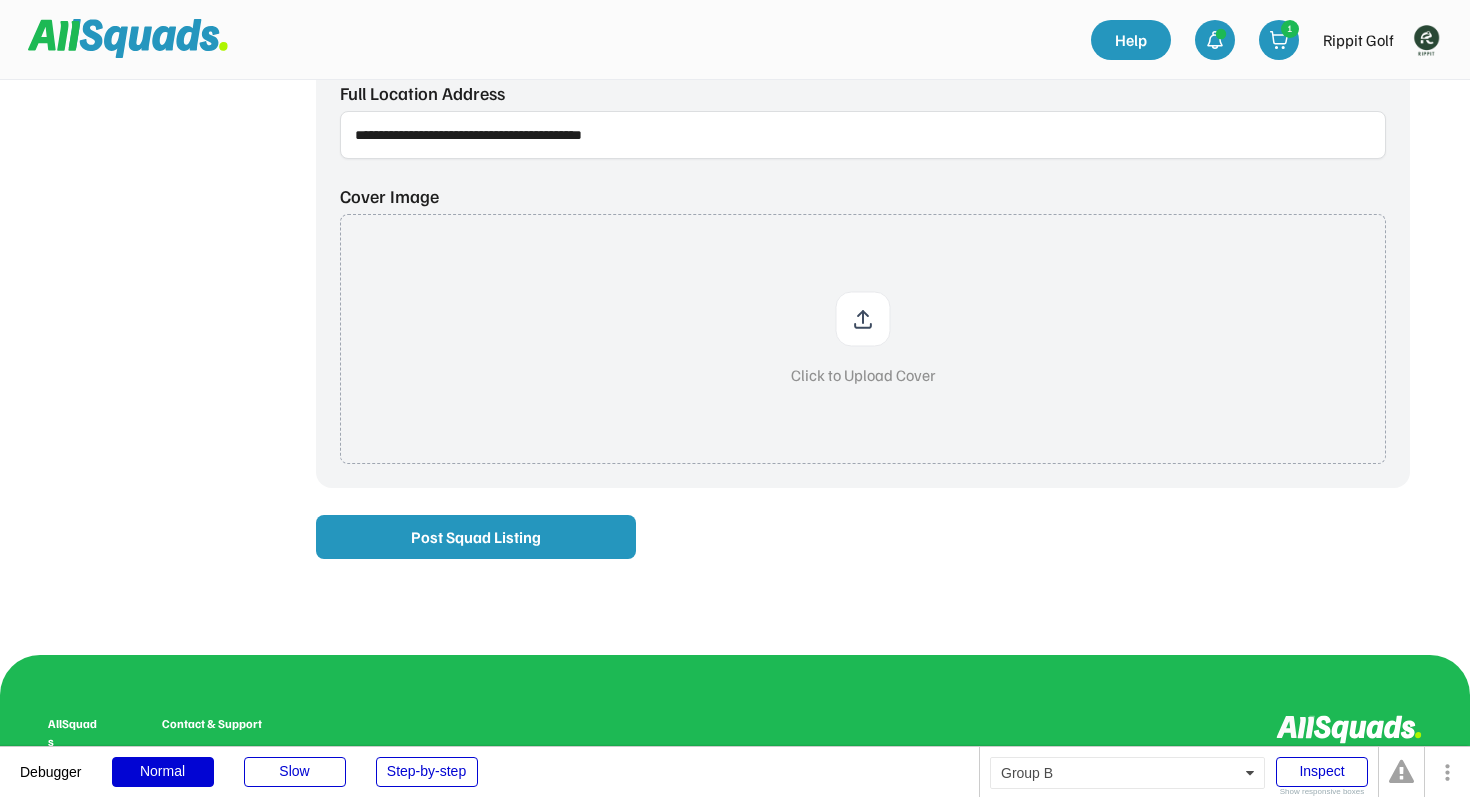 scroll, scrollTop: 1312, scrollLeft: 0, axis: vertical 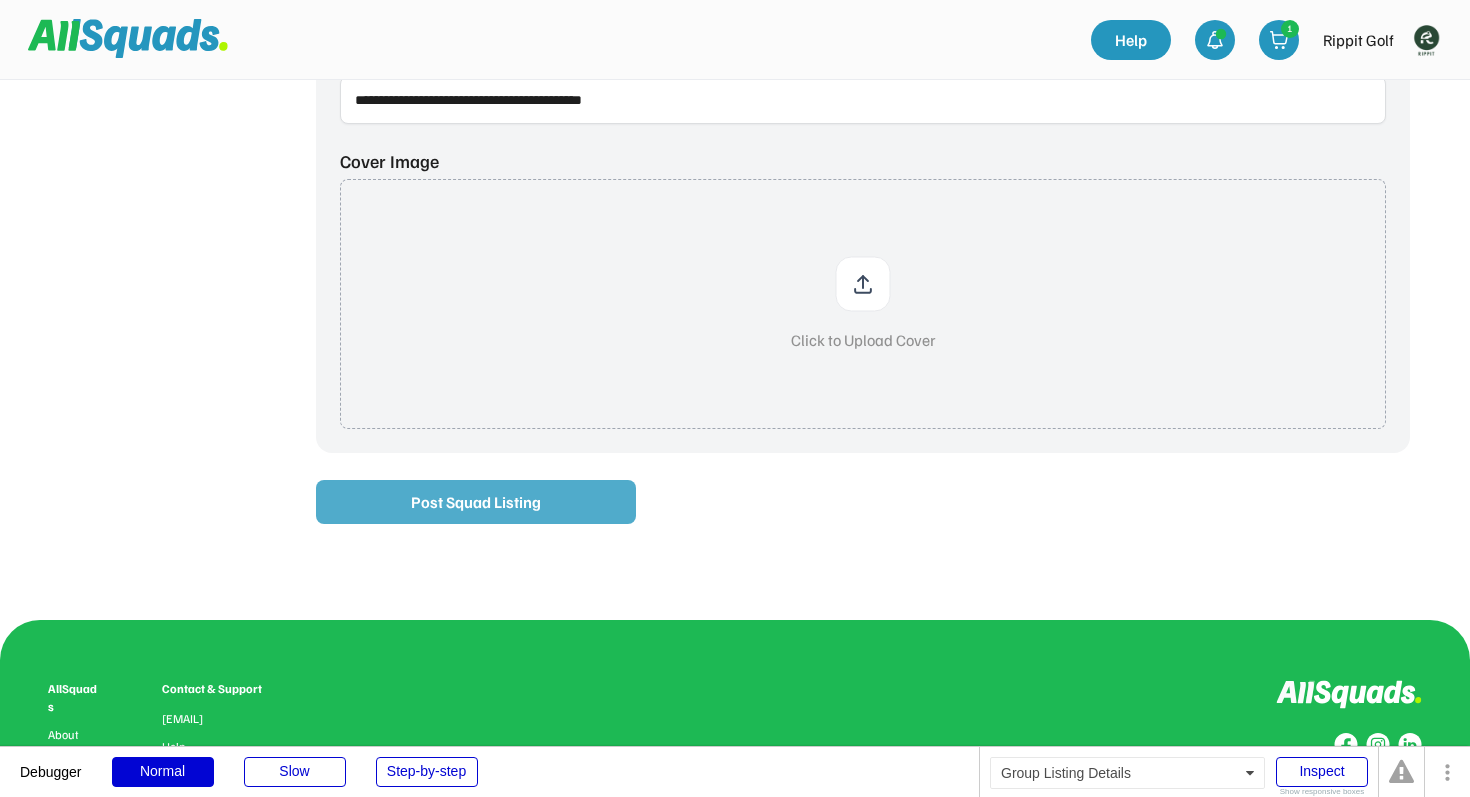 click on "Post Squad Listing" at bounding box center (476, 502) 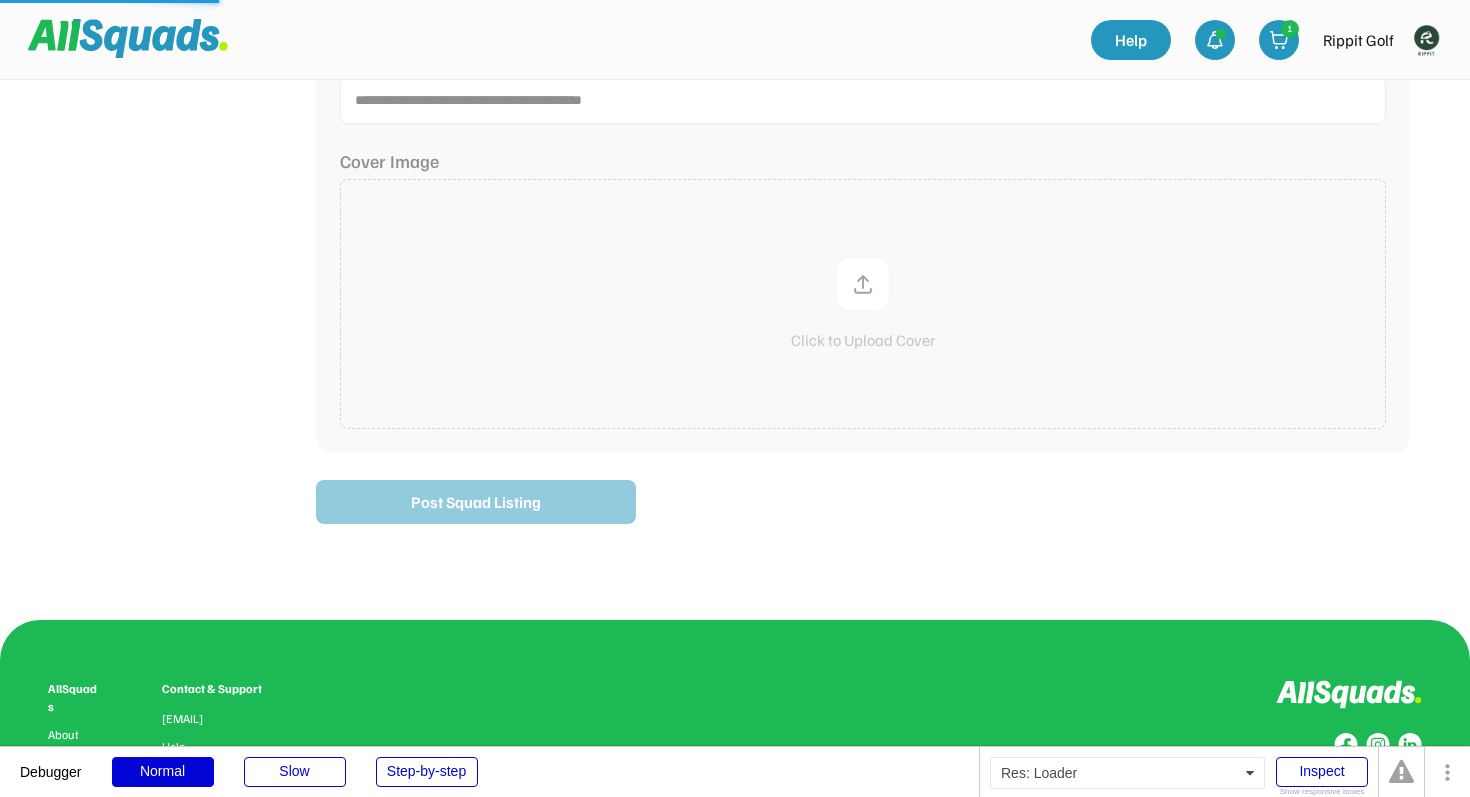type 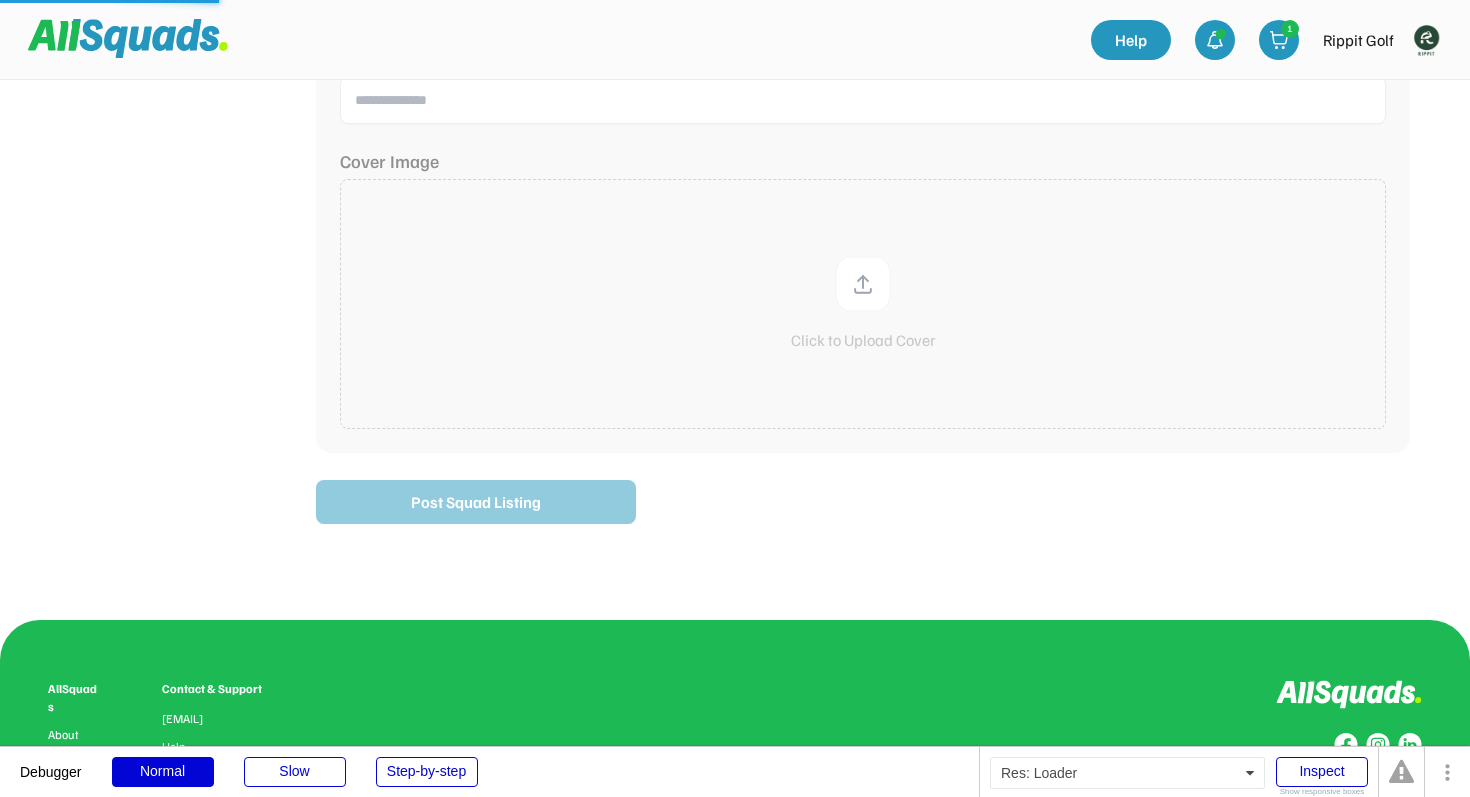 select 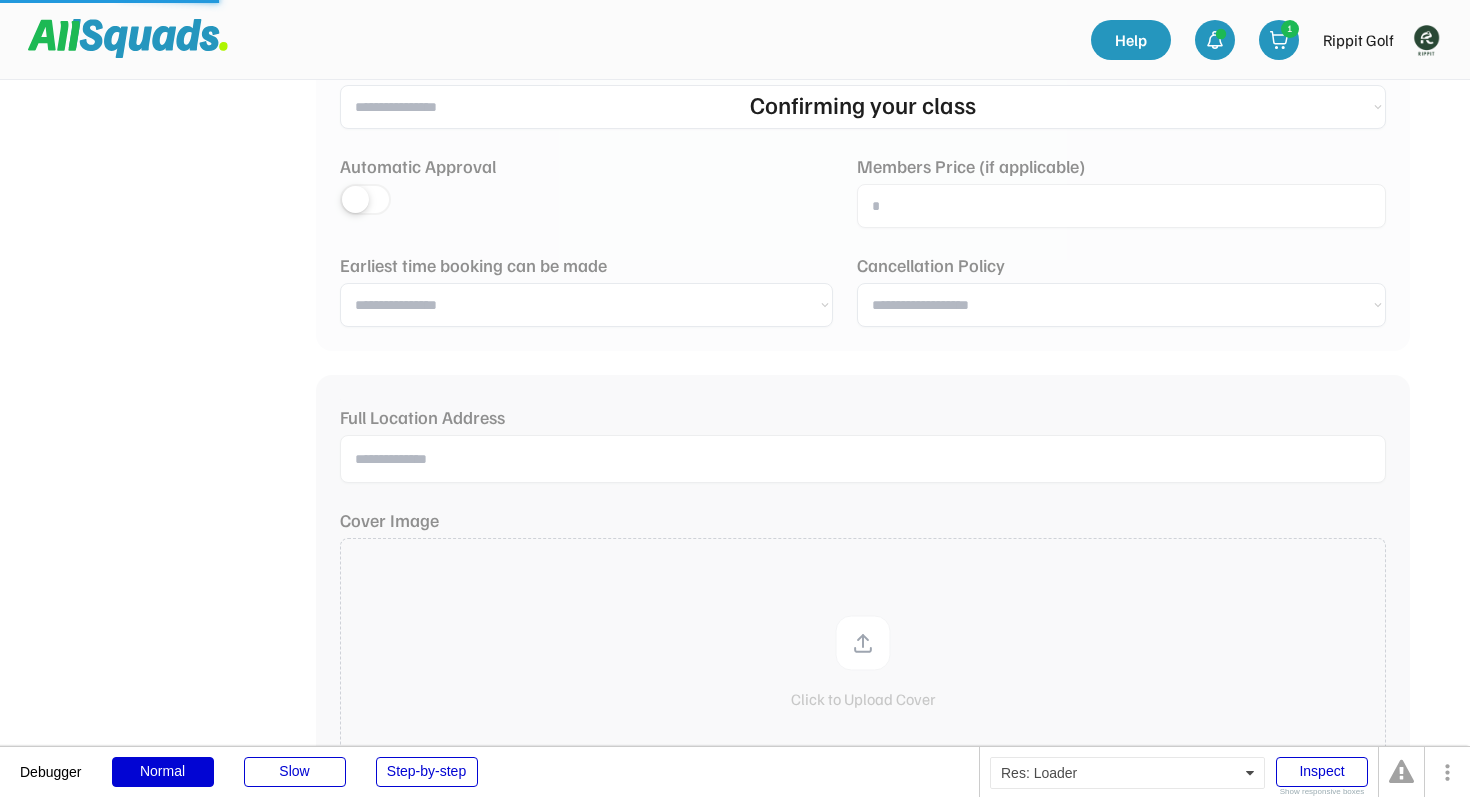 scroll, scrollTop: 0, scrollLeft: 0, axis: both 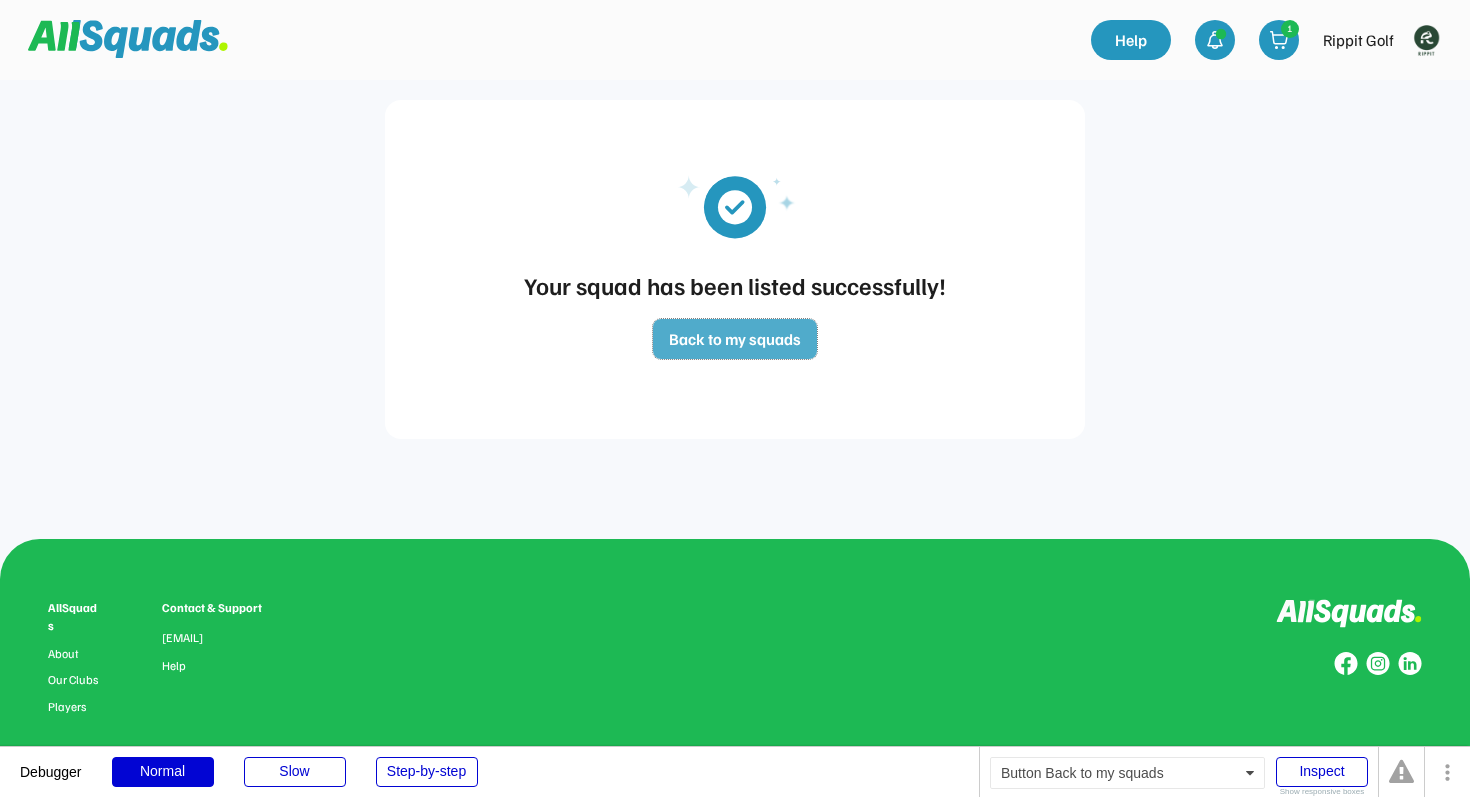 click on "Back to my squads" at bounding box center (735, 339) 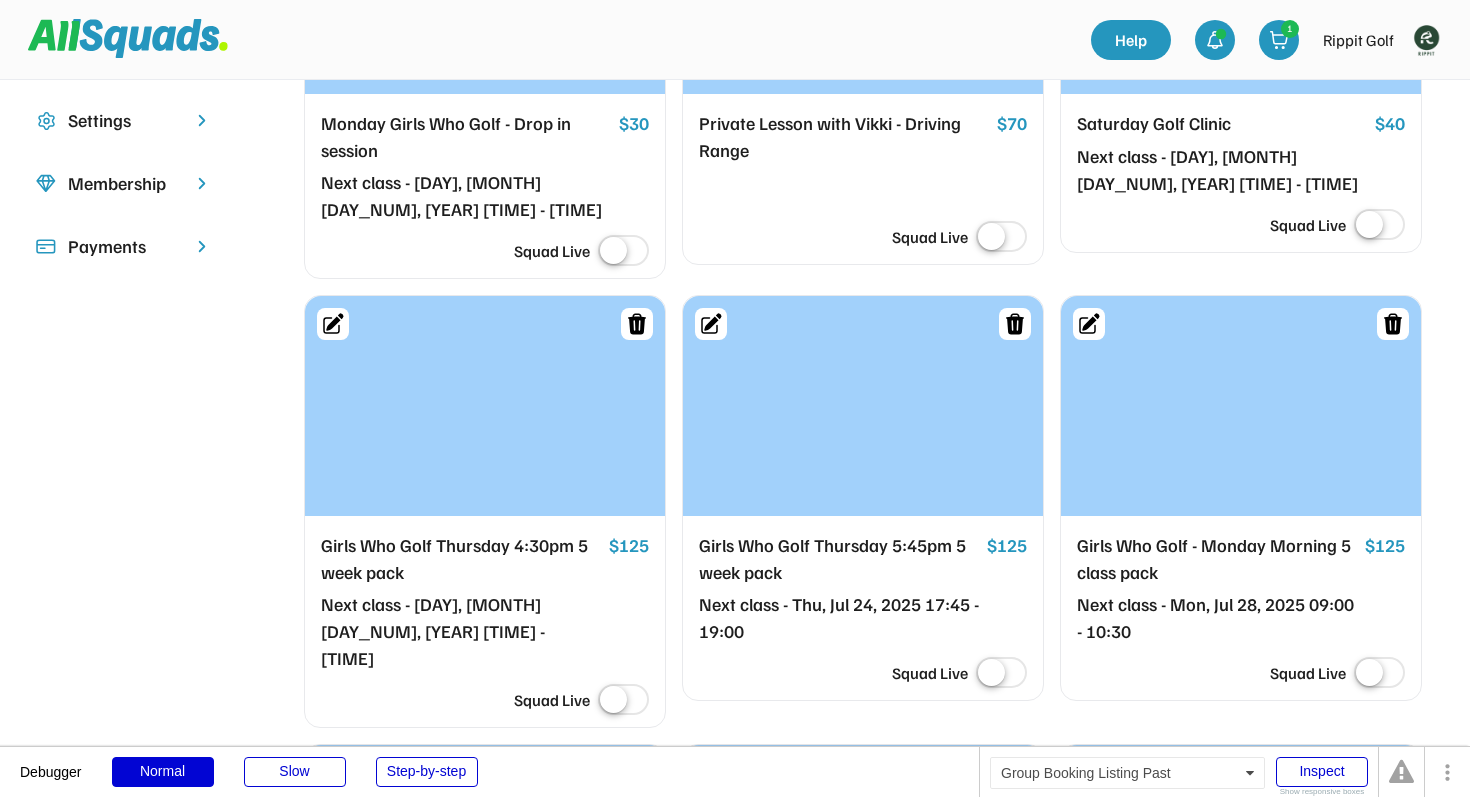 scroll, scrollTop: 524, scrollLeft: 0, axis: vertical 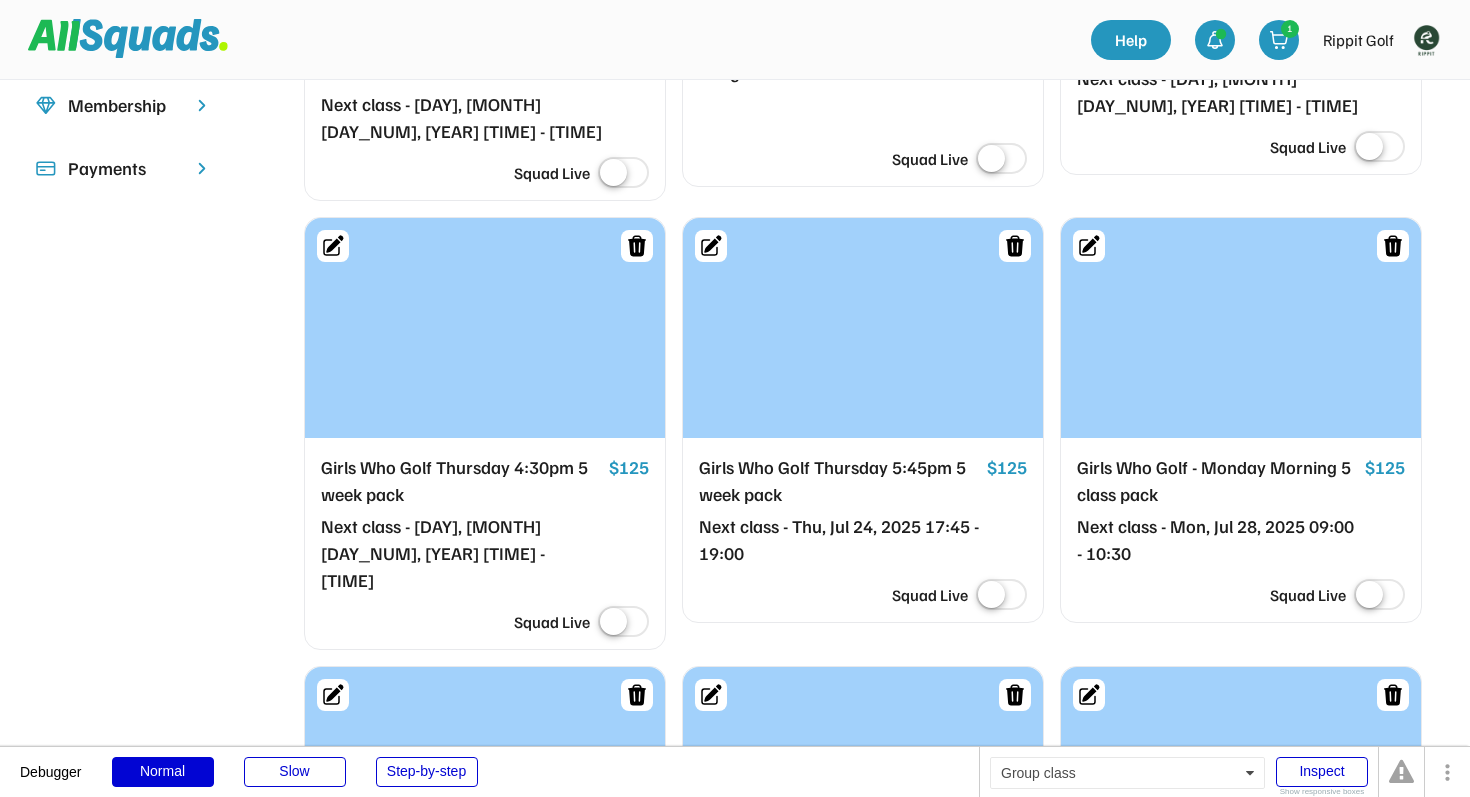 click at bounding box center (623, 623) 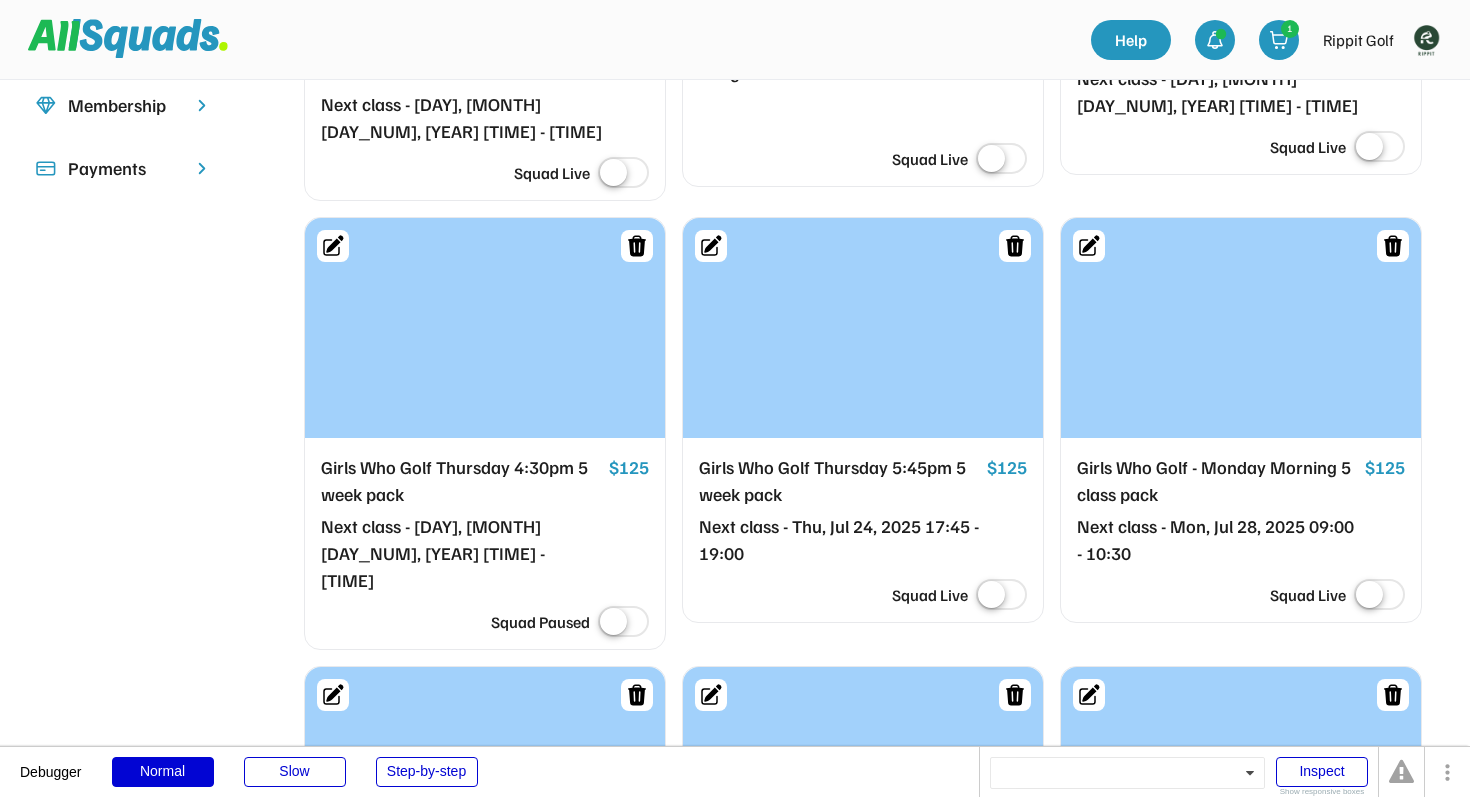 click at bounding box center (623, 623) 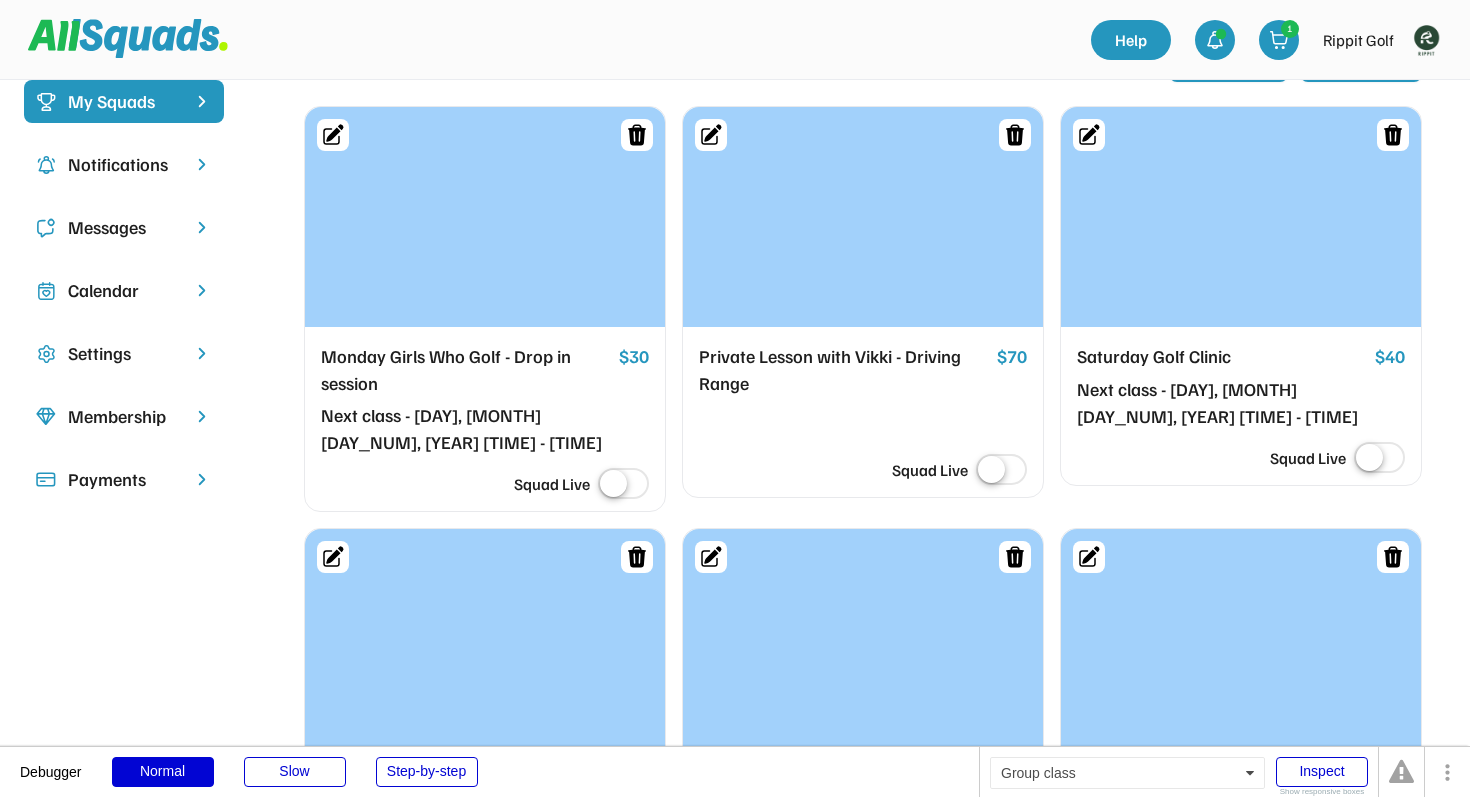 scroll, scrollTop: 150, scrollLeft: 0, axis: vertical 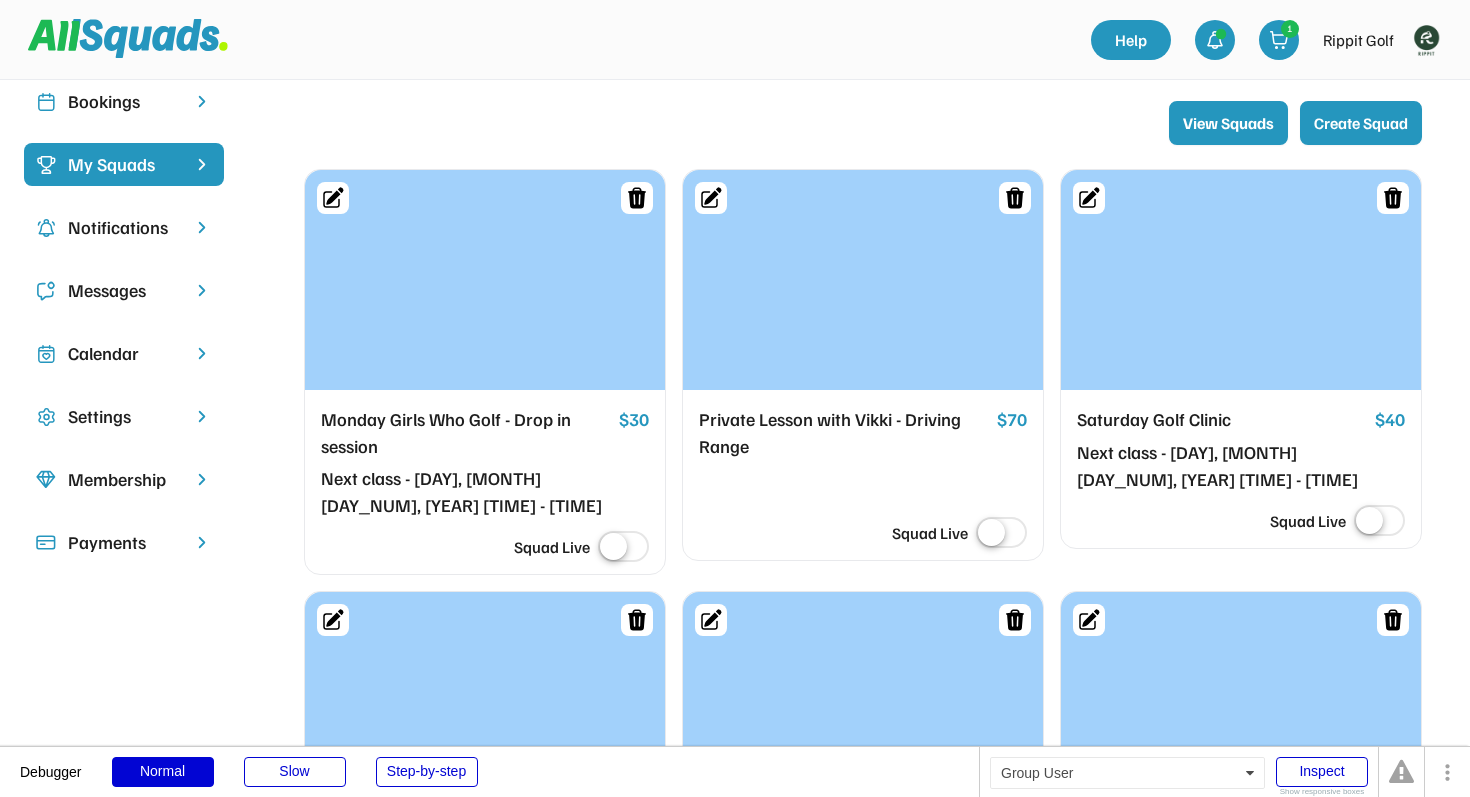 click on "Create Squad" at bounding box center (1361, 123) 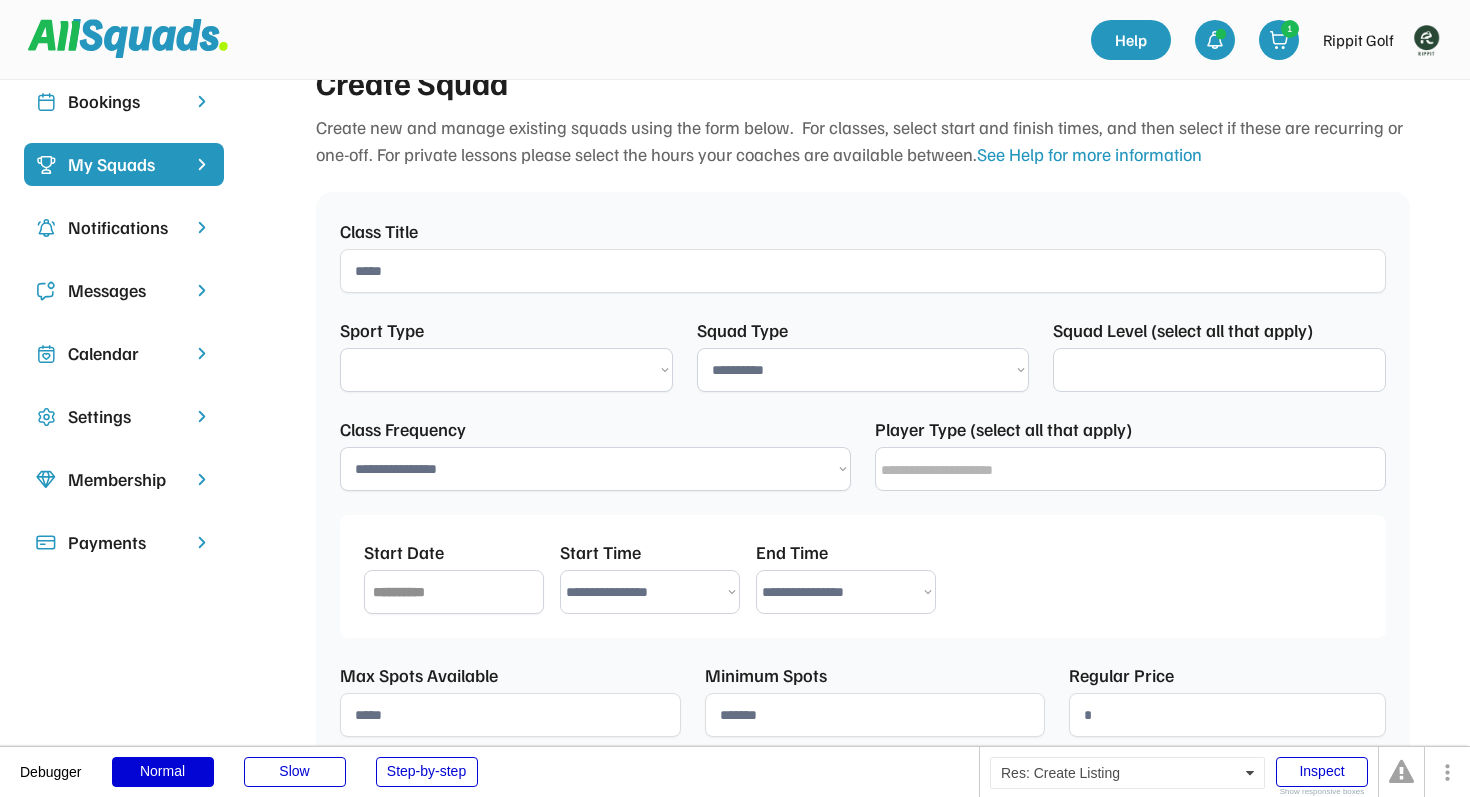 select on "**********" 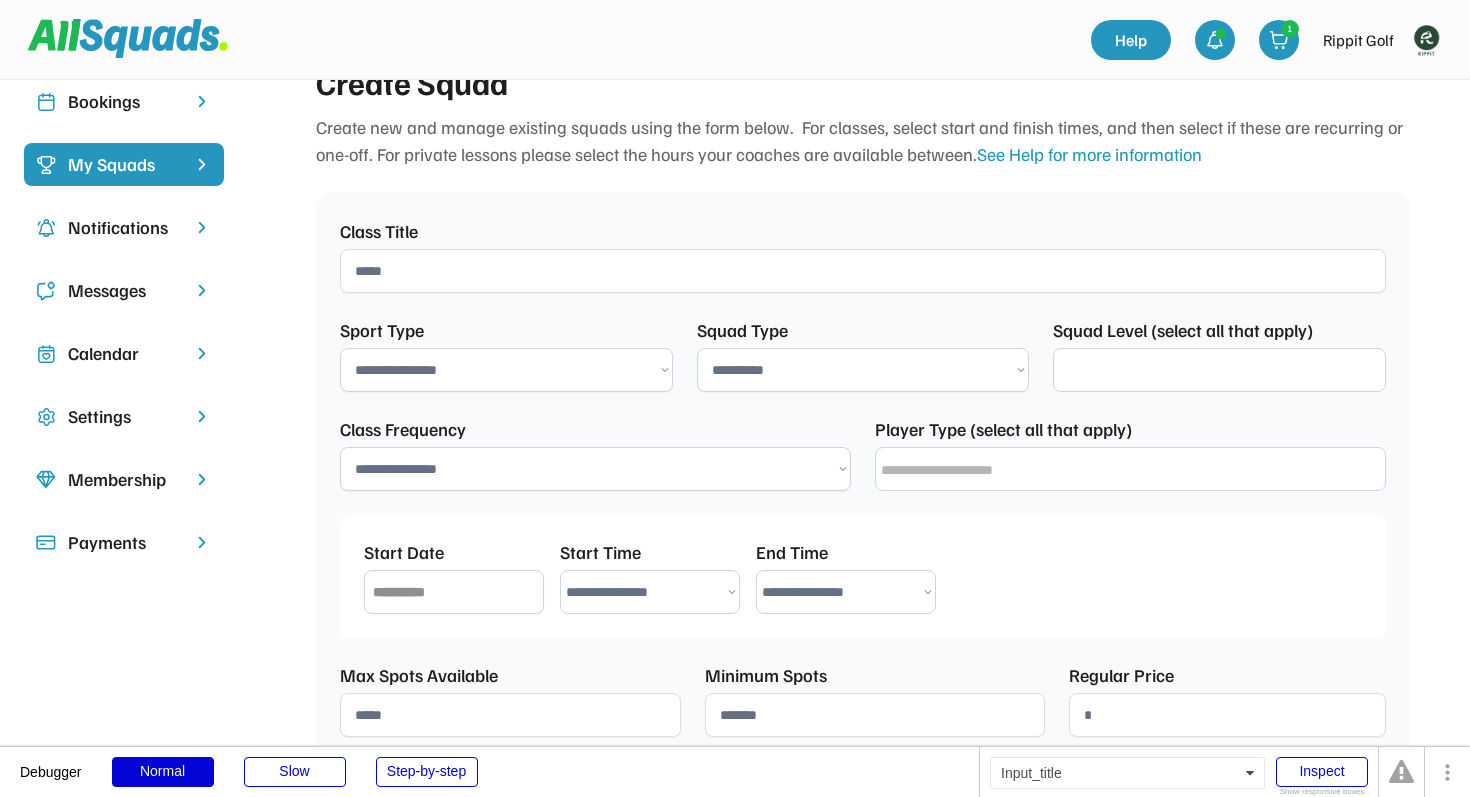 click at bounding box center [863, 271] 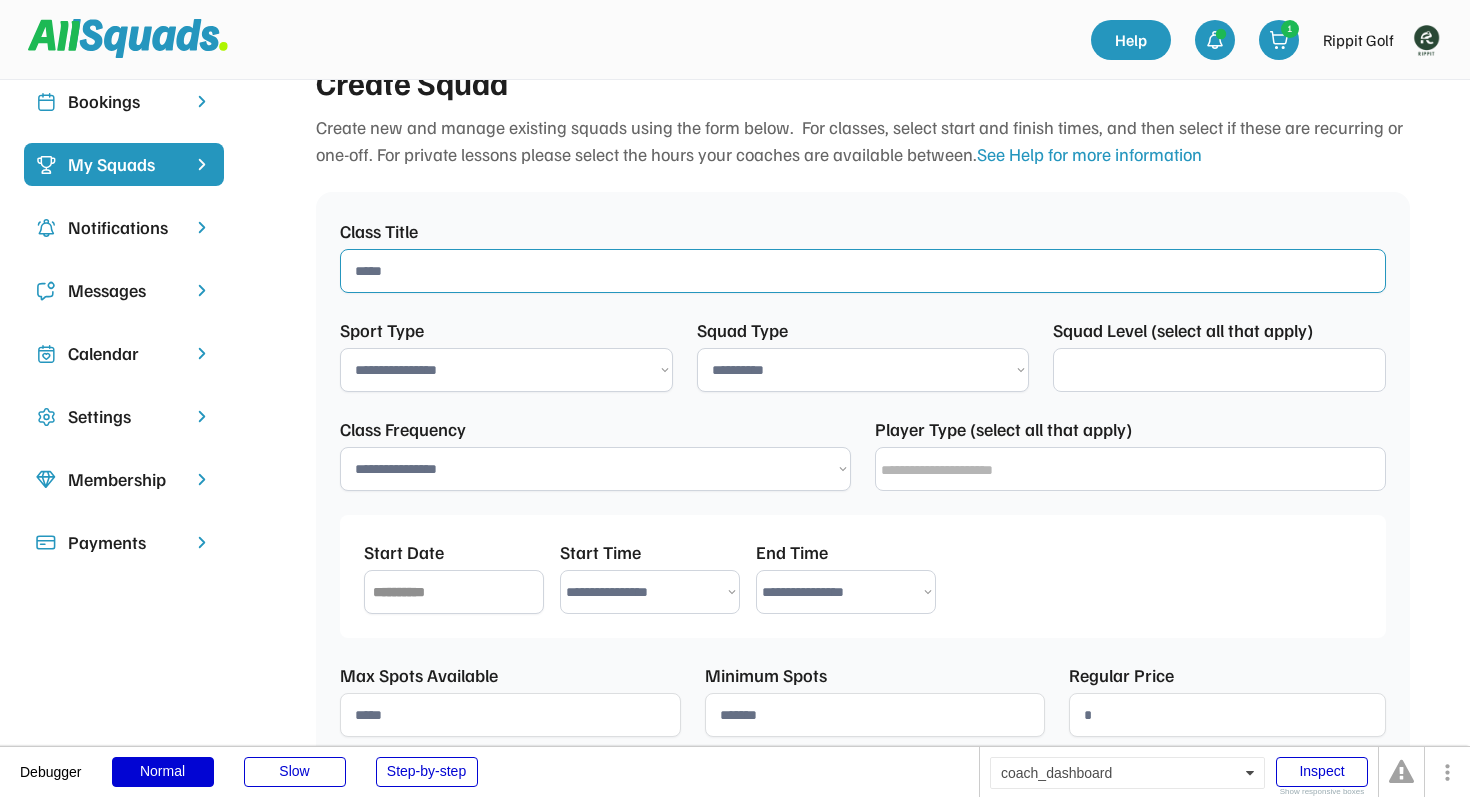 select 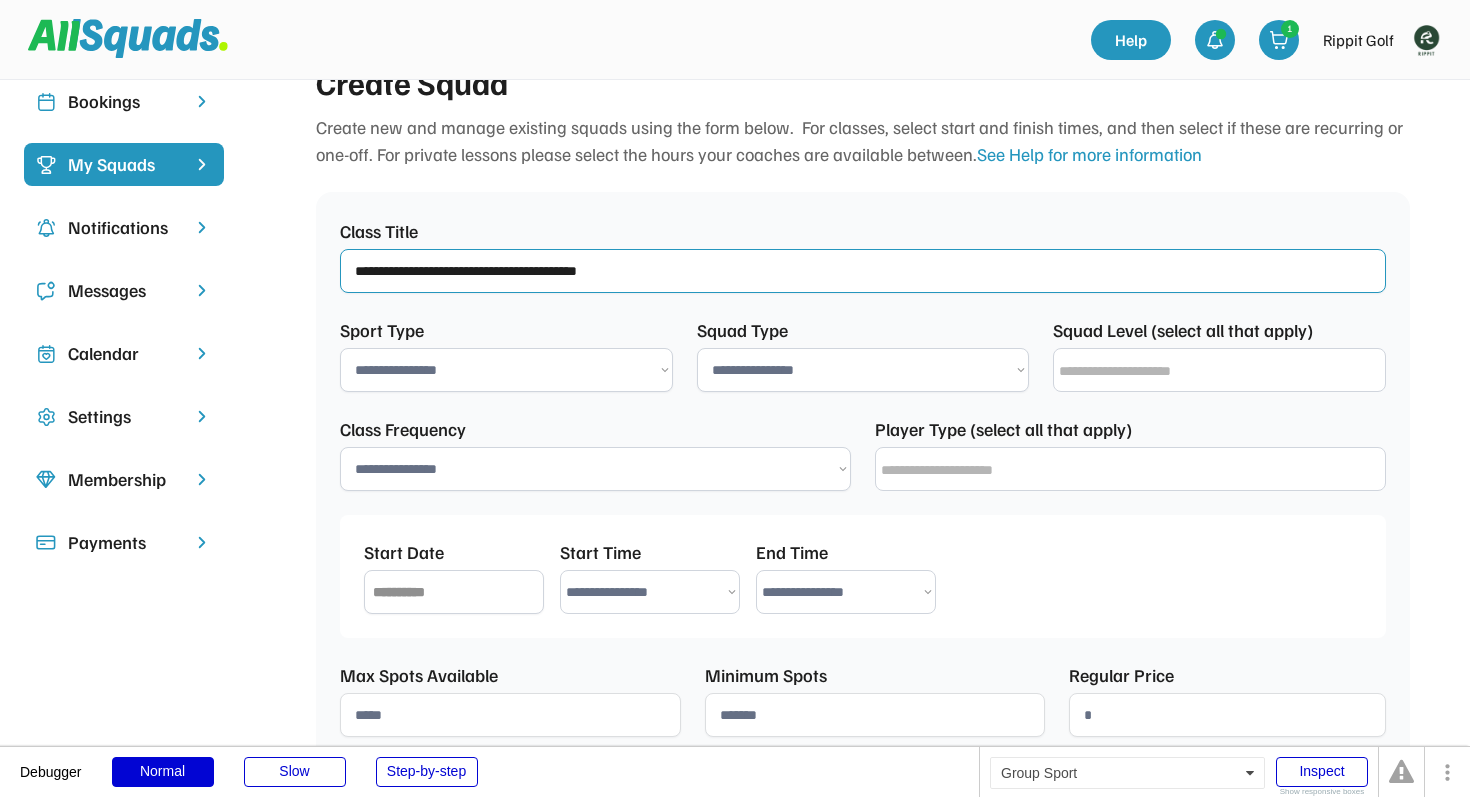 type on "**********" 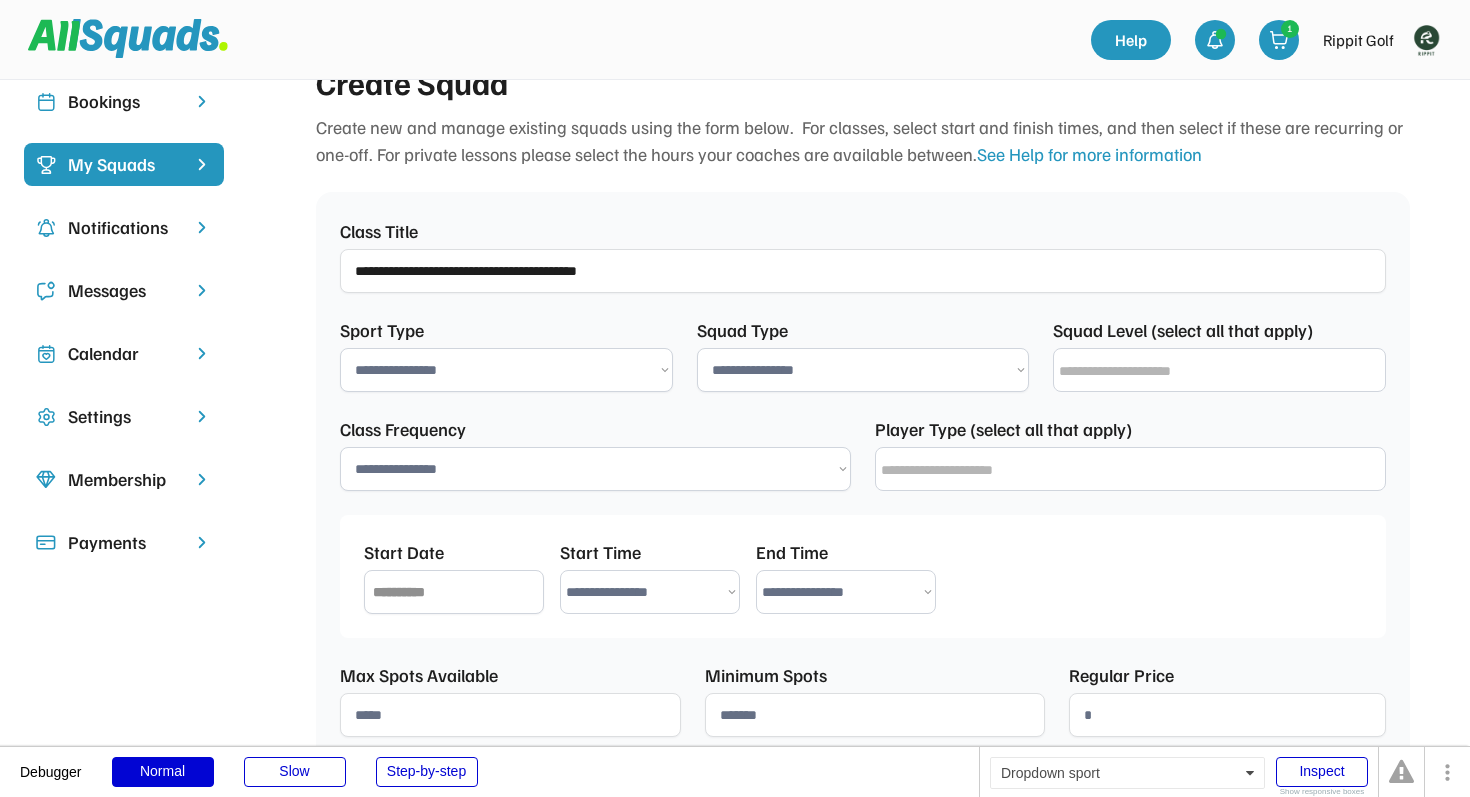 select on "**********" 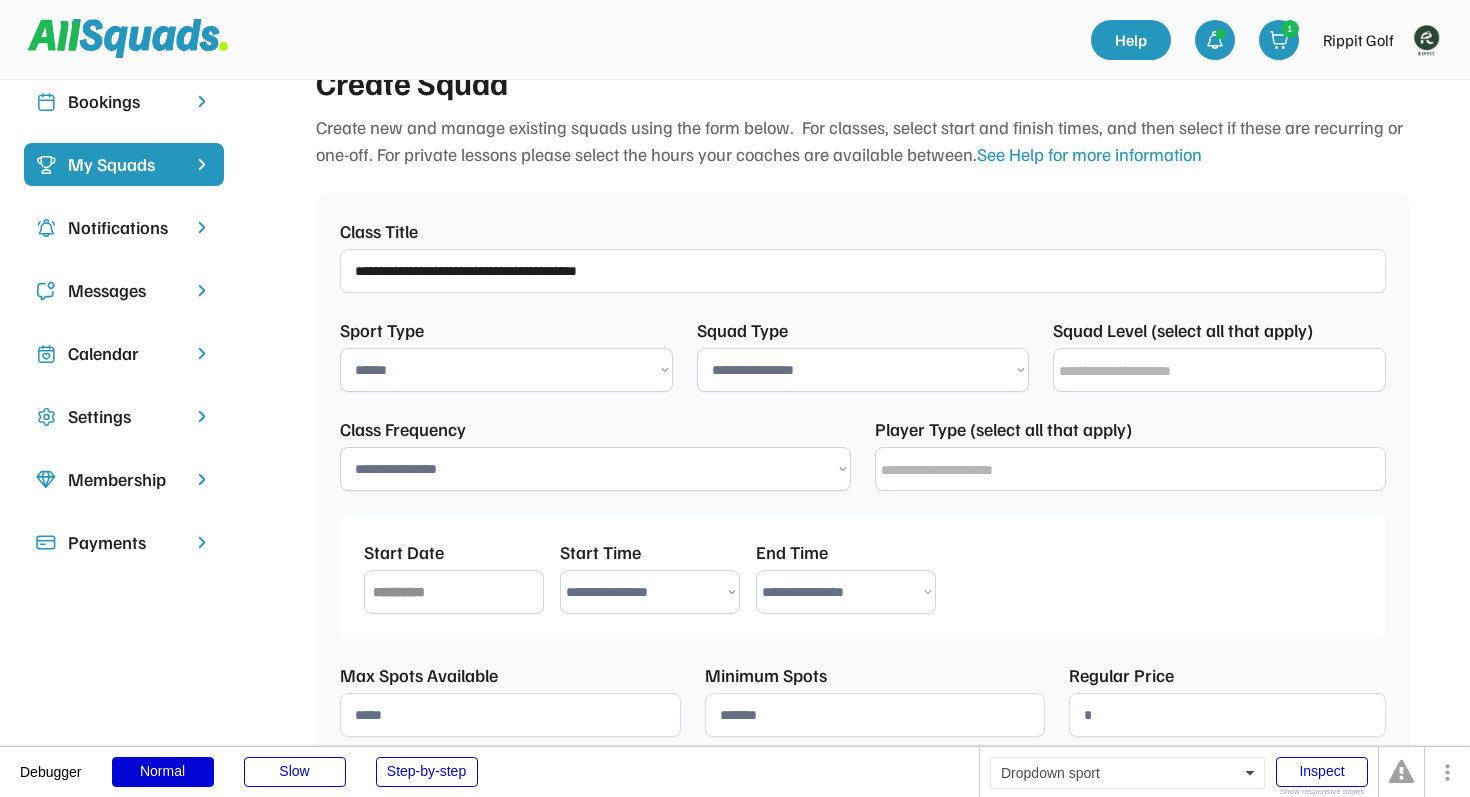 click on "**********" at bounding box center [863, 370] 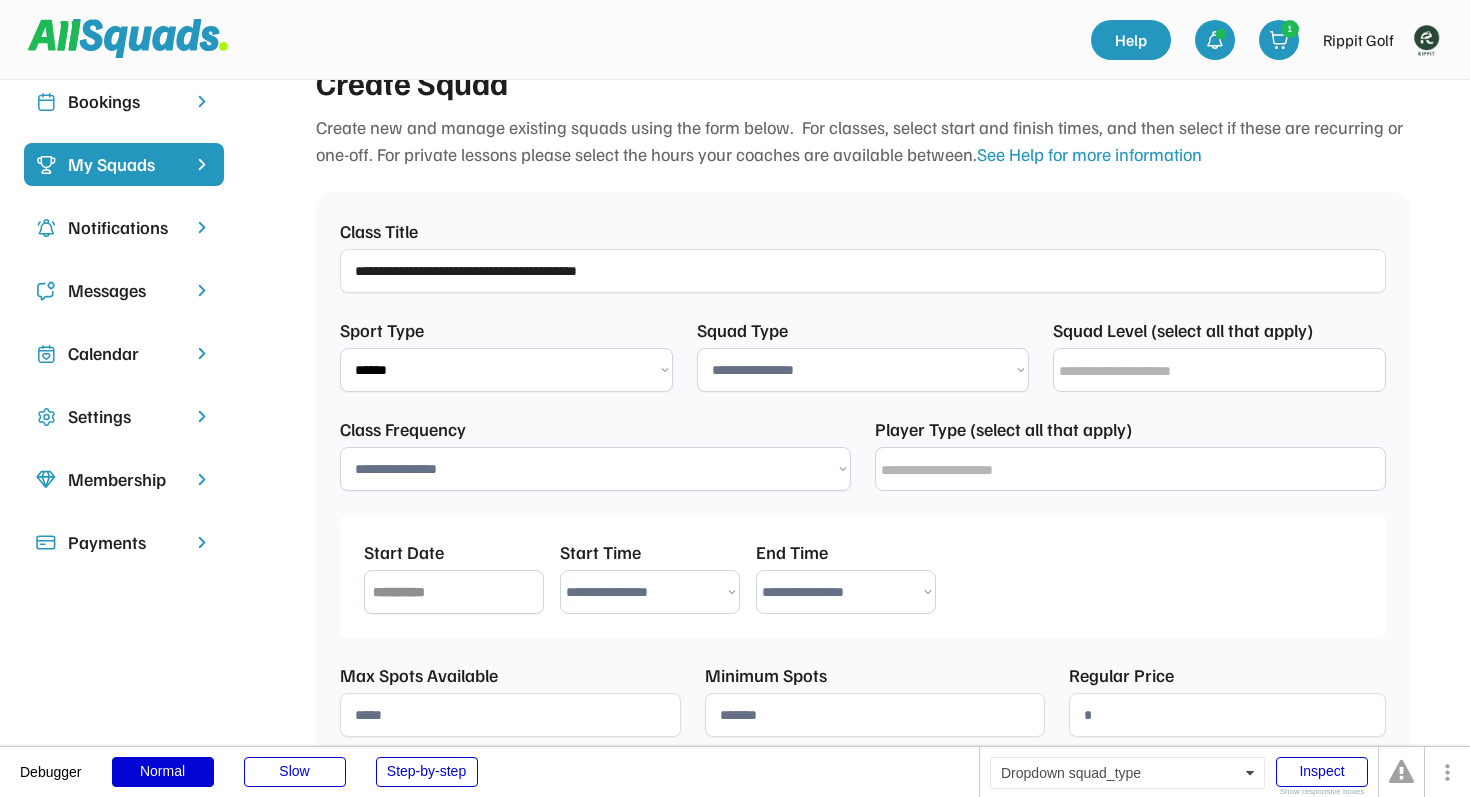 select on "**********" 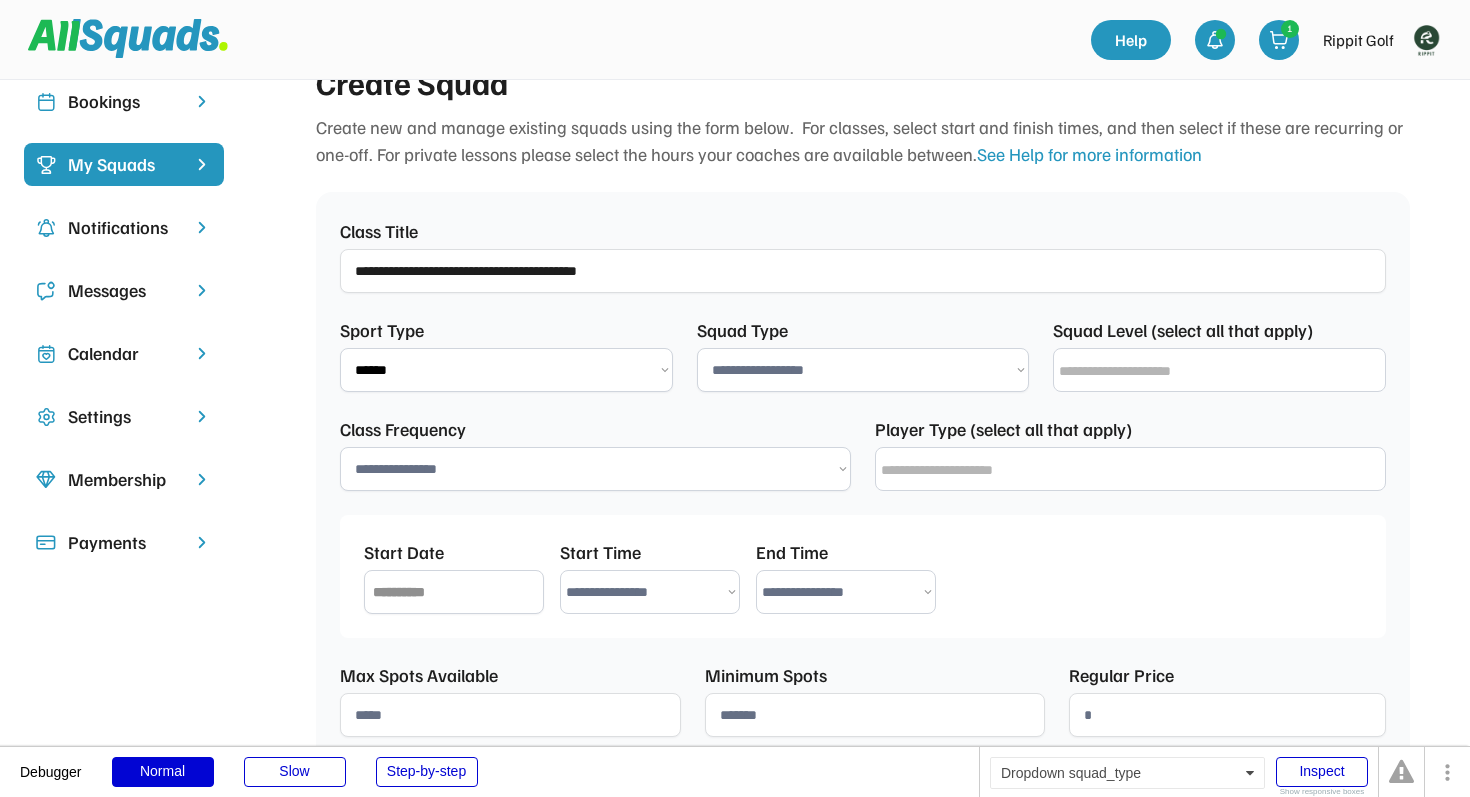 click at bounding box center (1224, 371) 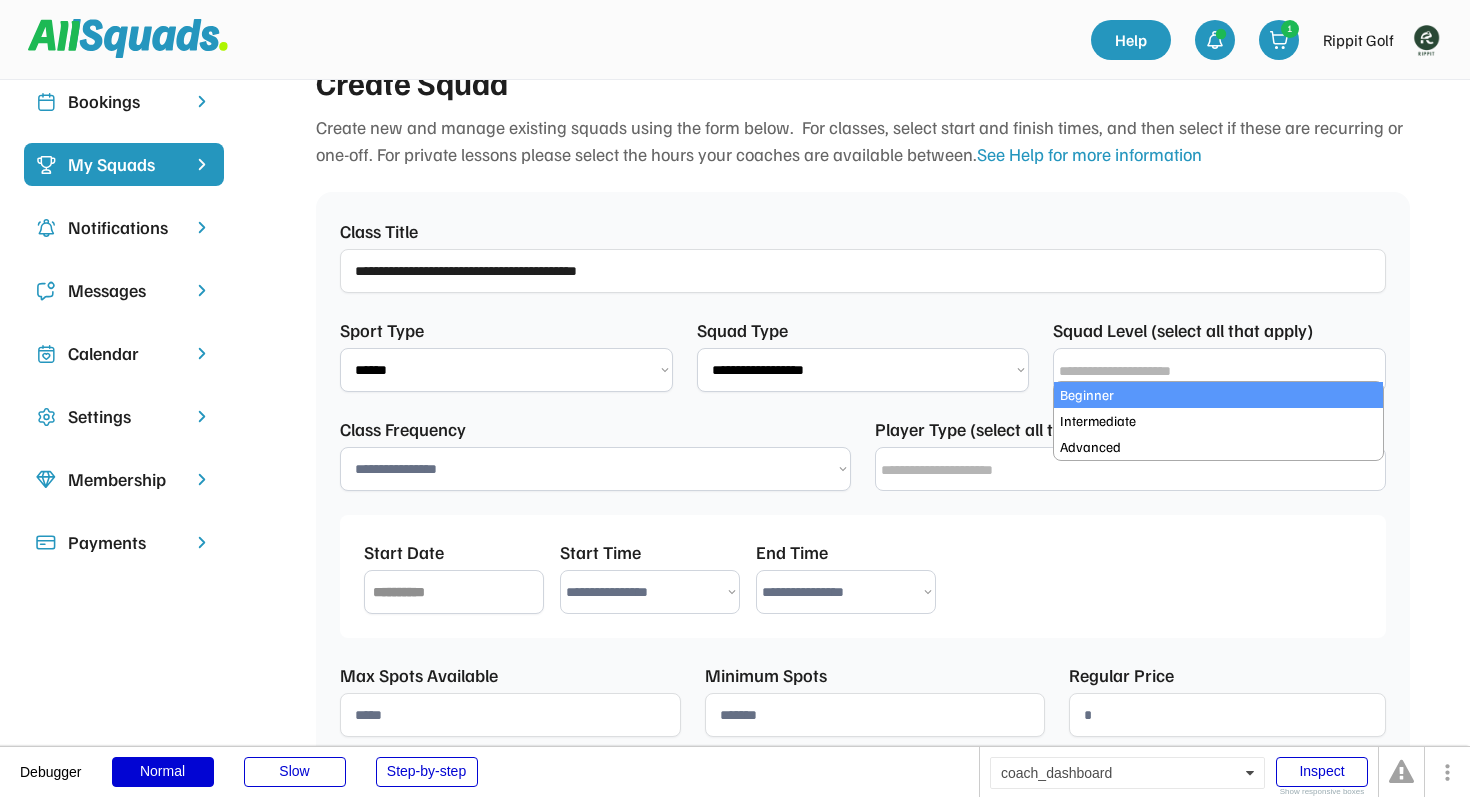 select on "**********" 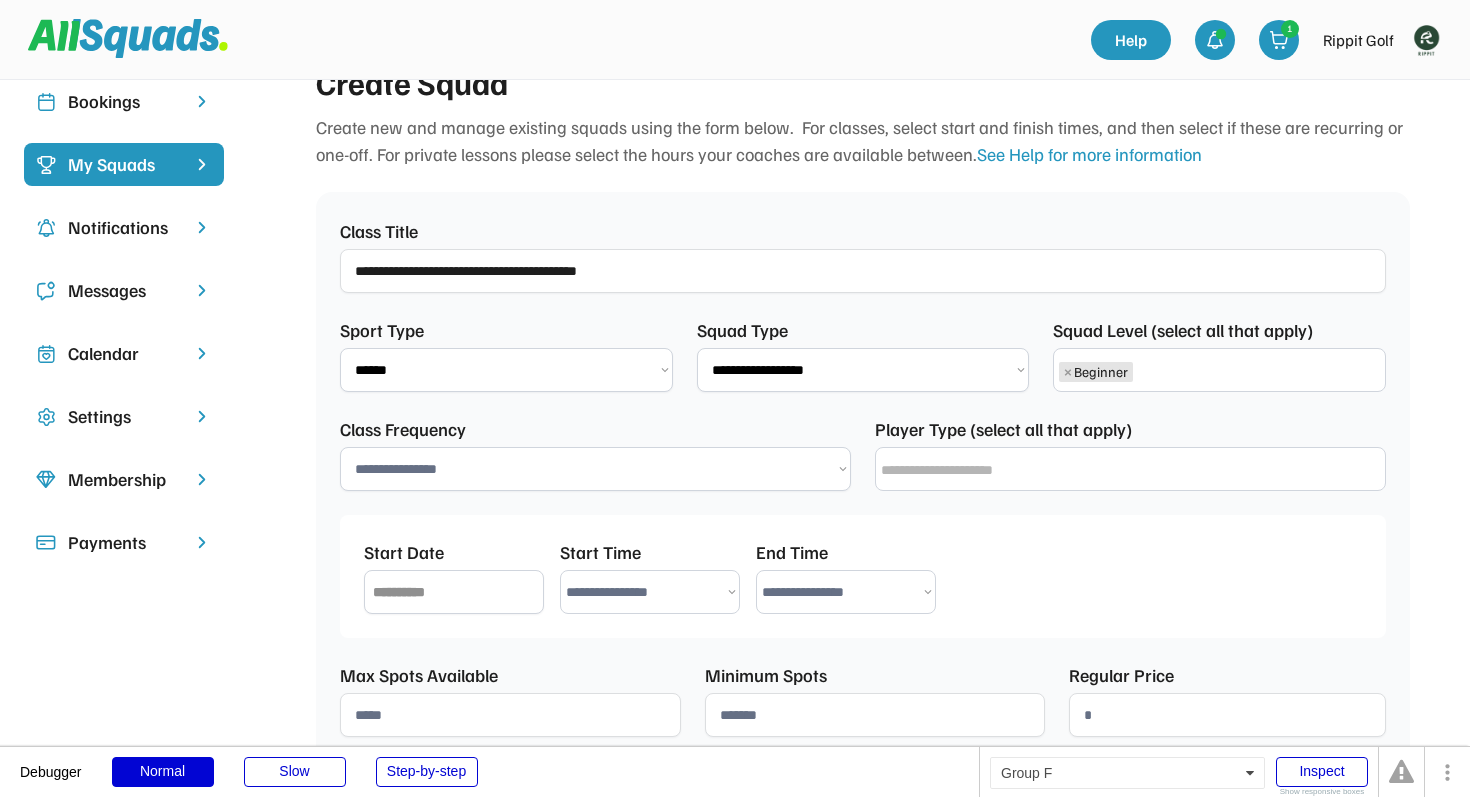 click on "× Beginner" at bounding box center (1219, 369) 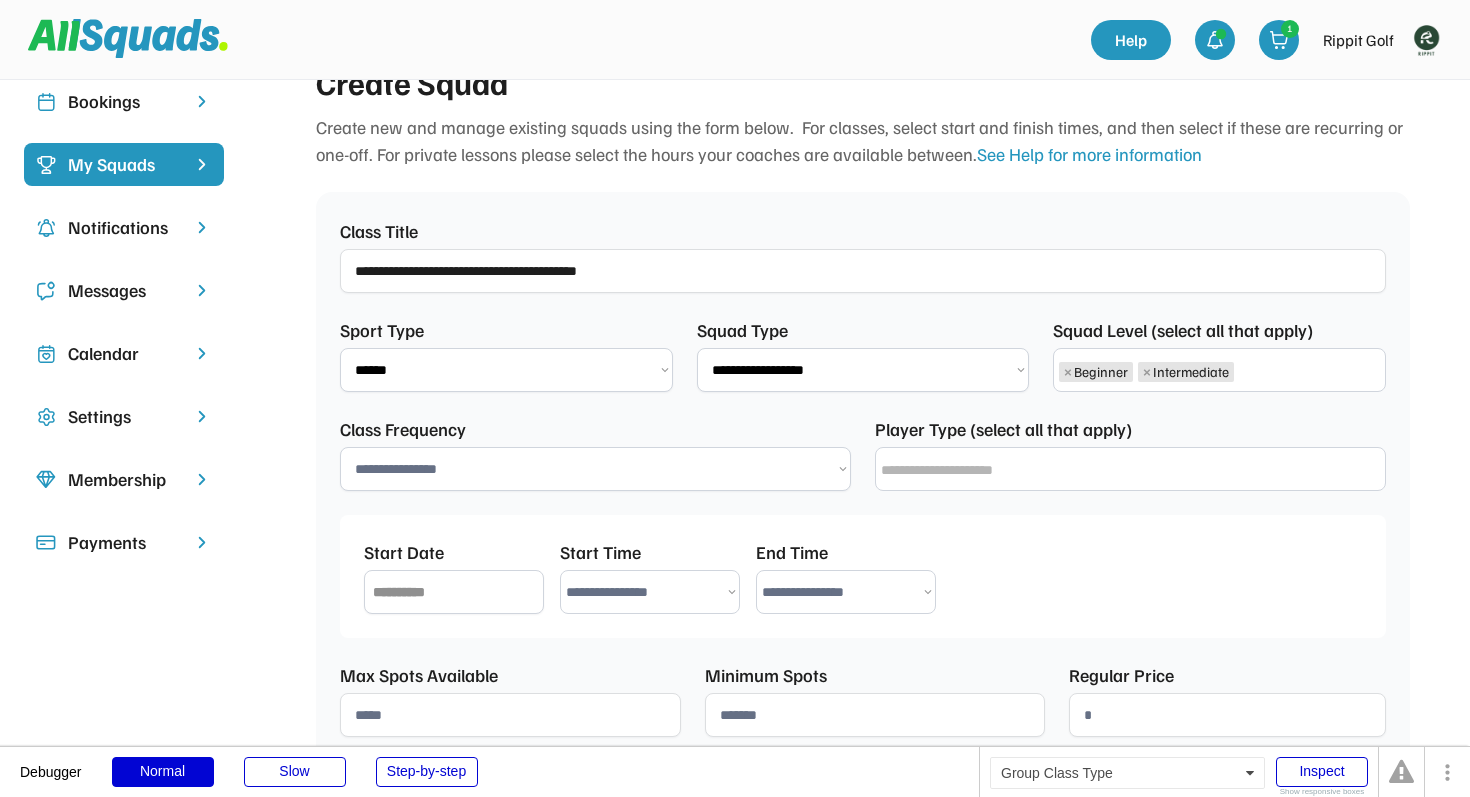 click on "**********" at bounding box center (595, 469) 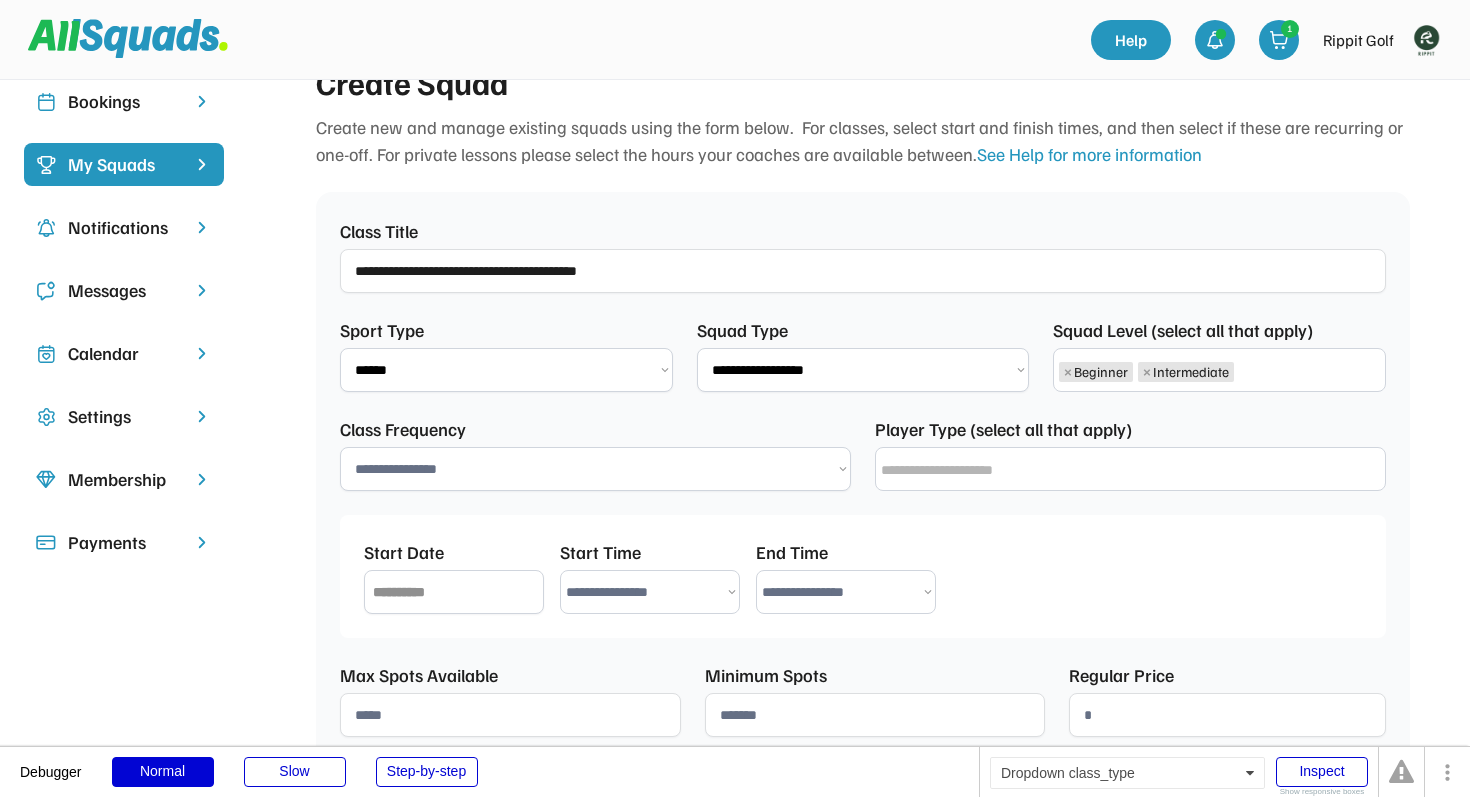 select on "**********" 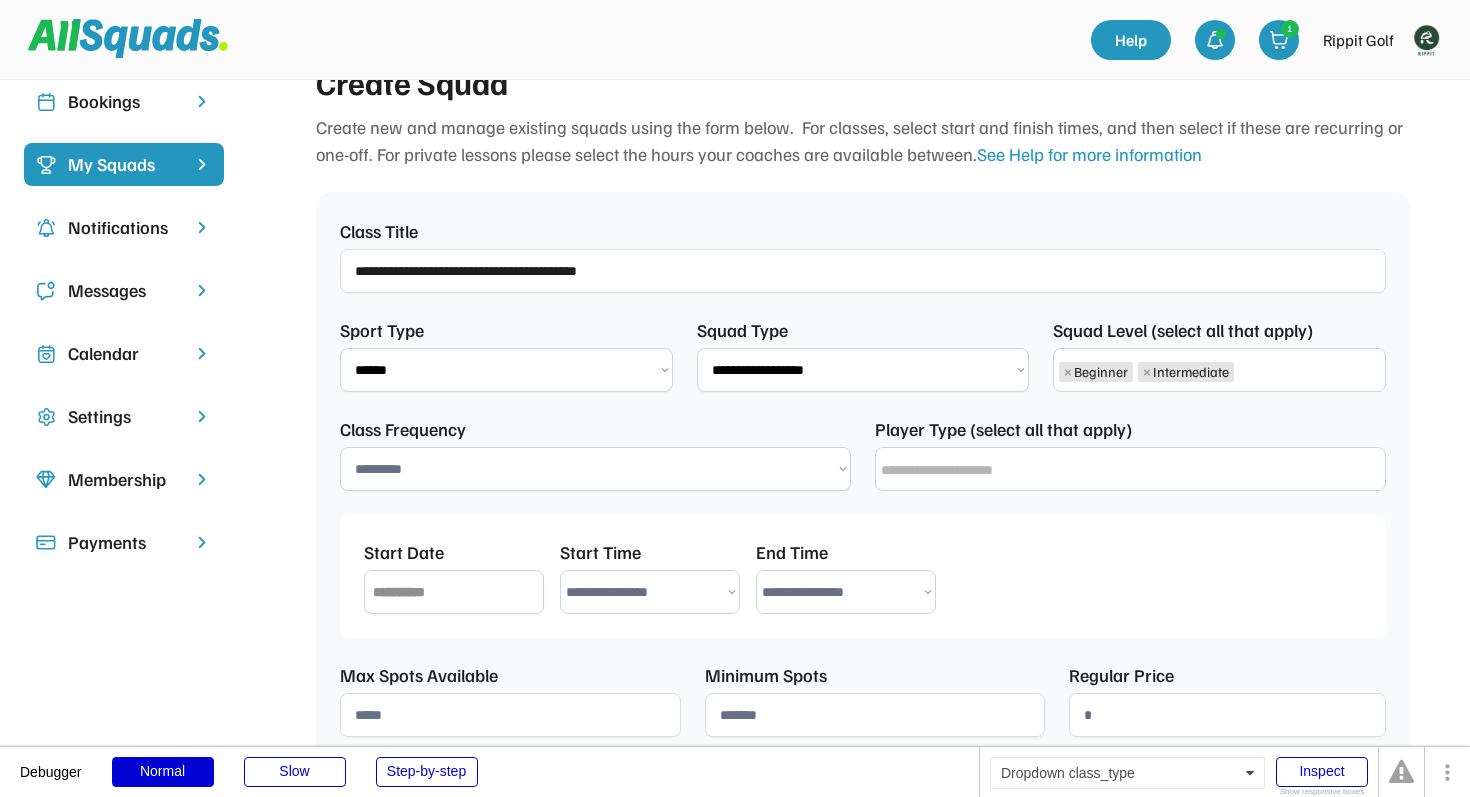 click at bounding box center [1130, 468] 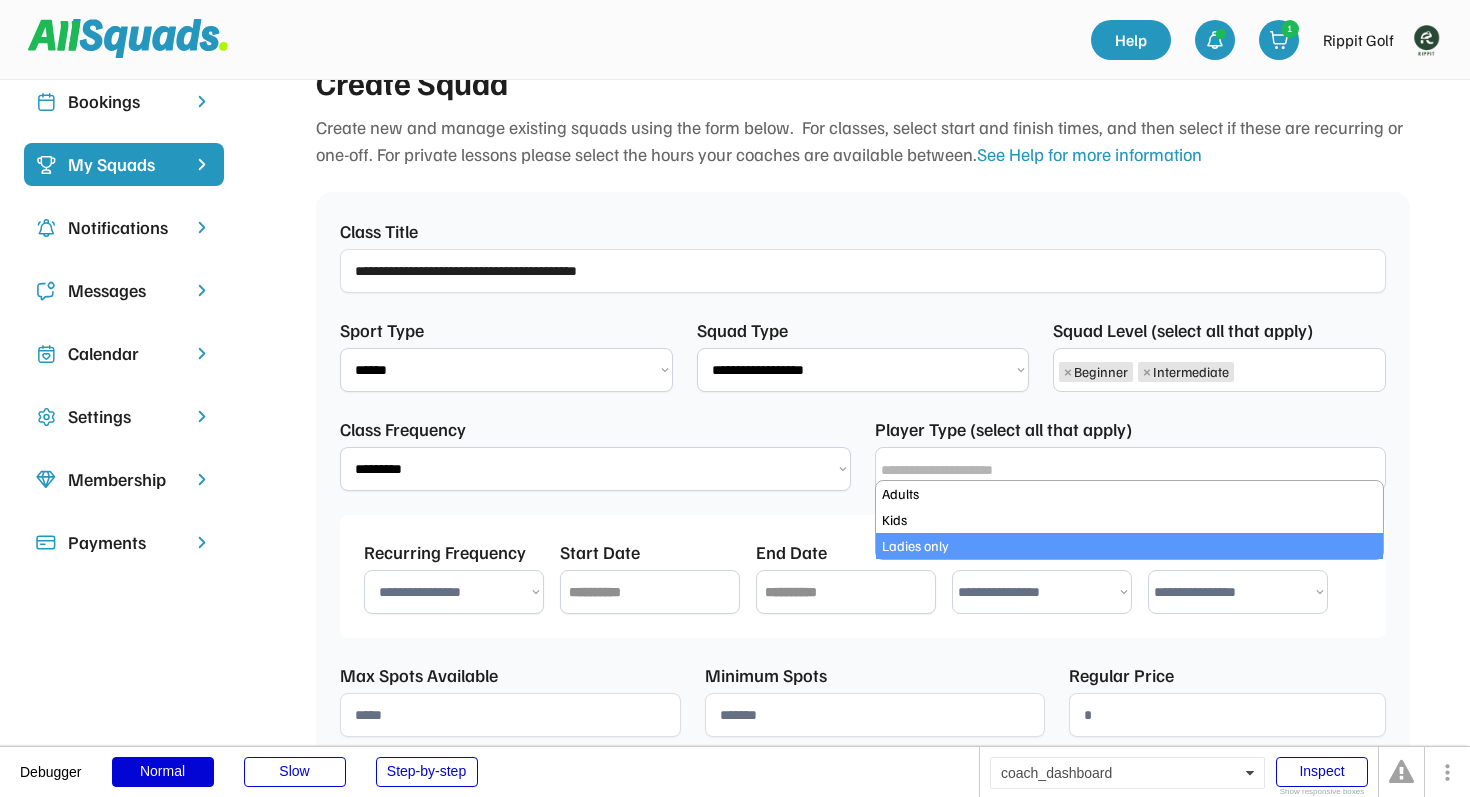 scroll, scrollTop: 34, scrollLeft: 0, axis: vertical 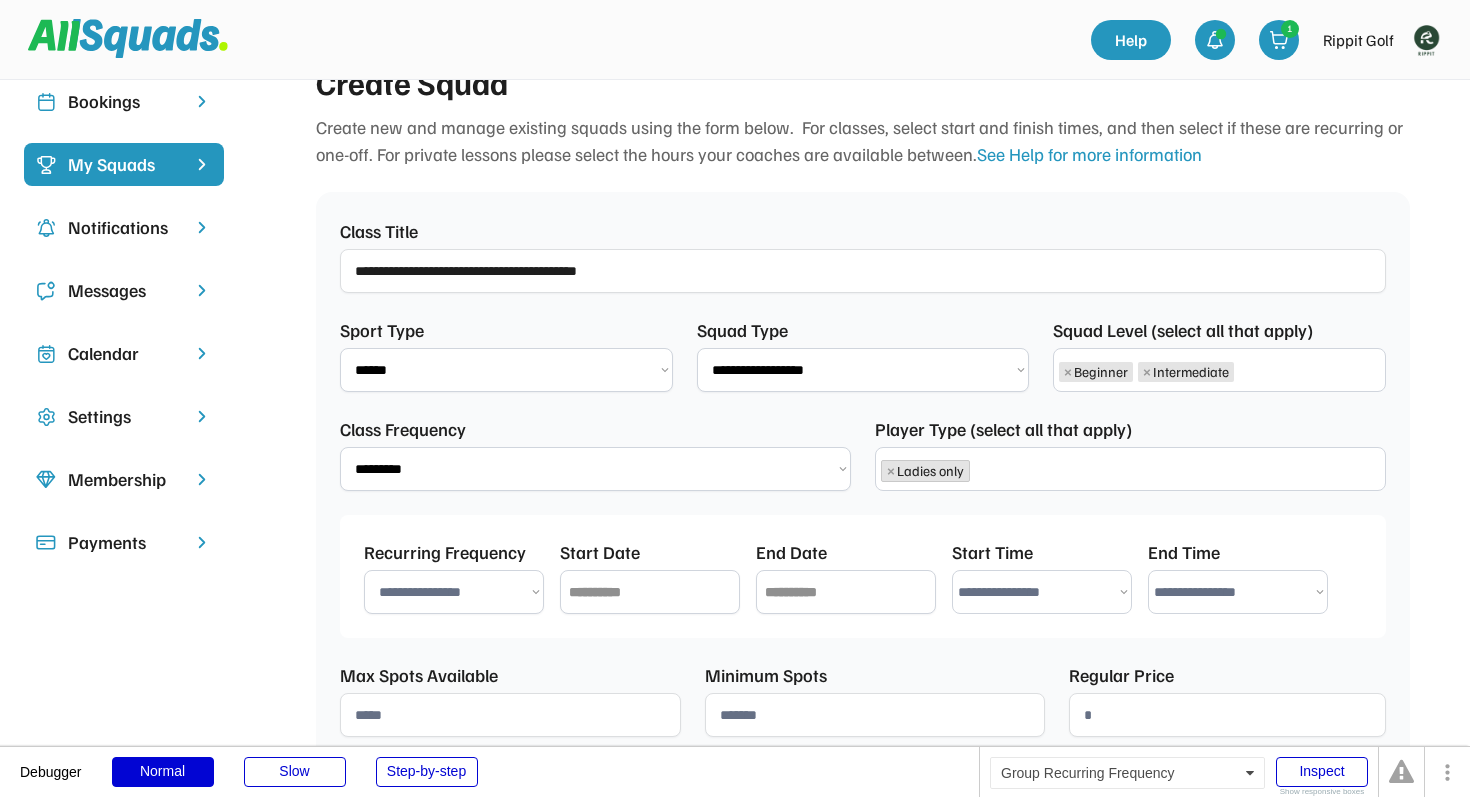 click on "**********" at bounding box center [454, 592] 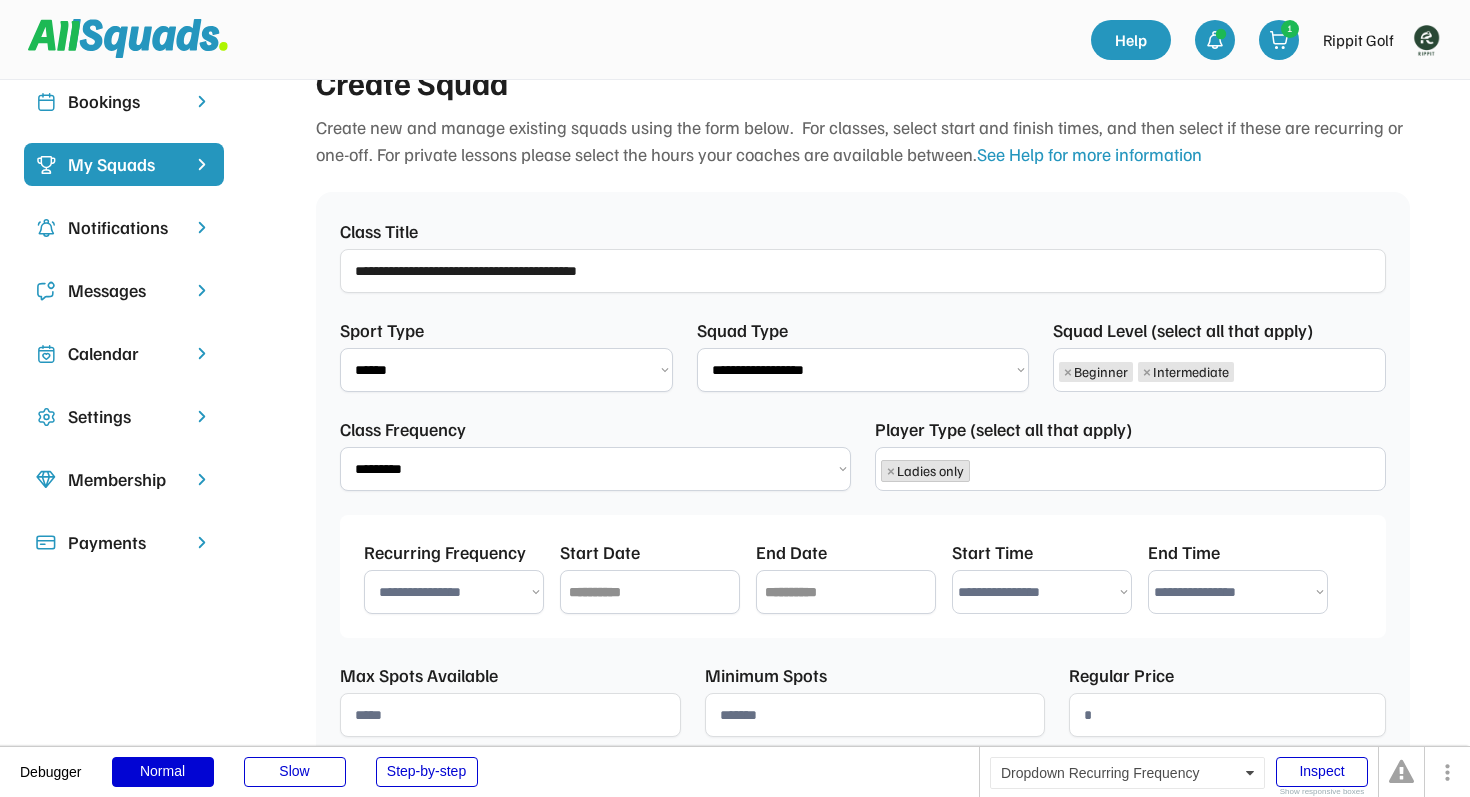 select on "********" 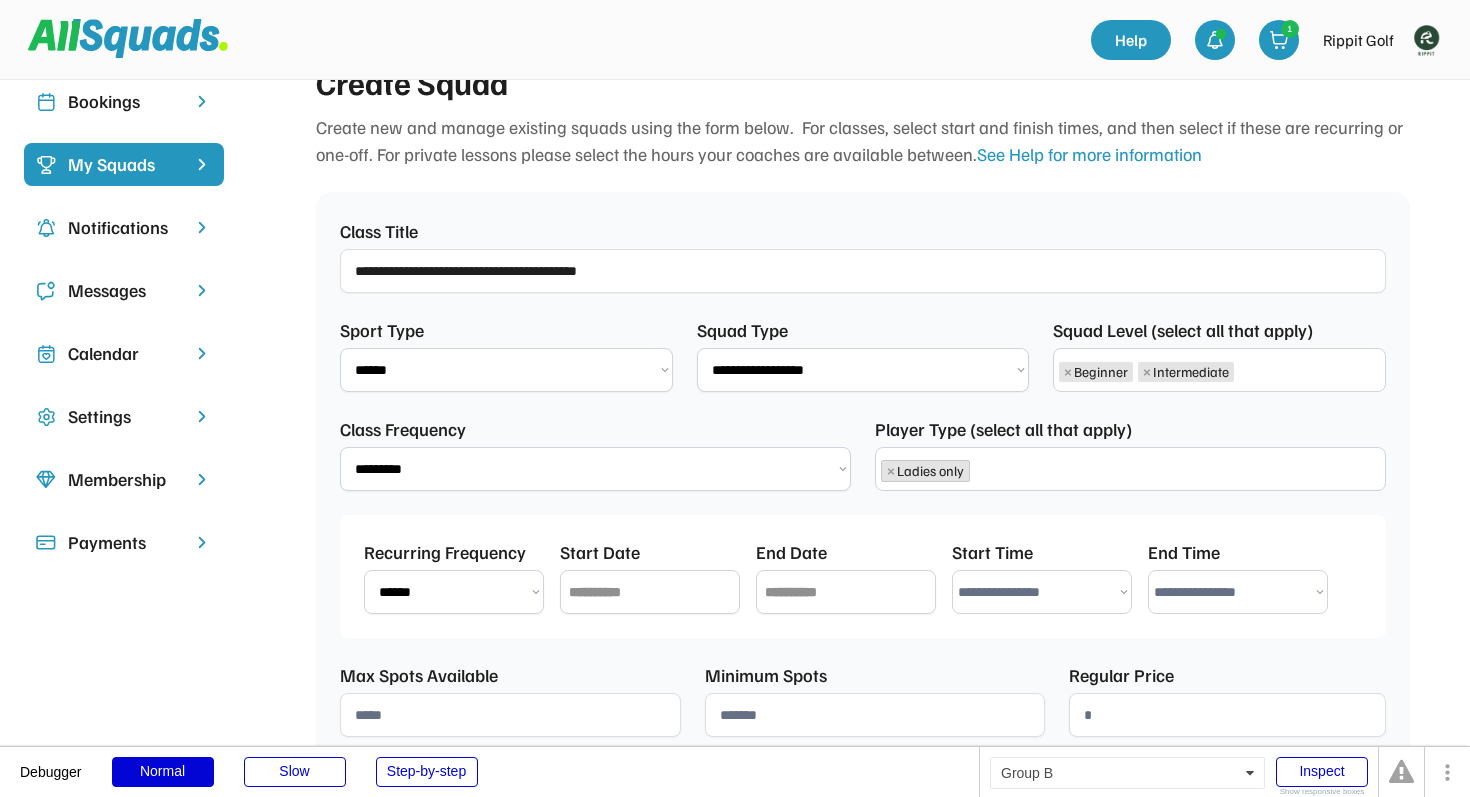 click at bounding box center [650, 592] 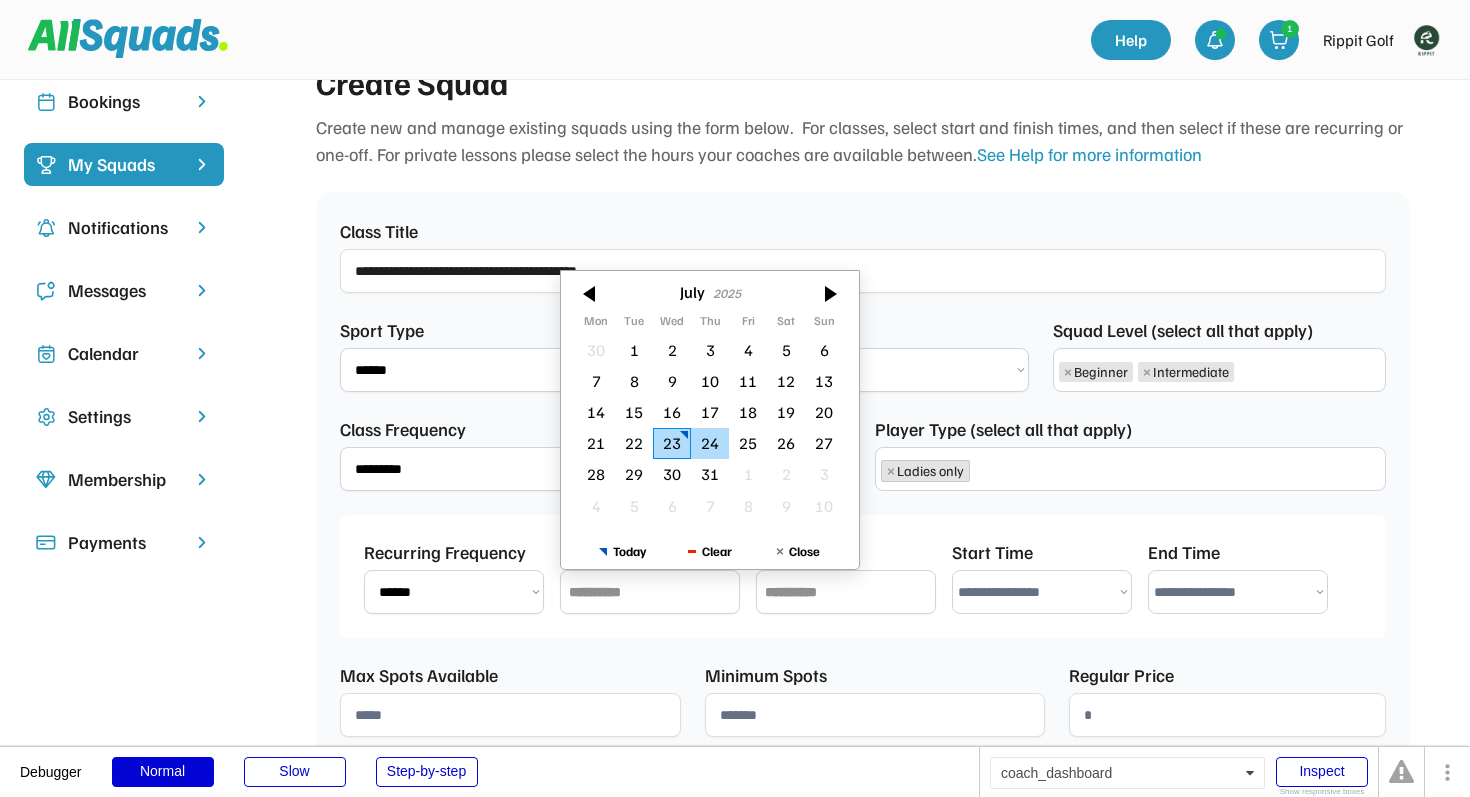 click on "24" at bounding box center [710, 443] 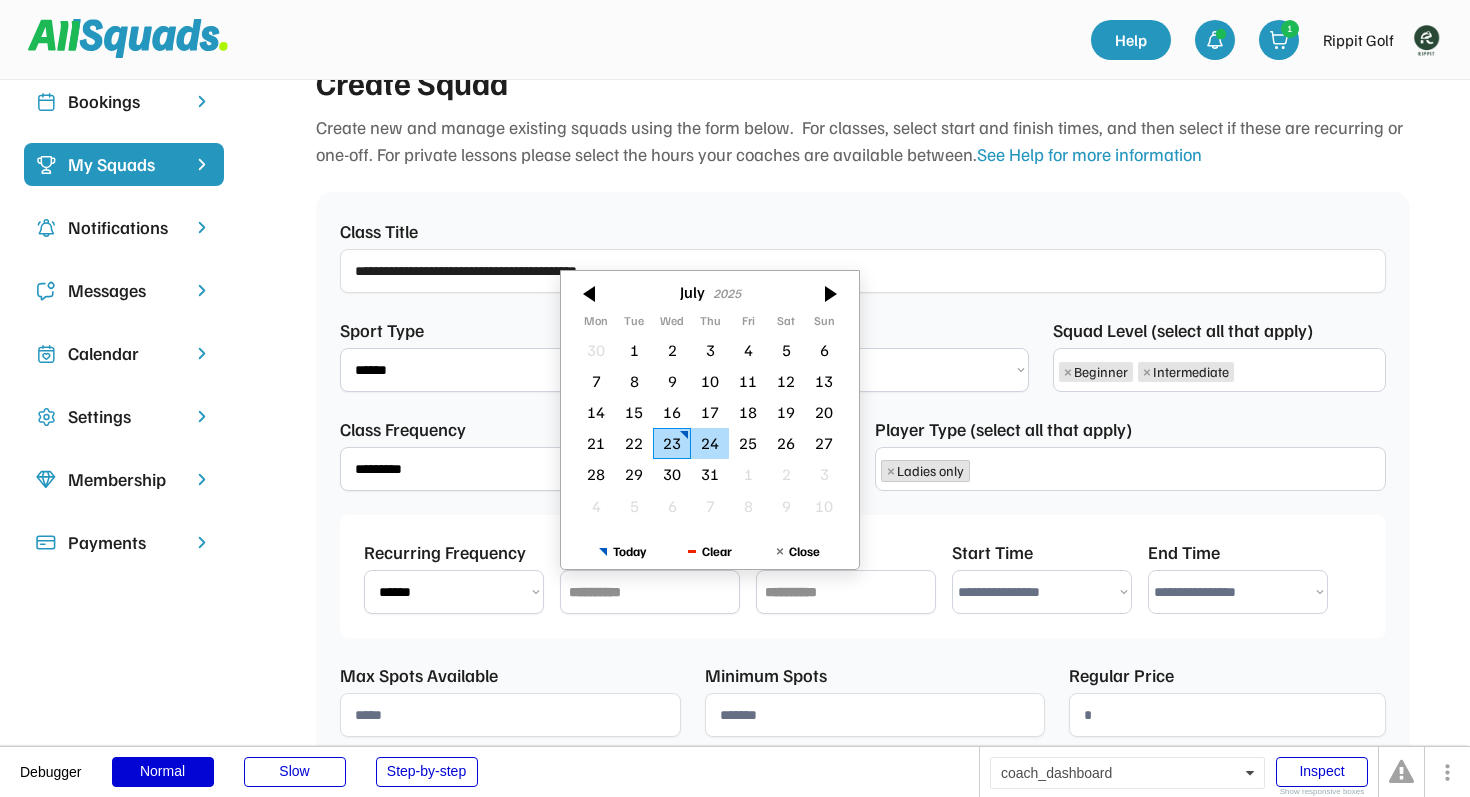 type on "**********" 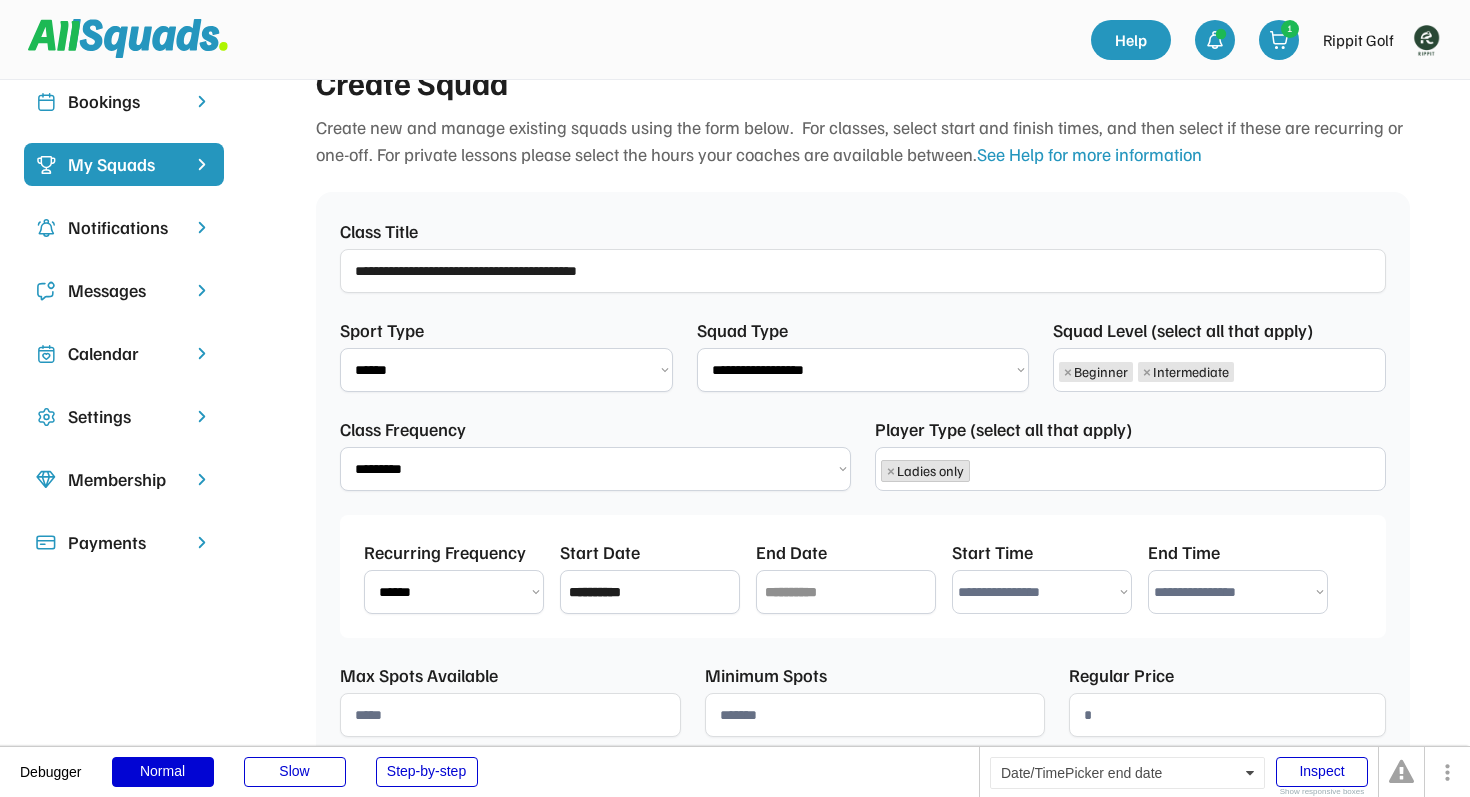 click at bounding box center [846, 592] 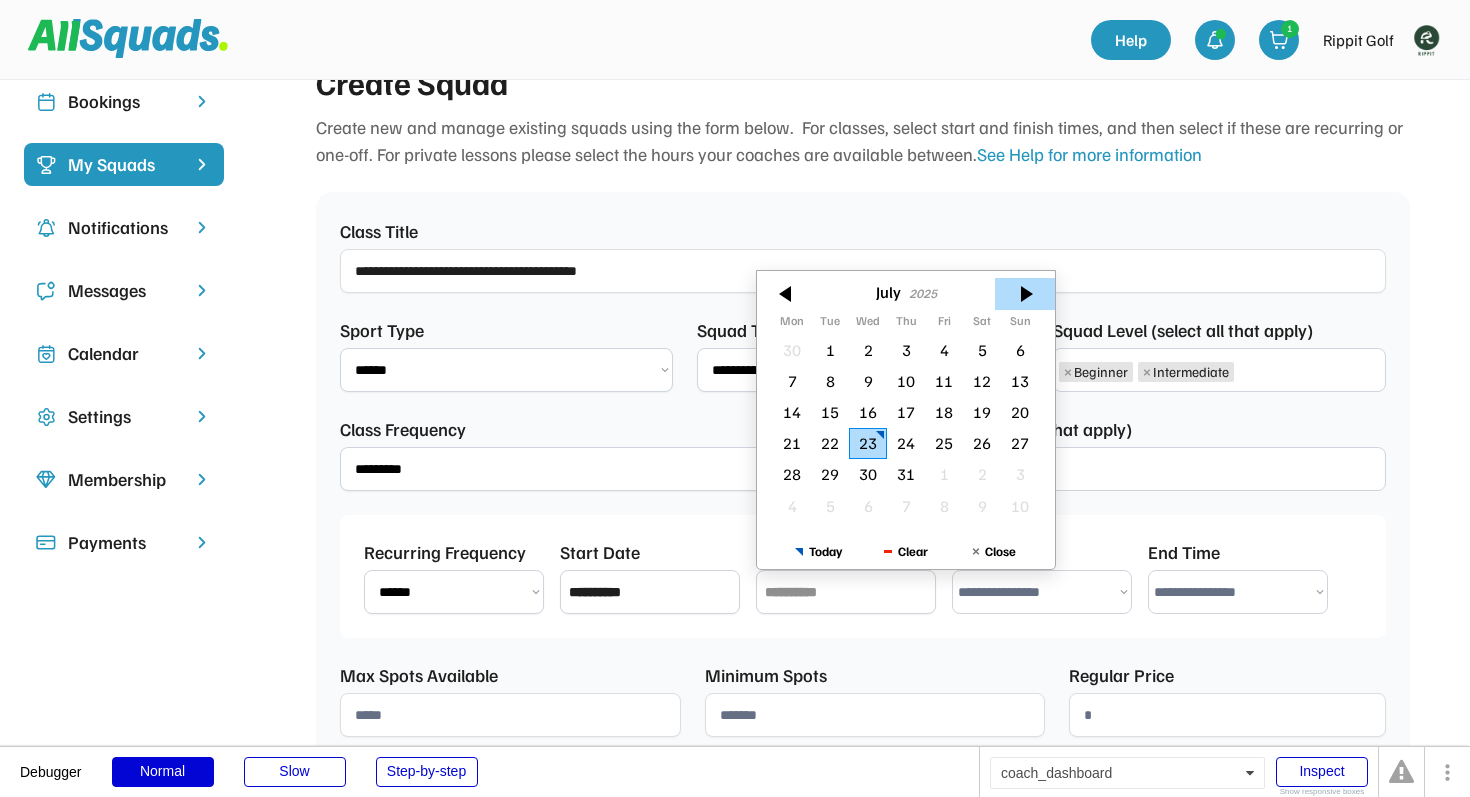 click at bounding box center [1025, 294] 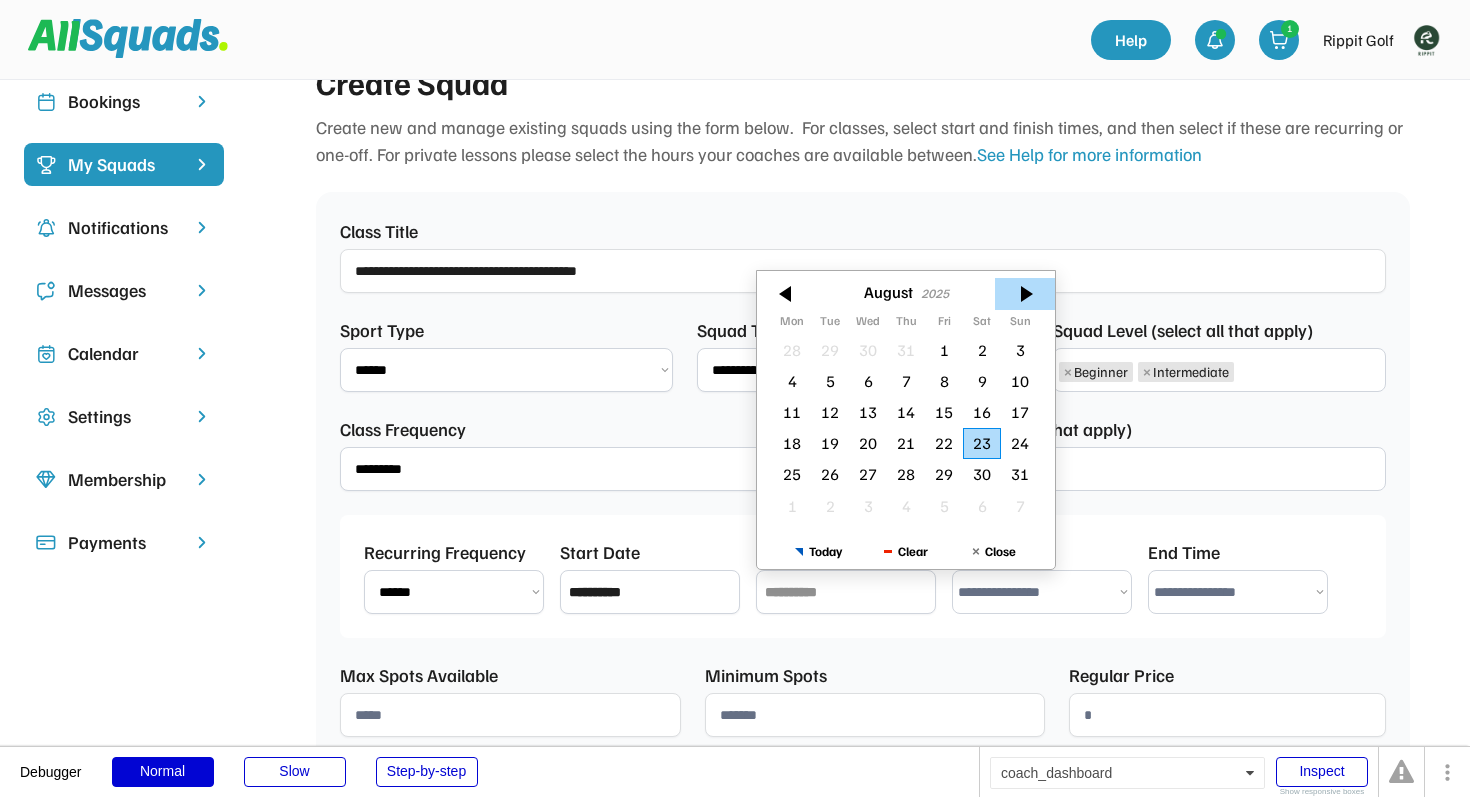 click at bounding box center [1025, 294] 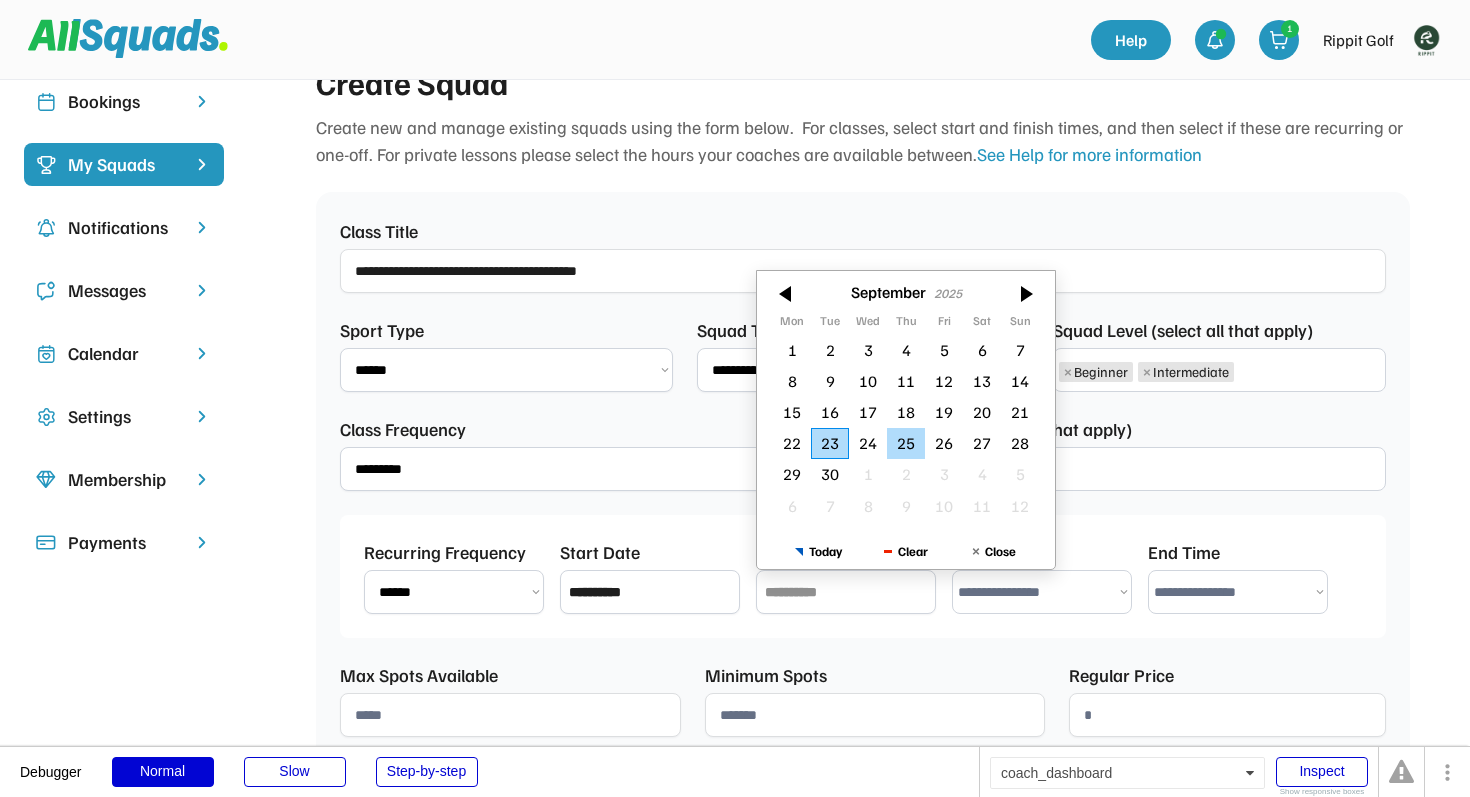 click on "25" at bounding box center (906, 443) 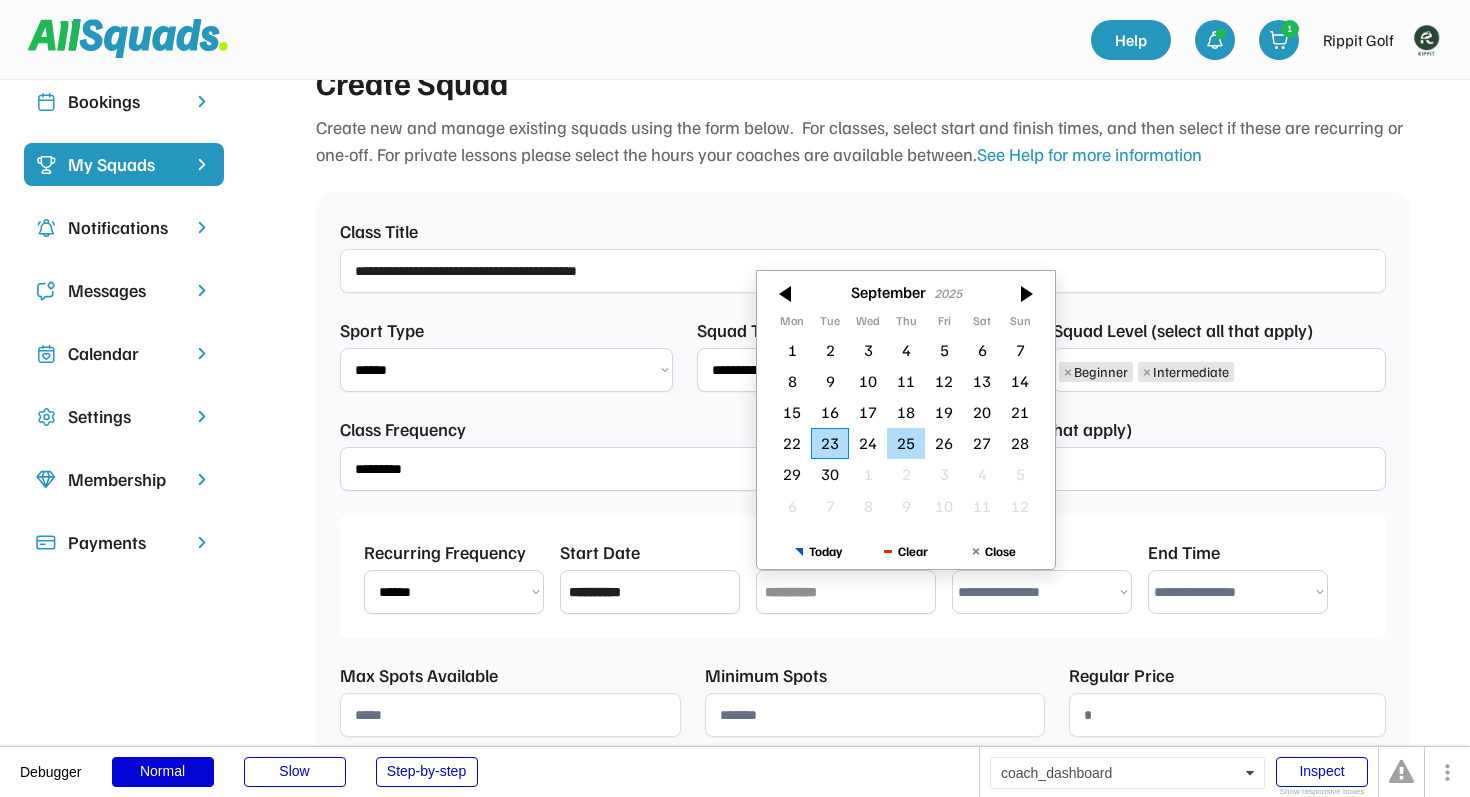 type on "**********" 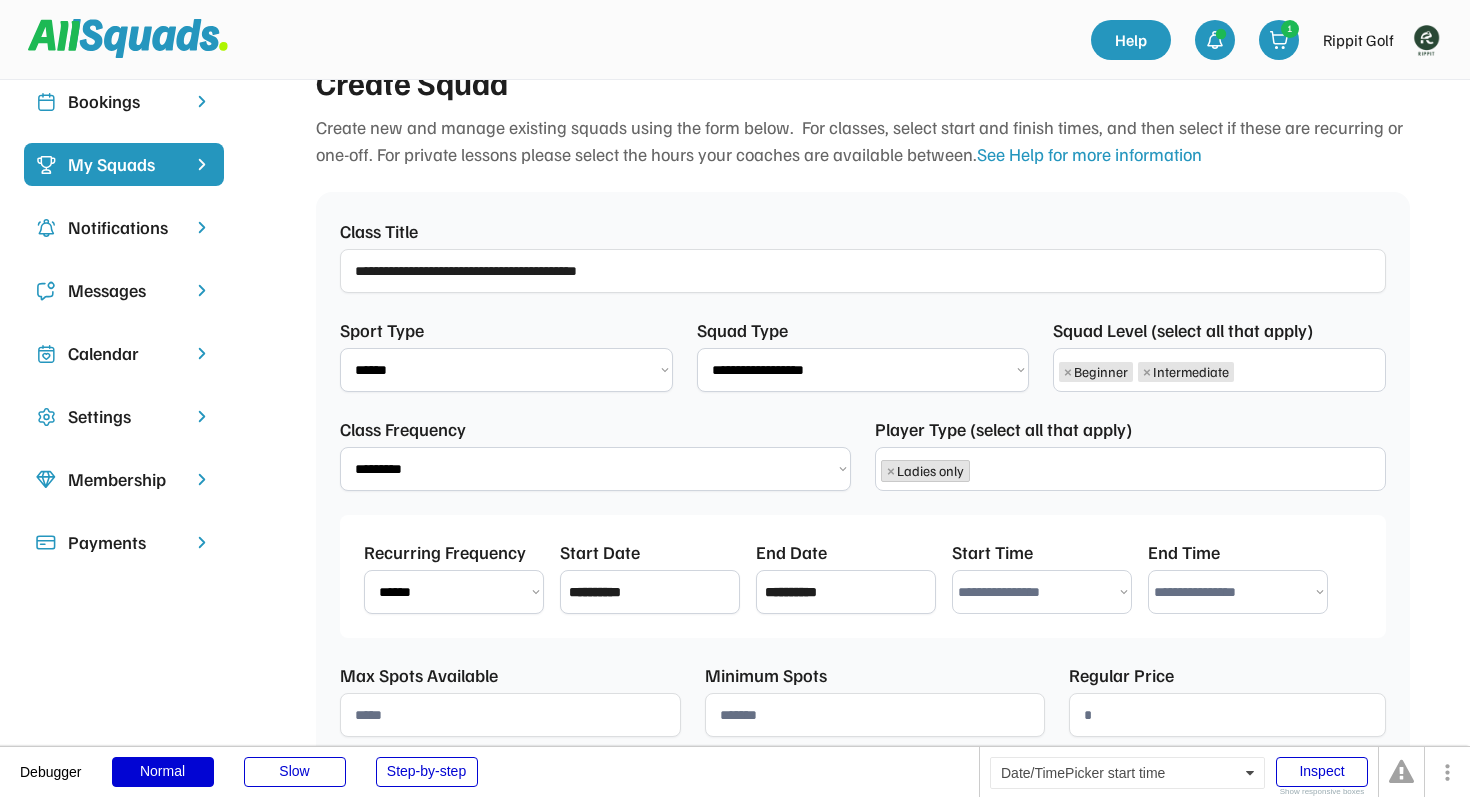 click on "**********" at bounding box center [1042, 592] 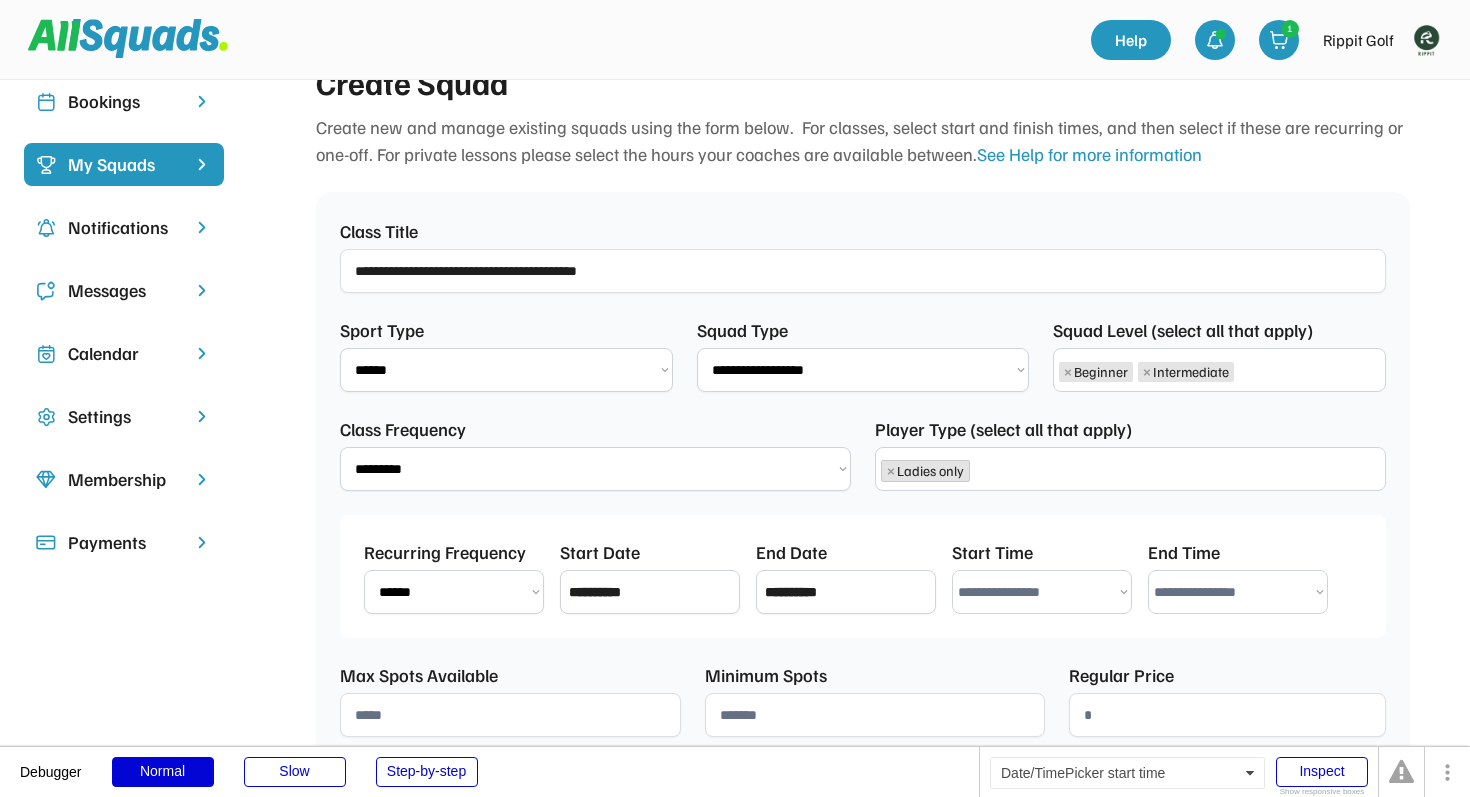 select on "*******" 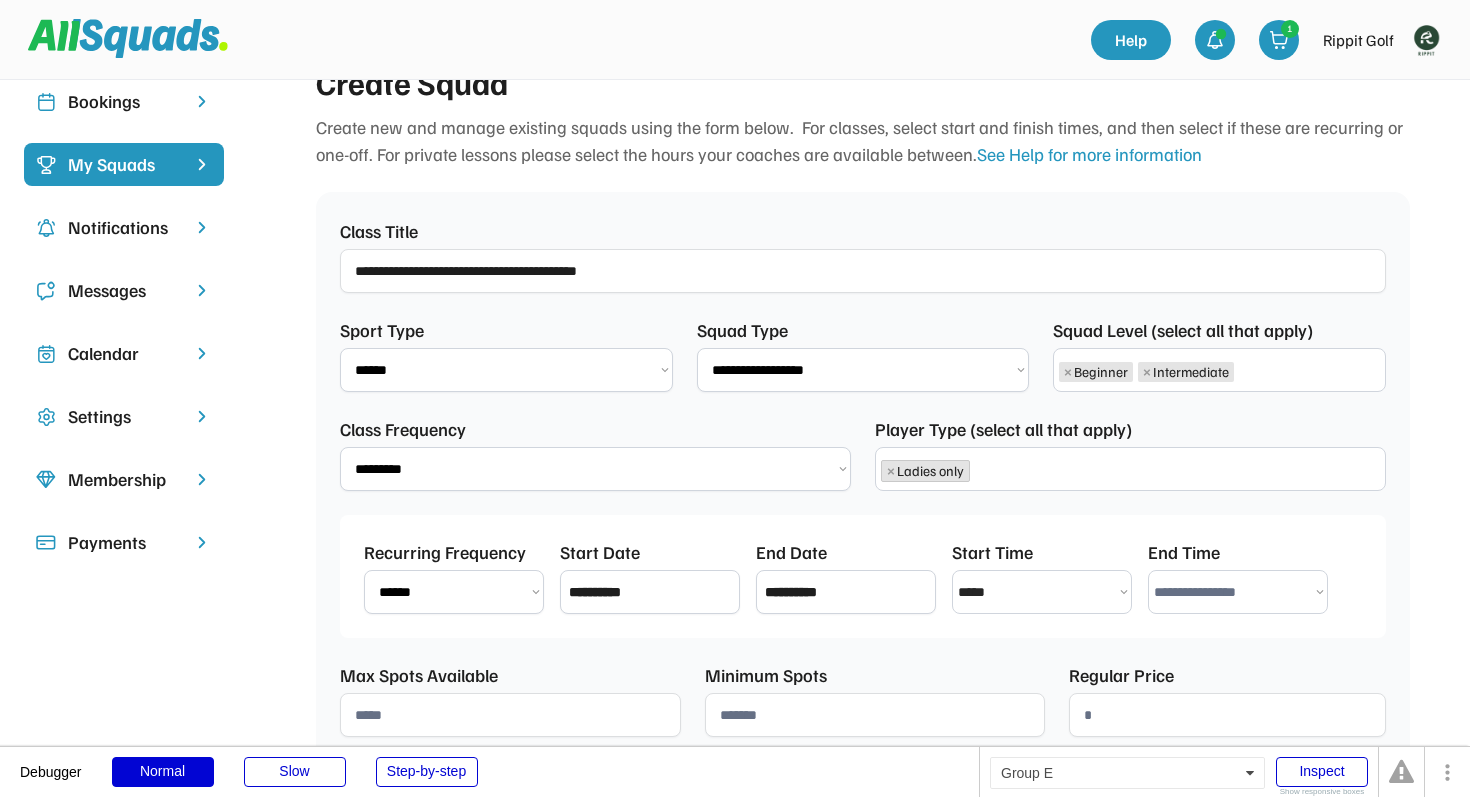 click on "**********" at bounding box center (1238, 592) 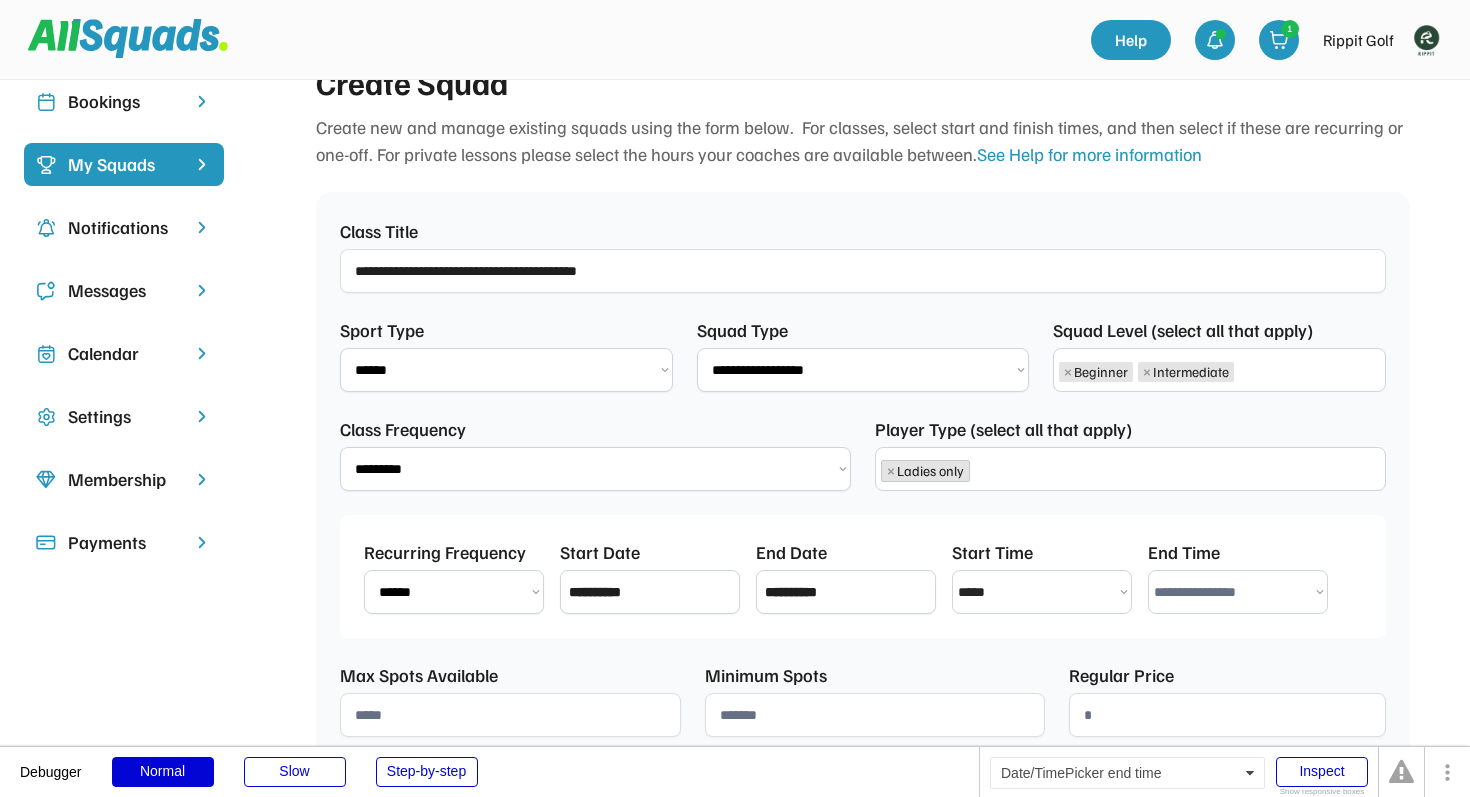 select on "*******" 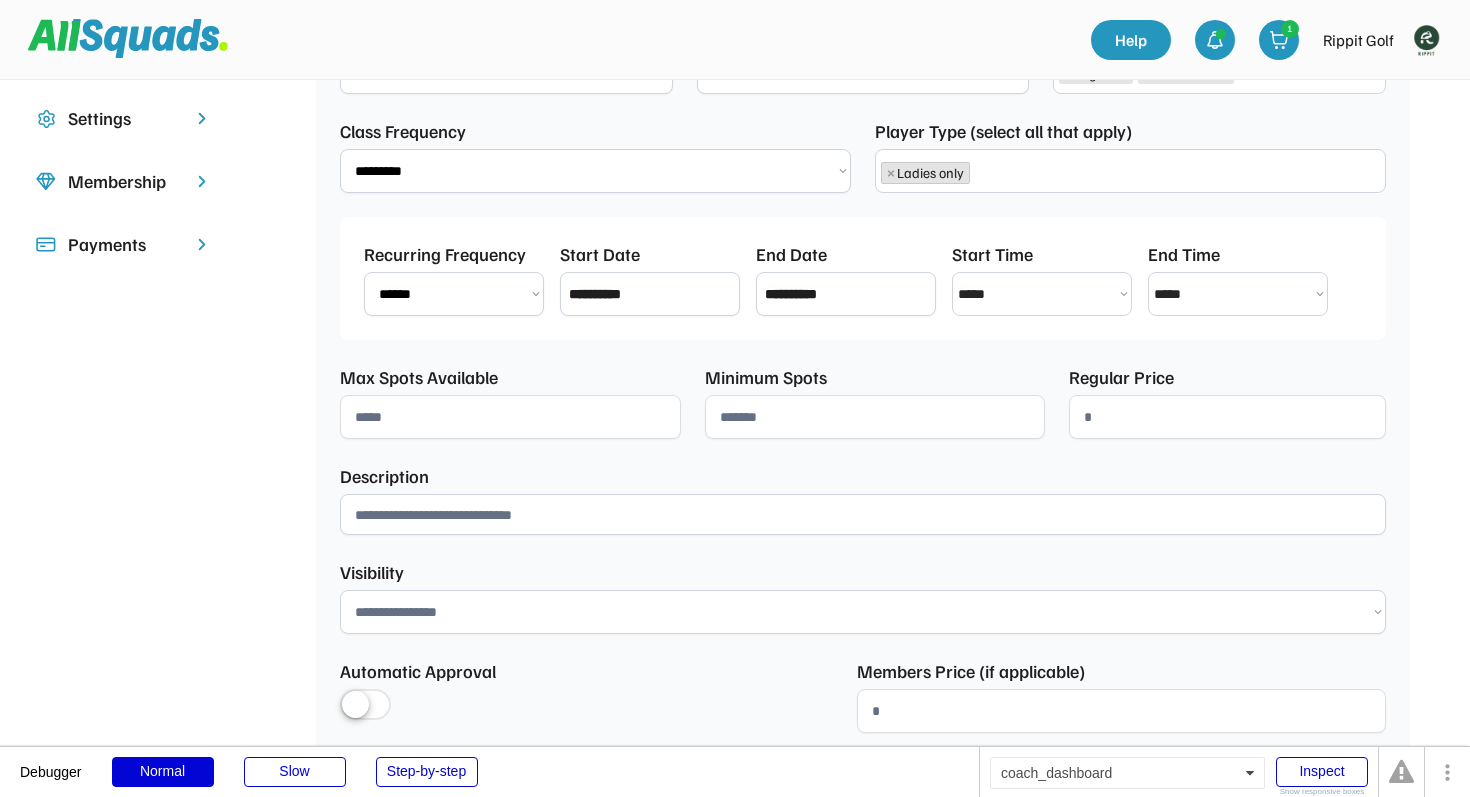 scroll, scrollTop: 672, scrollLeft: 0, axis: vertical 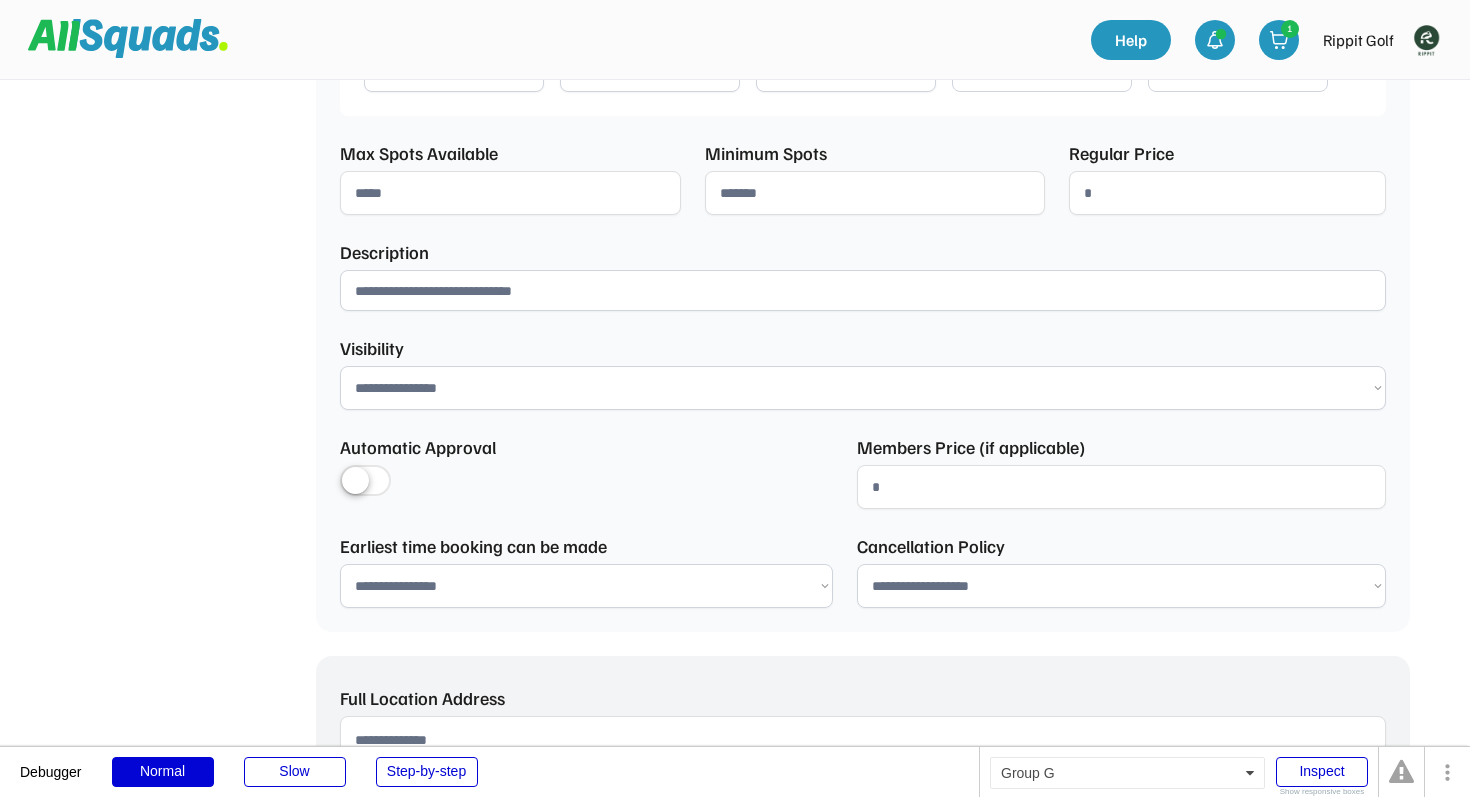 click at bounding box center [510, 193] 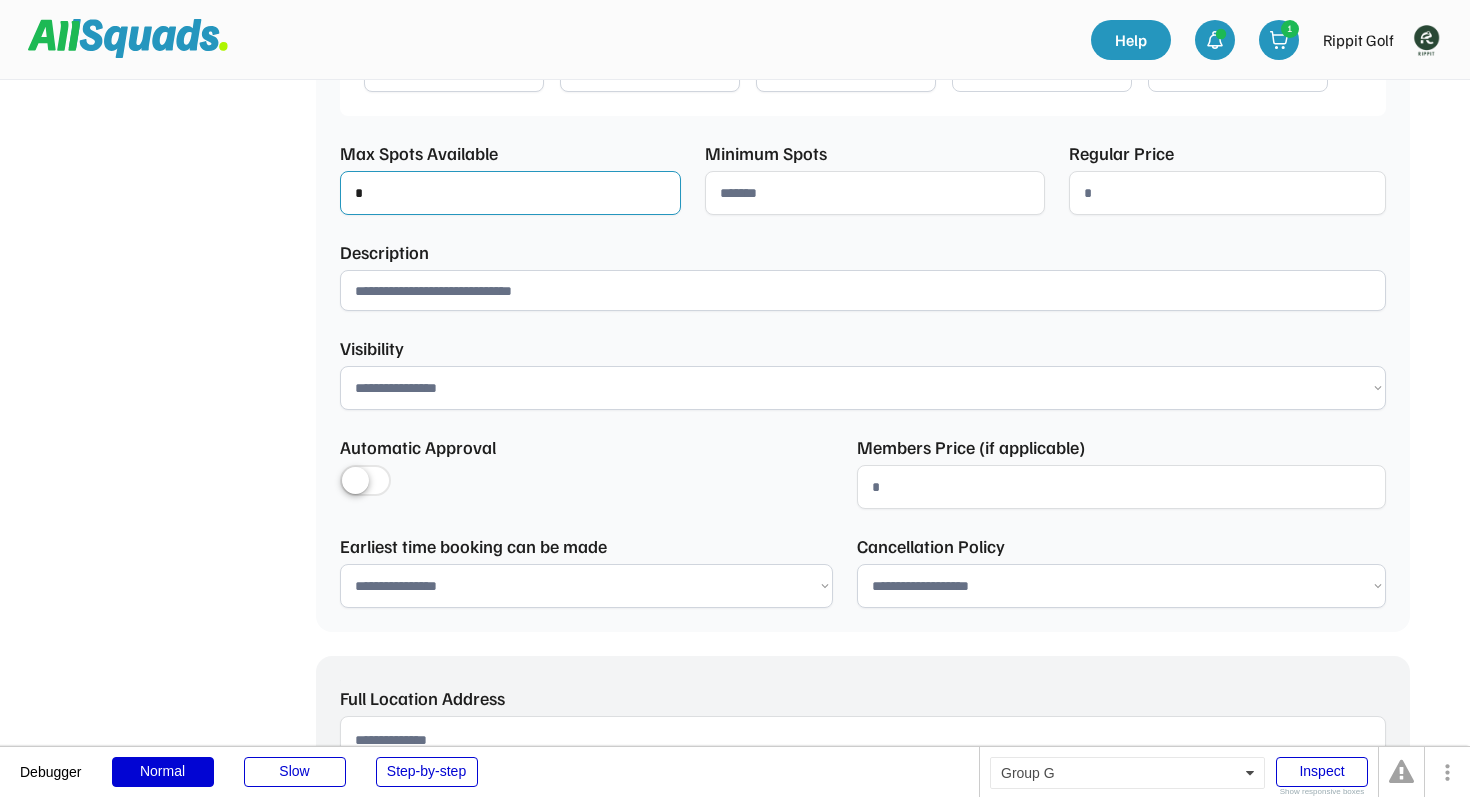 type on "*" 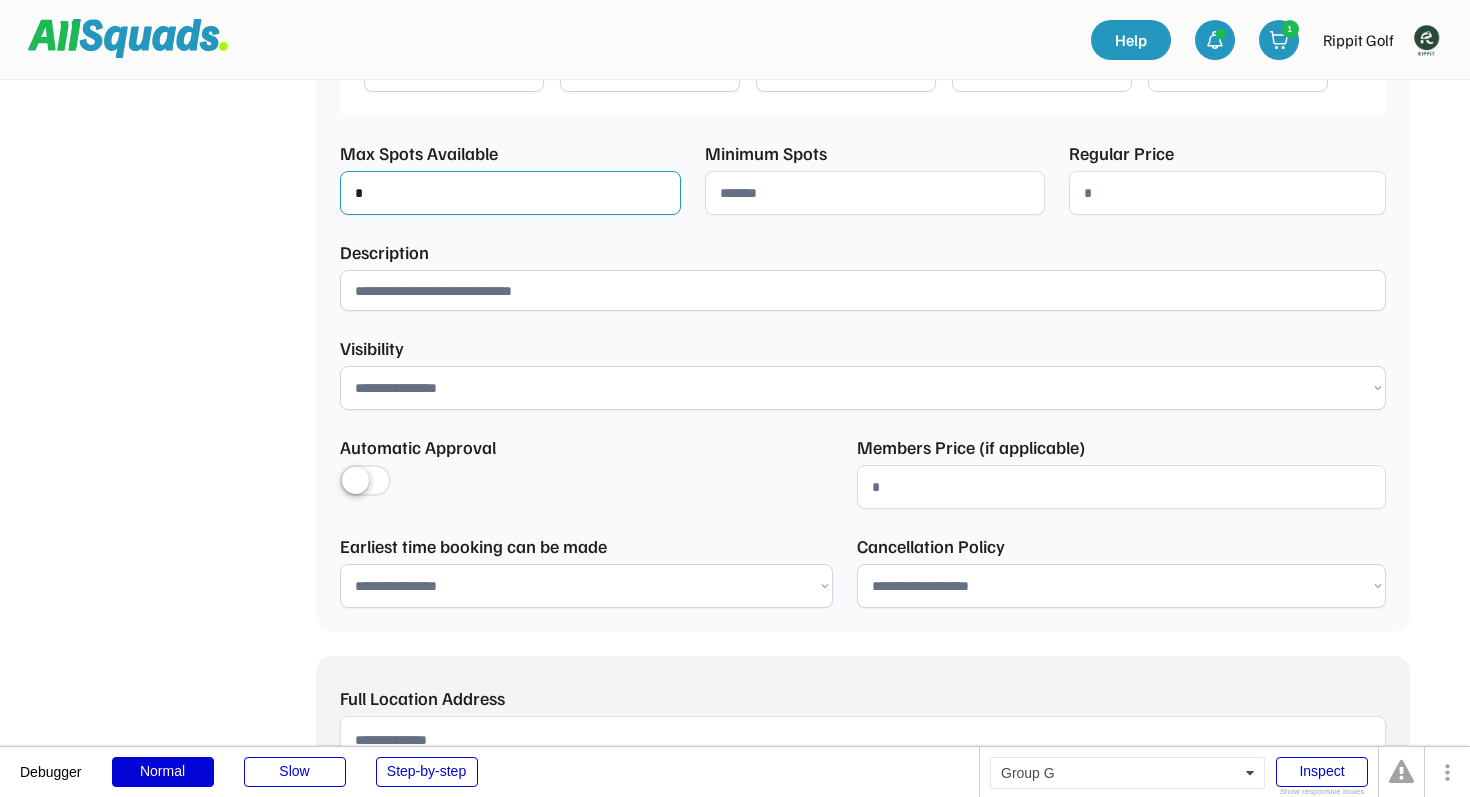 click at bounding box center [875, 193] 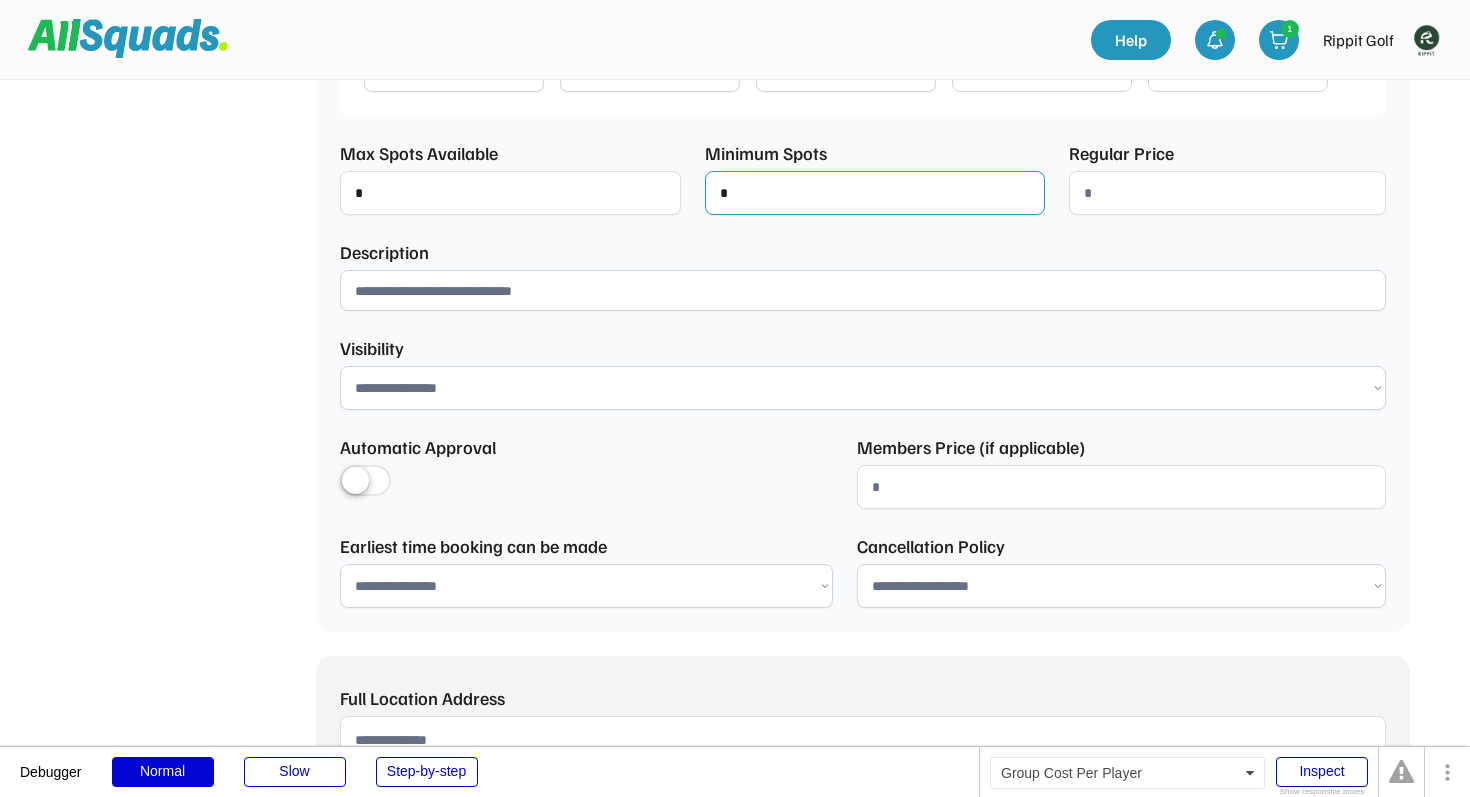 type on "*" 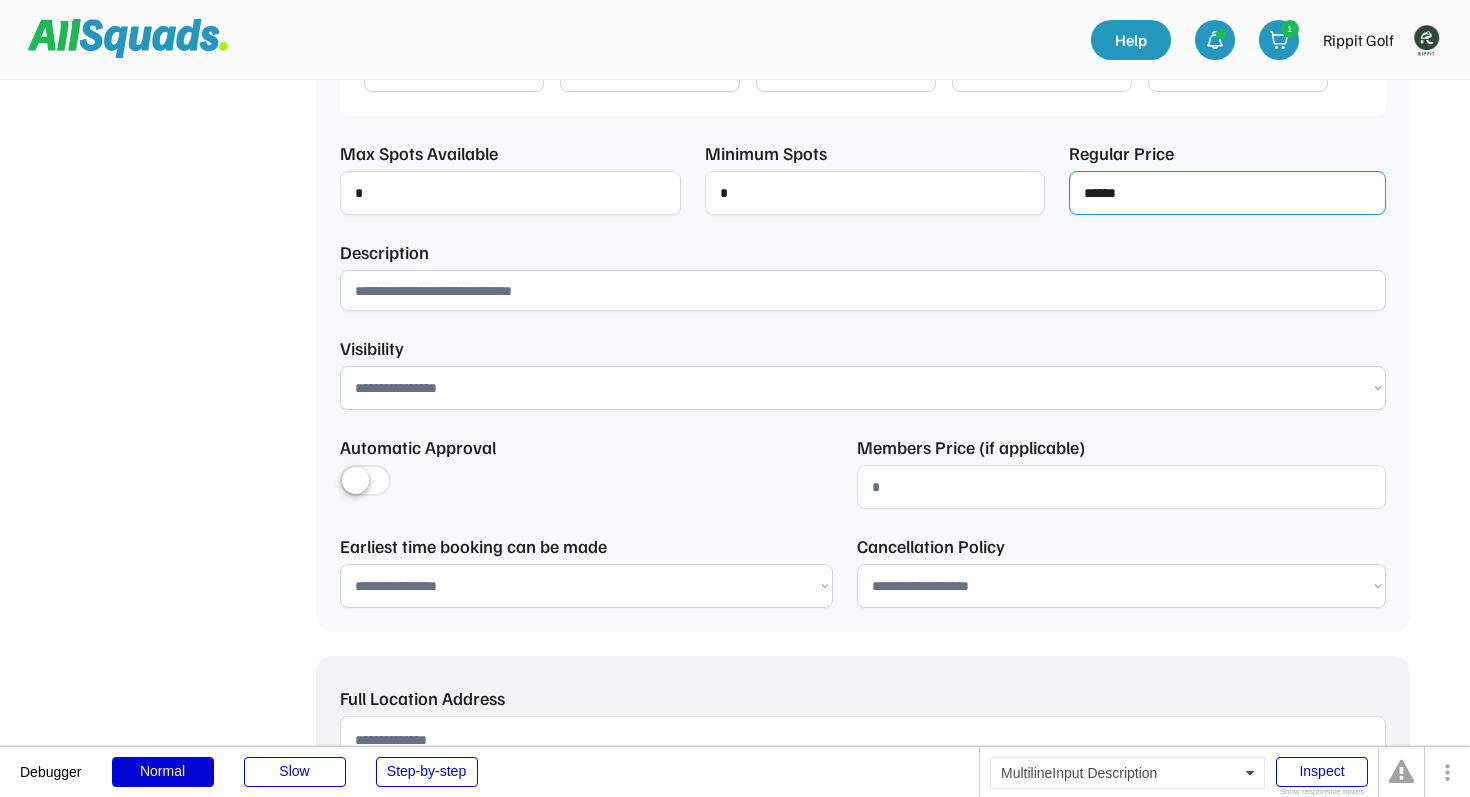 type on "******" 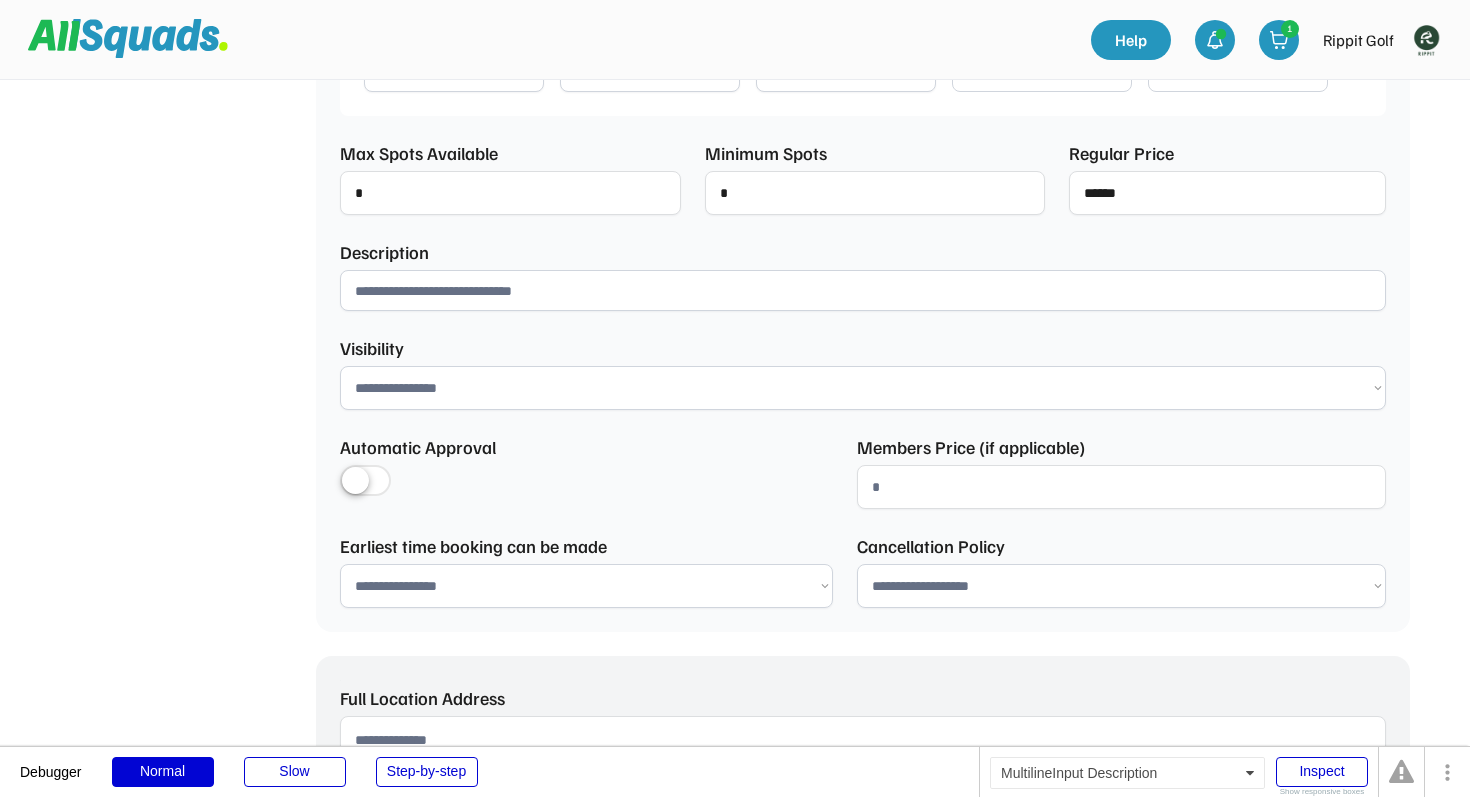 click at bounding box center (863, 290) 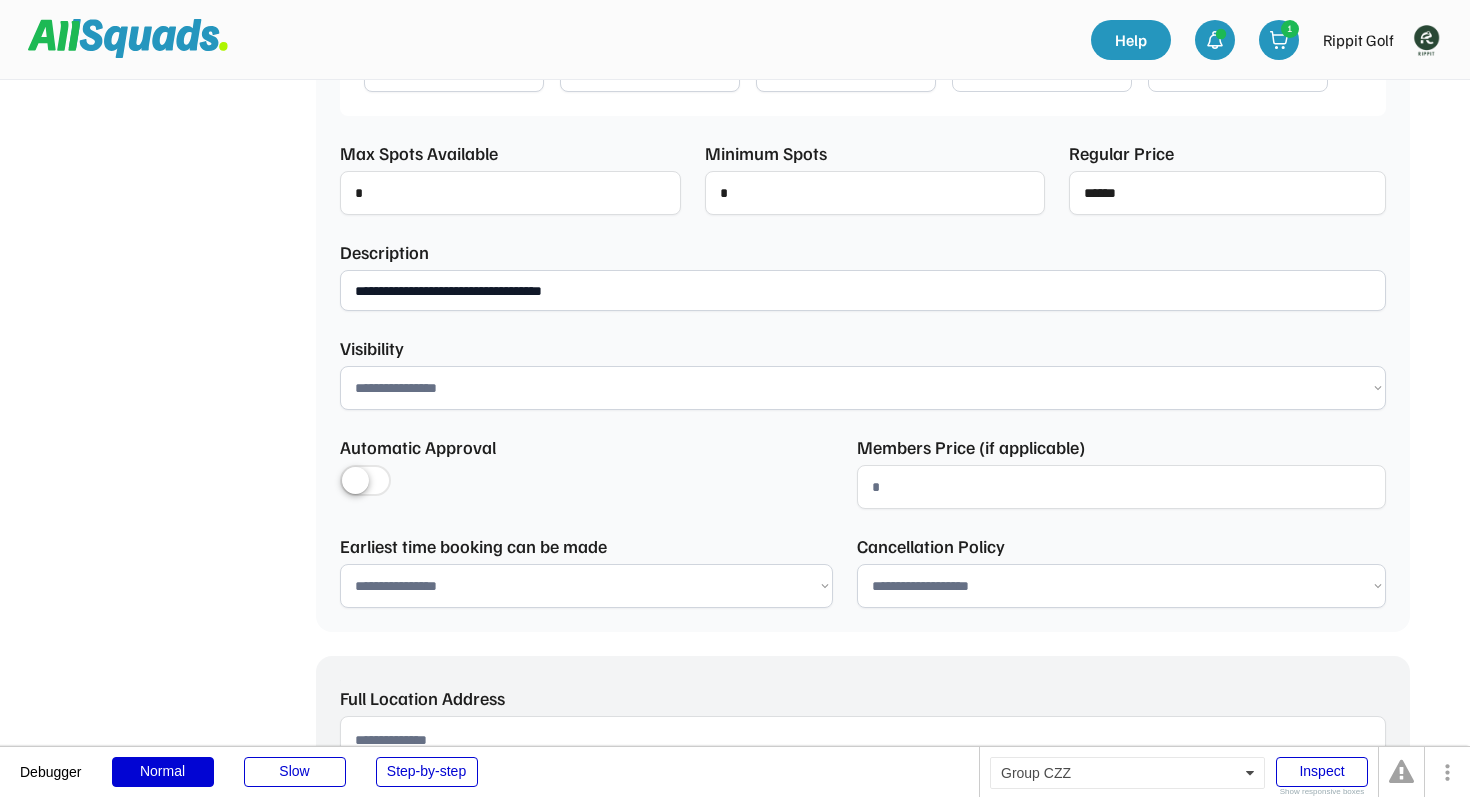 type on "**********" 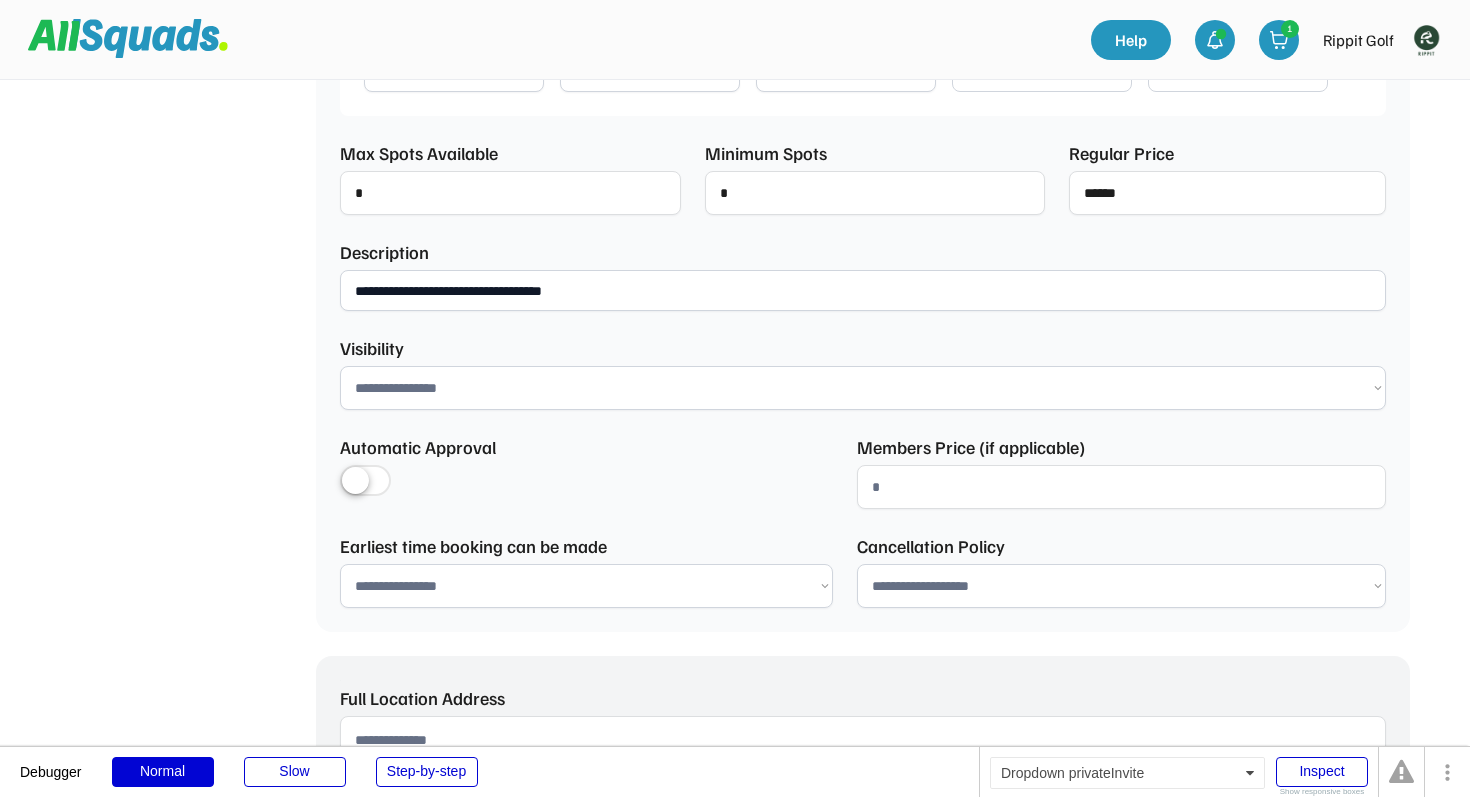 select on "********" 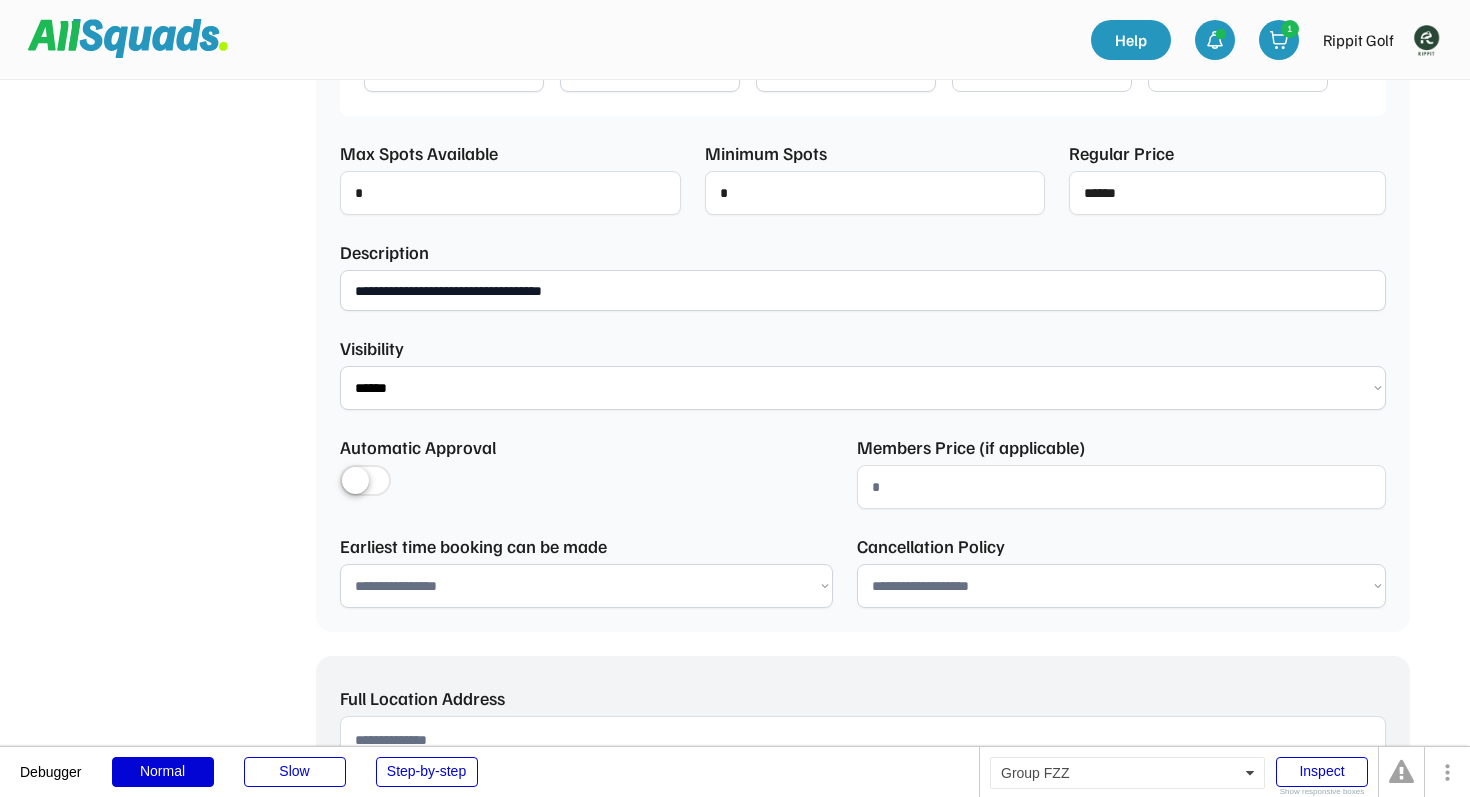 click at bounding box center [365, 482] 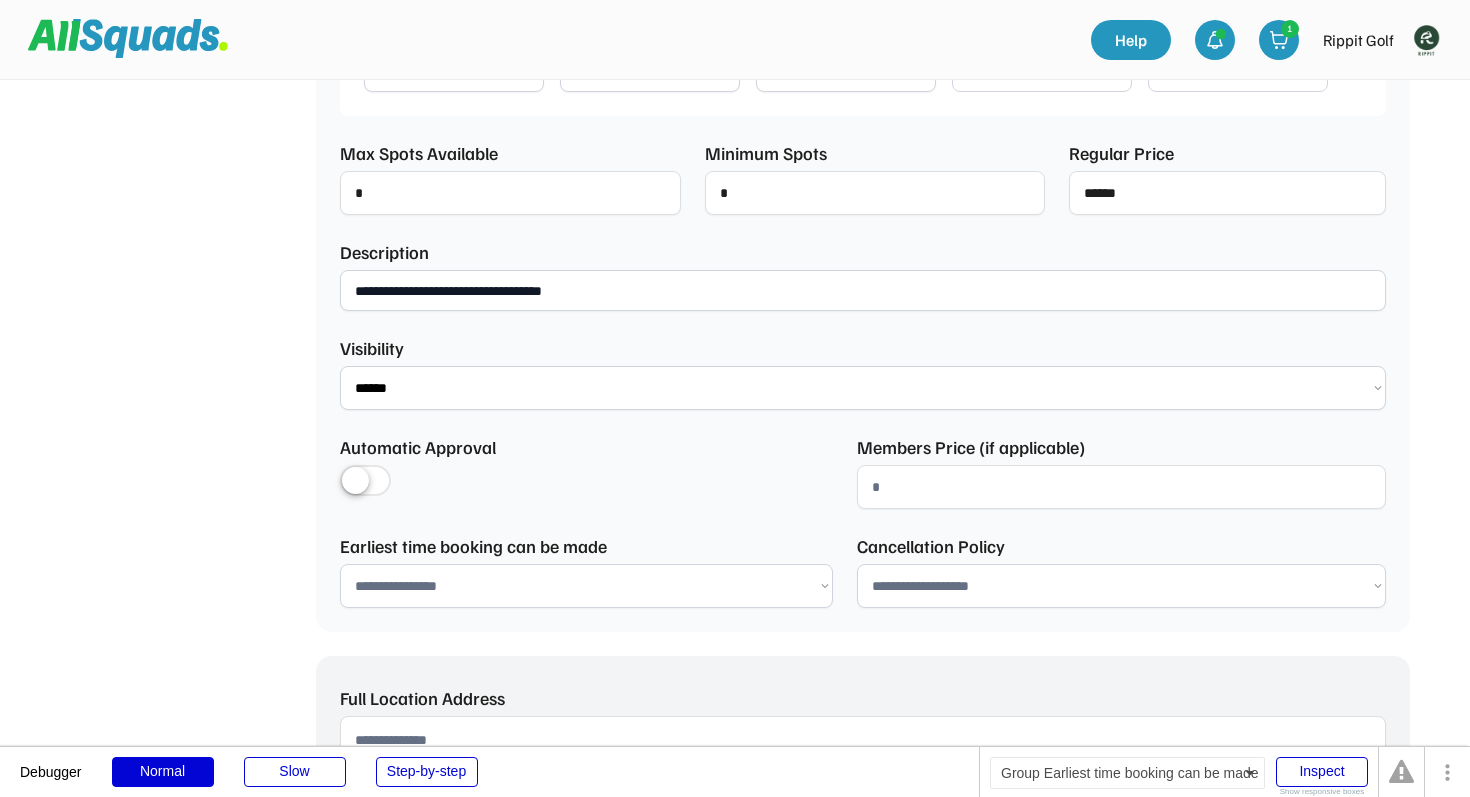 click on "**********" at bounding box center (586, 586) 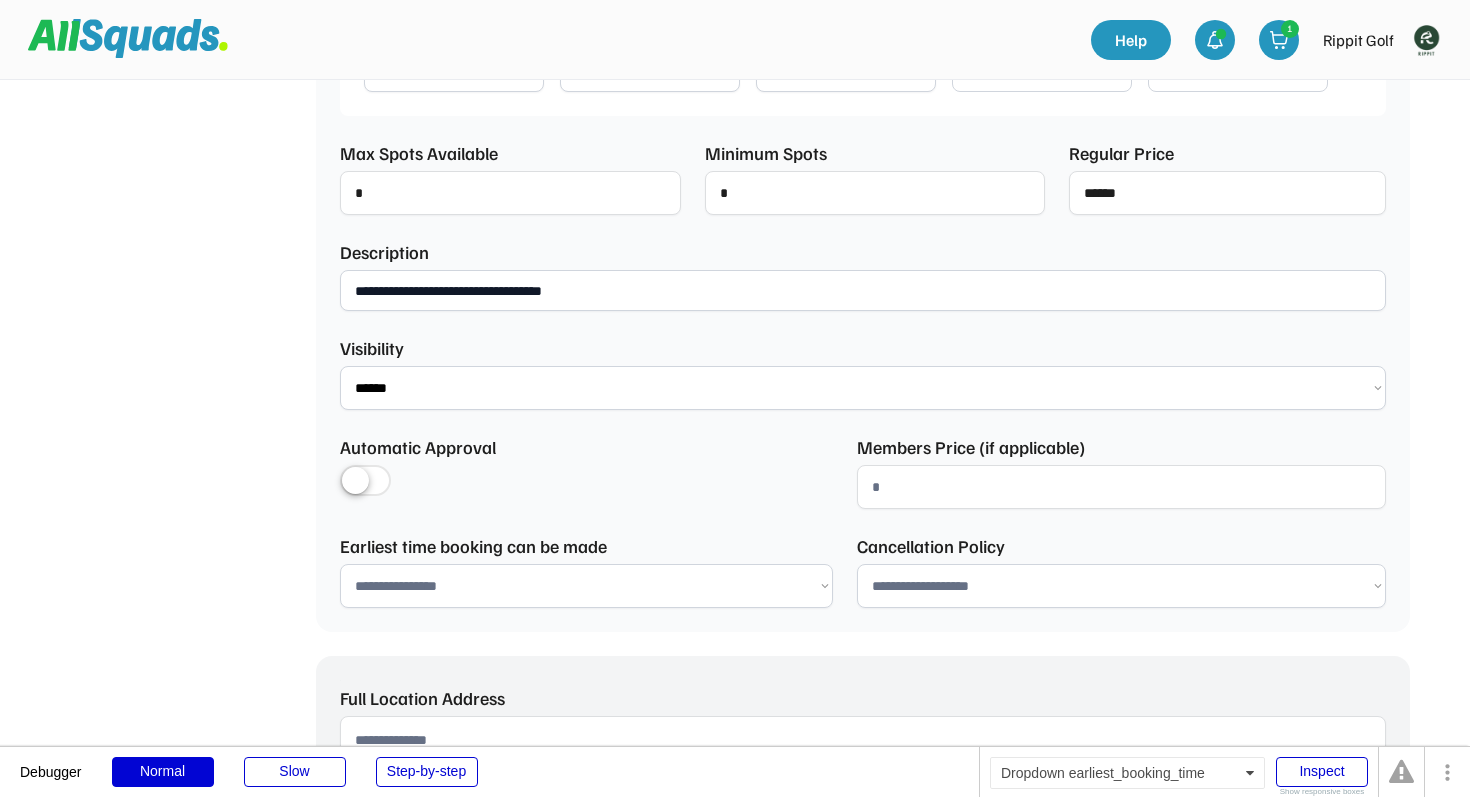select on "*********" 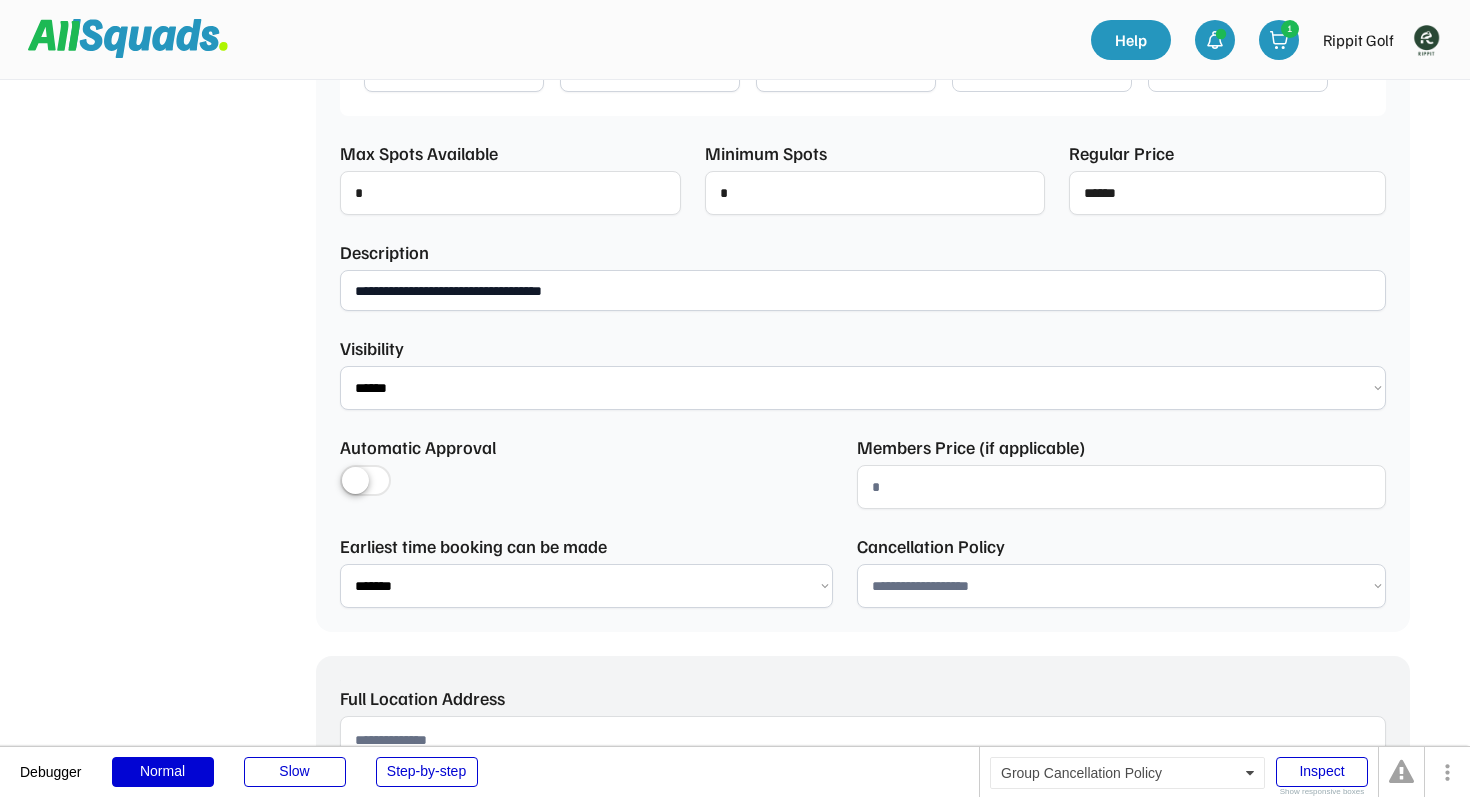 click on "**********" at bounding box center [1121, 586] 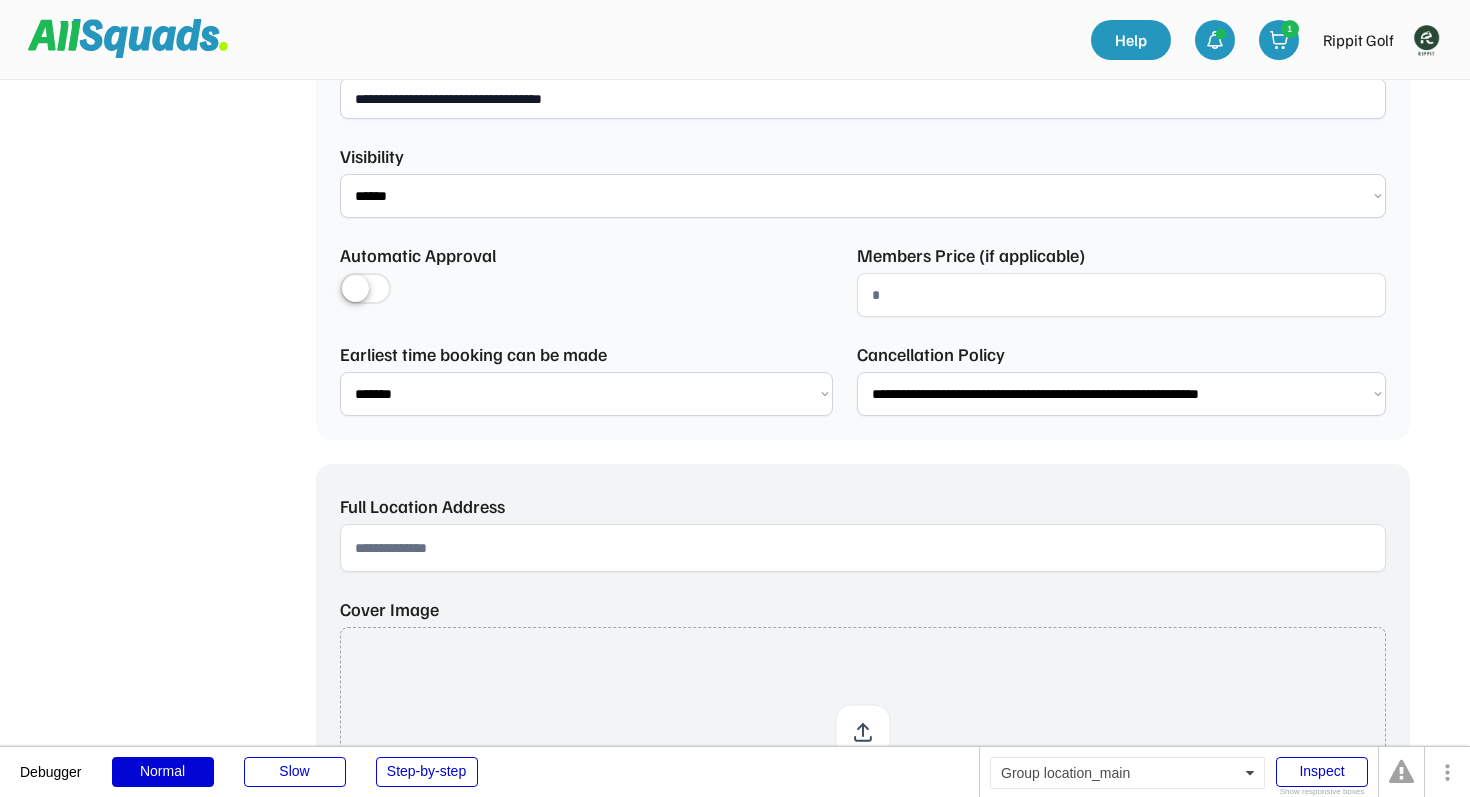 scroll, scrollTop: 940, scrollLeft: 0, axis: vertical 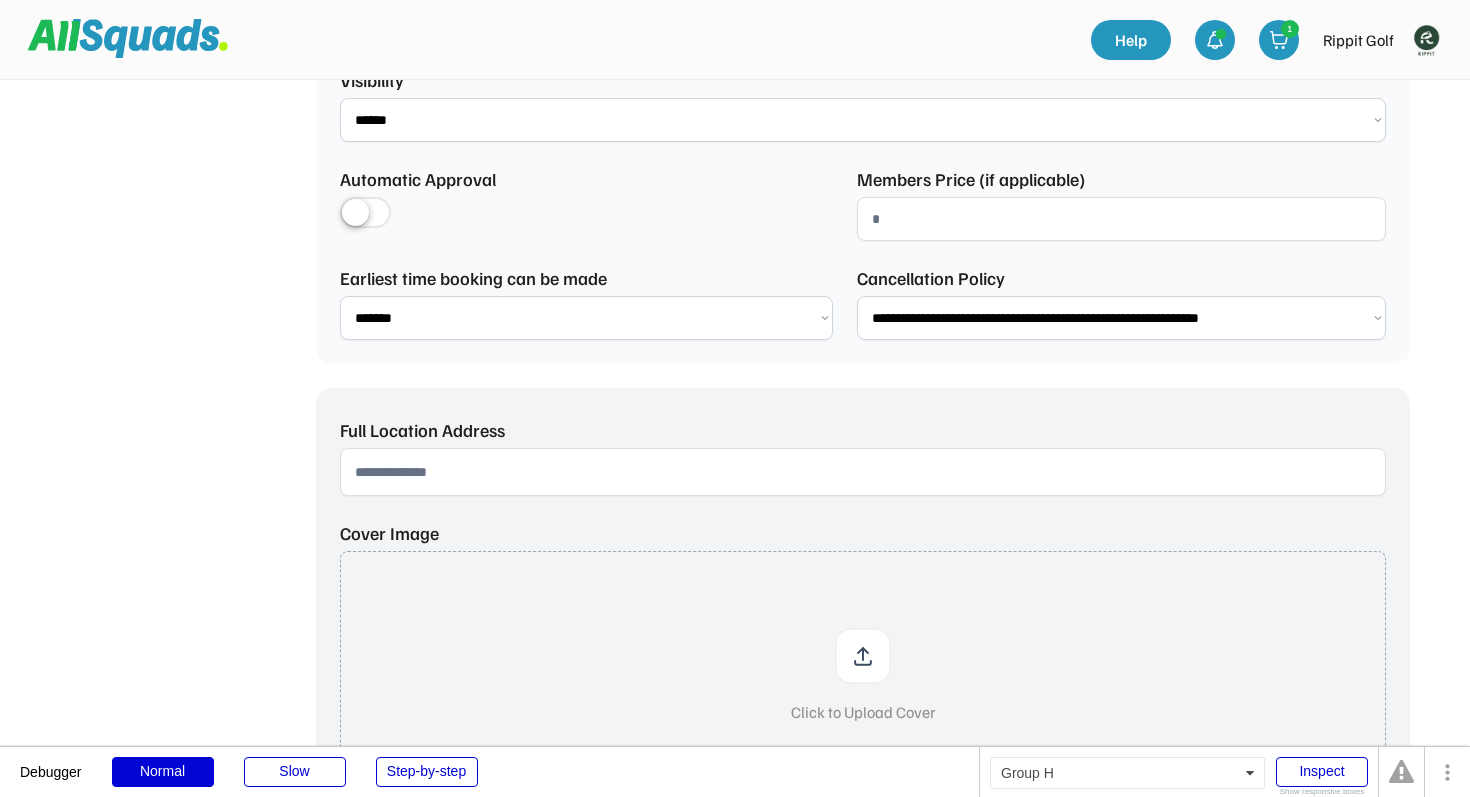 click on "**********" at bounding box center (1121, 318) 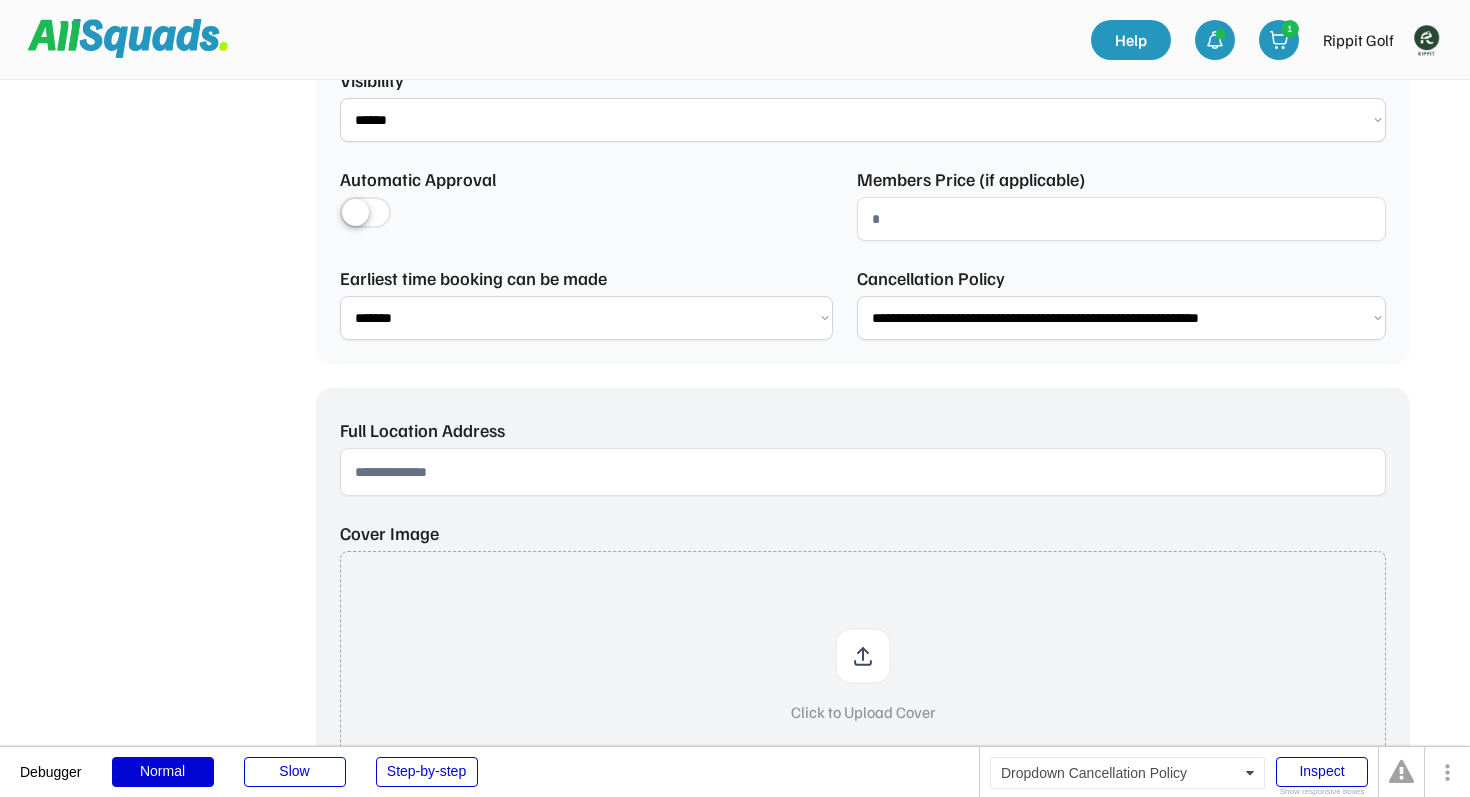 select on "**********" 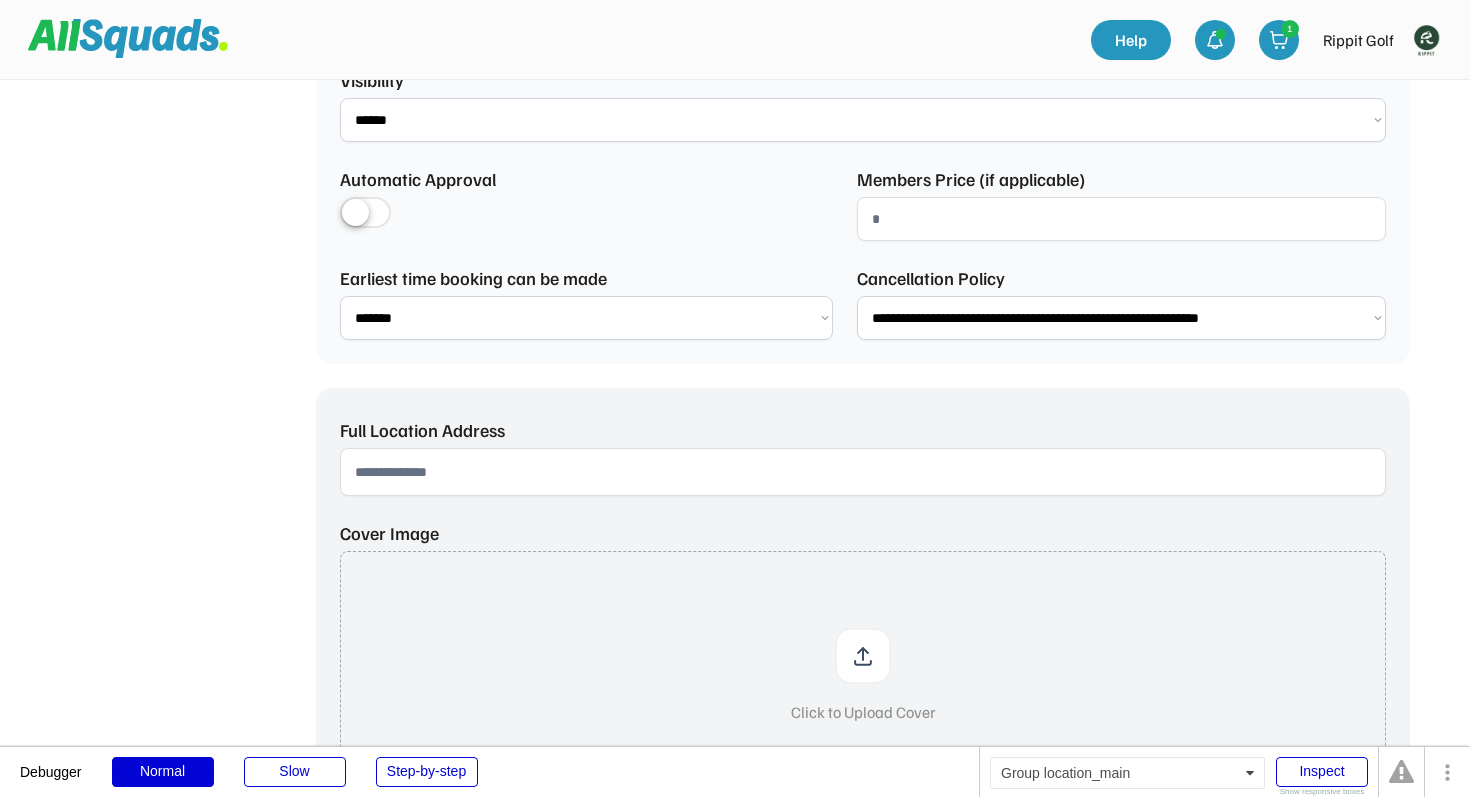 click at bounding box center (863, 472) 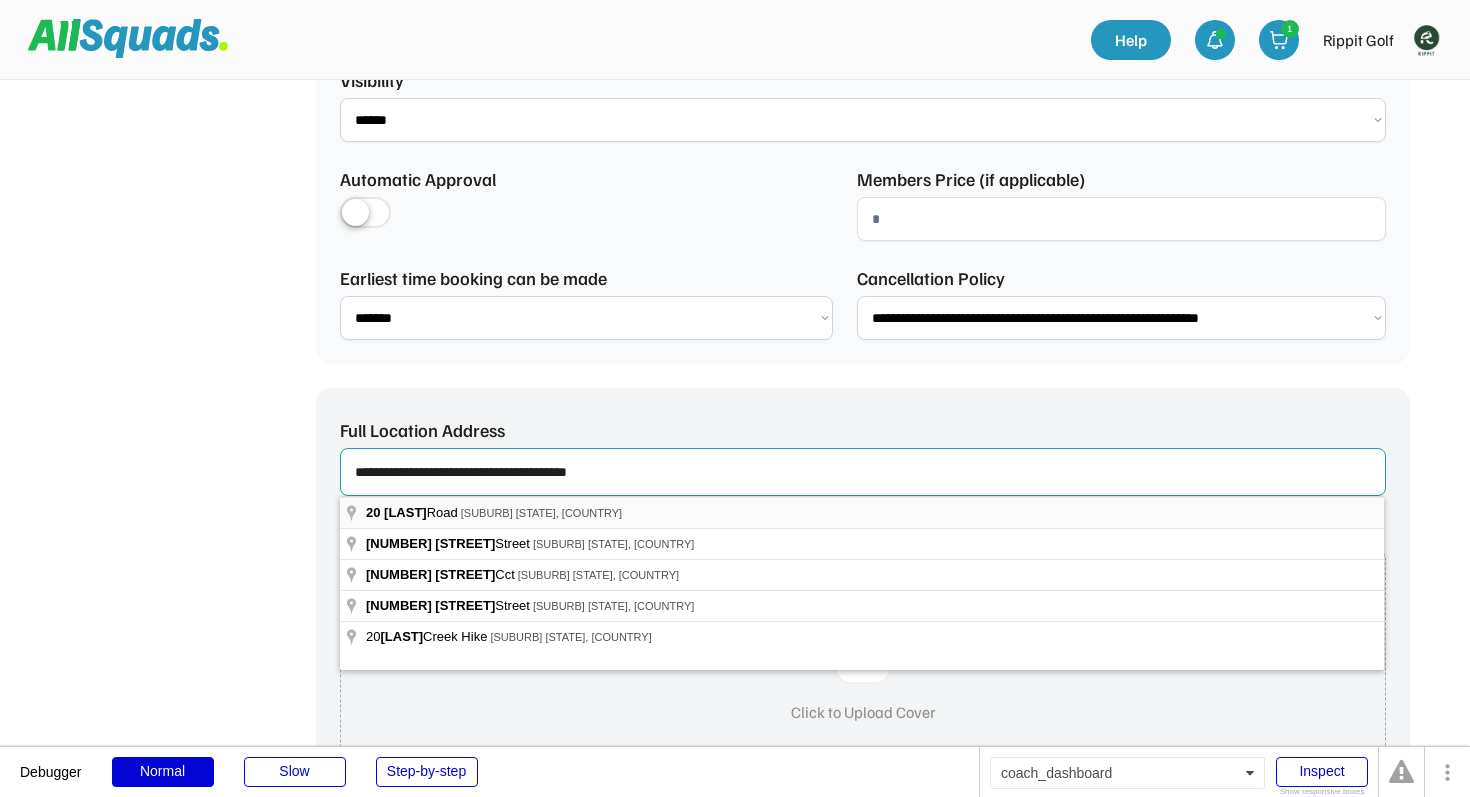 type on "**********" 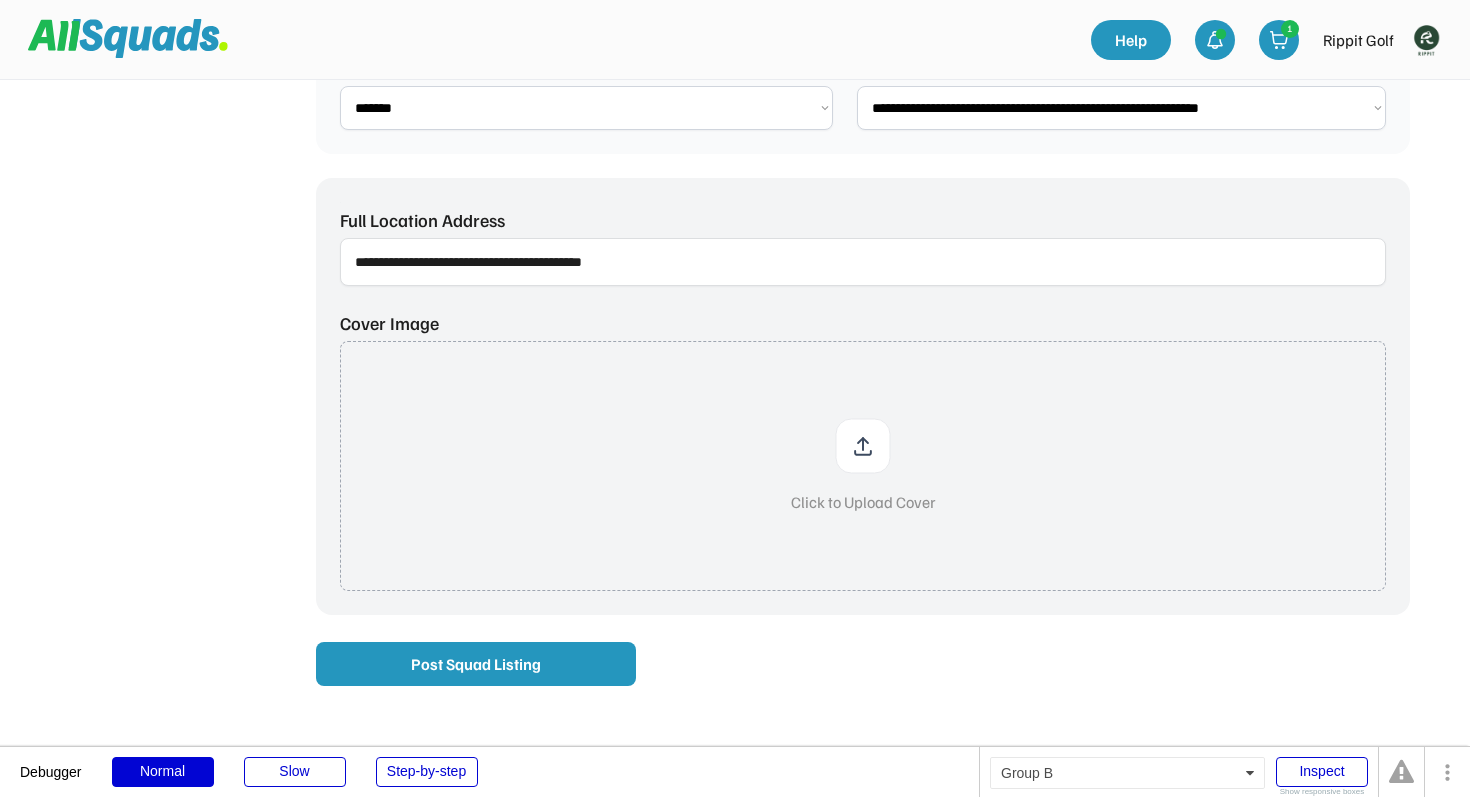 scroll, scrollTop: 1316, scrollLeft: 0, axis: vertical 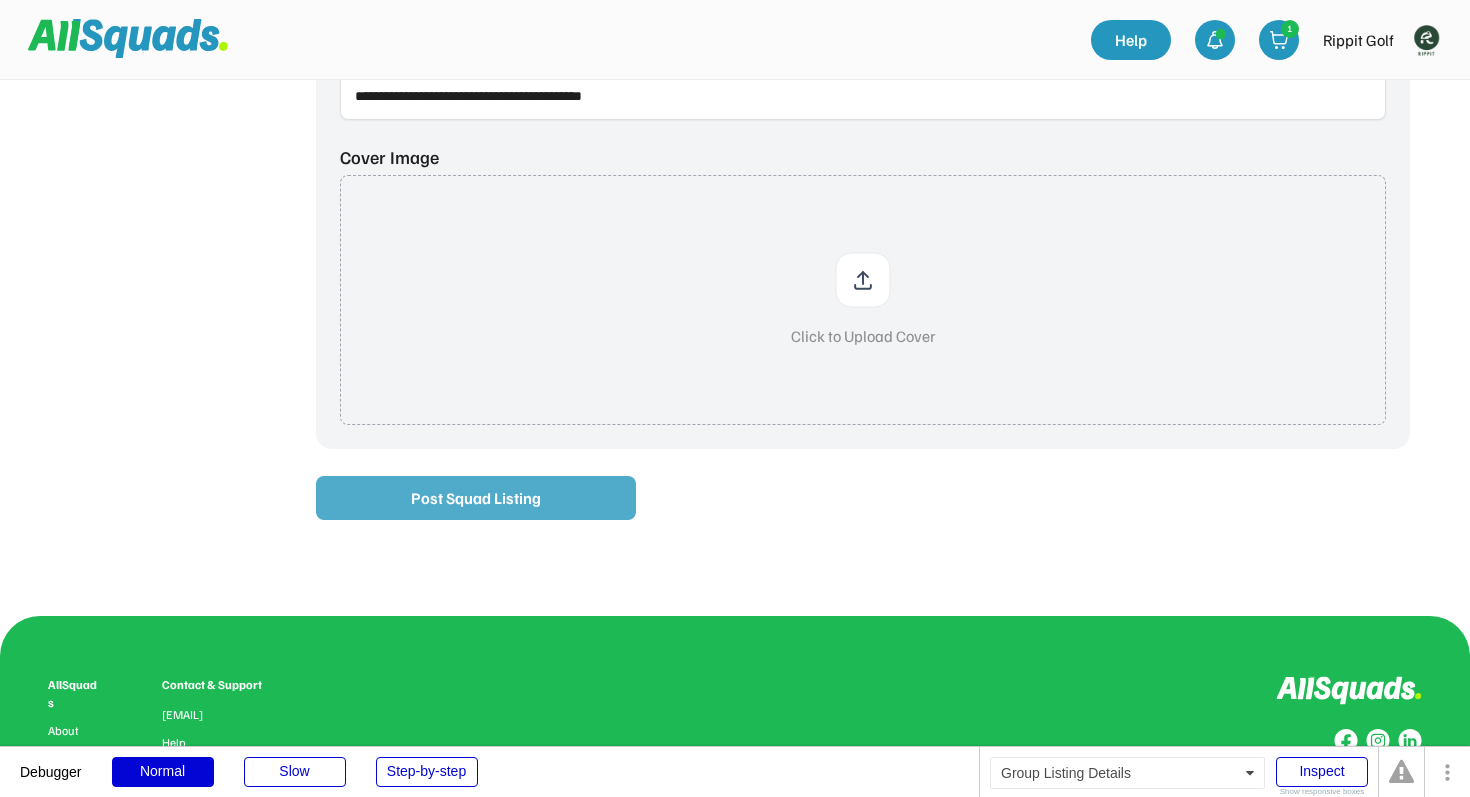 click on "Post Squad Listing" at bounding box center (476, 498) 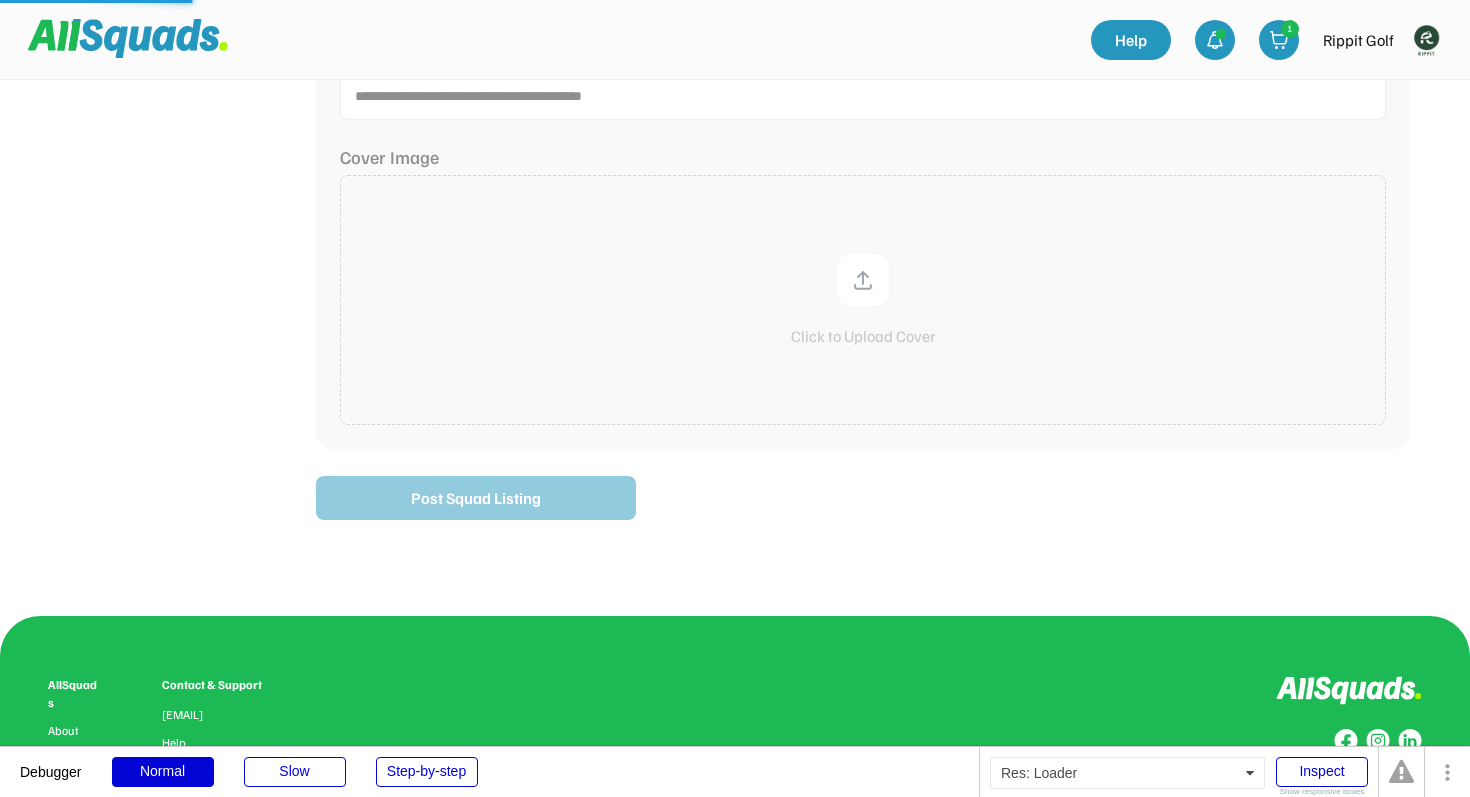 type 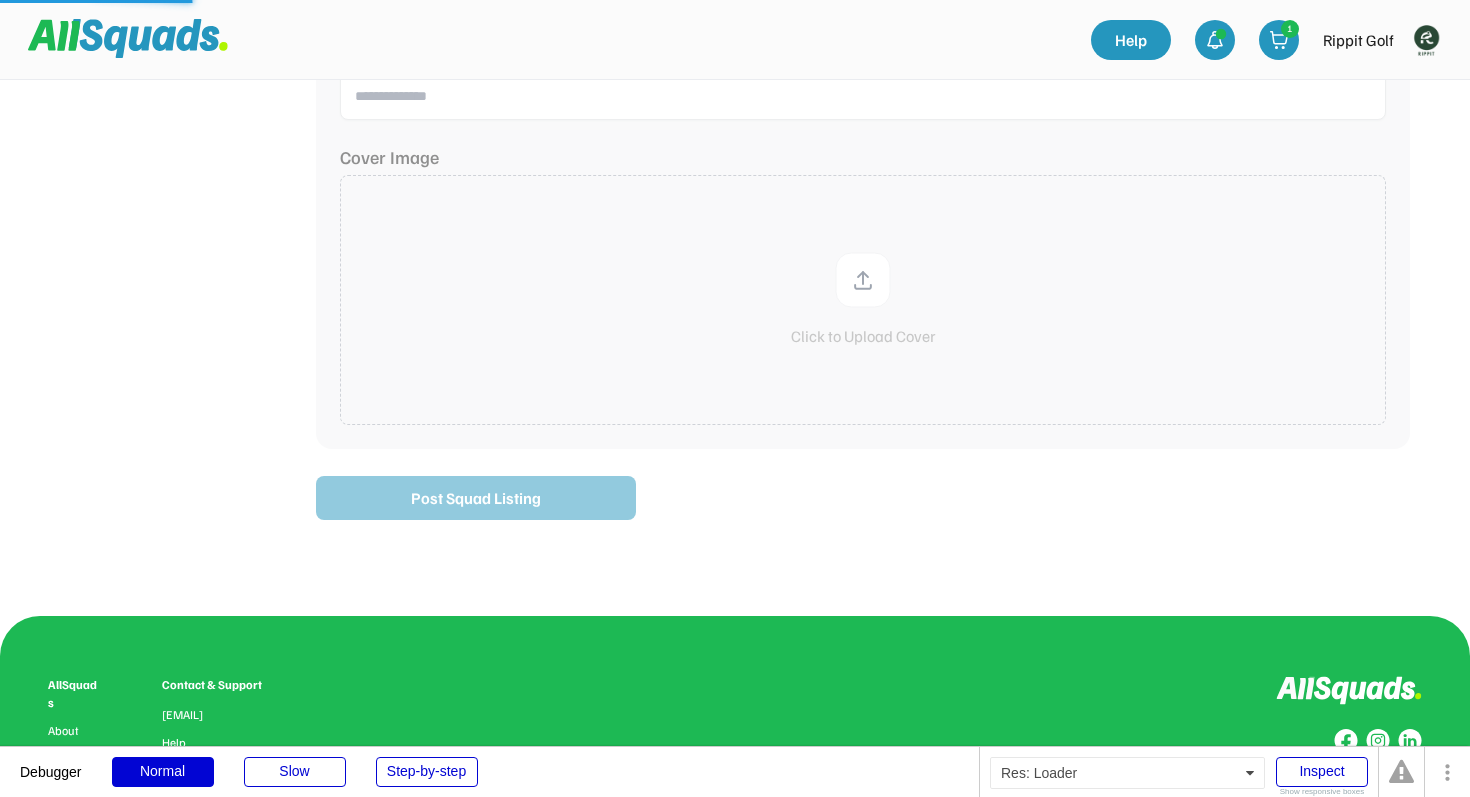 scroll, scrollTop: 951, scrollLeft: 0, axis: vertical 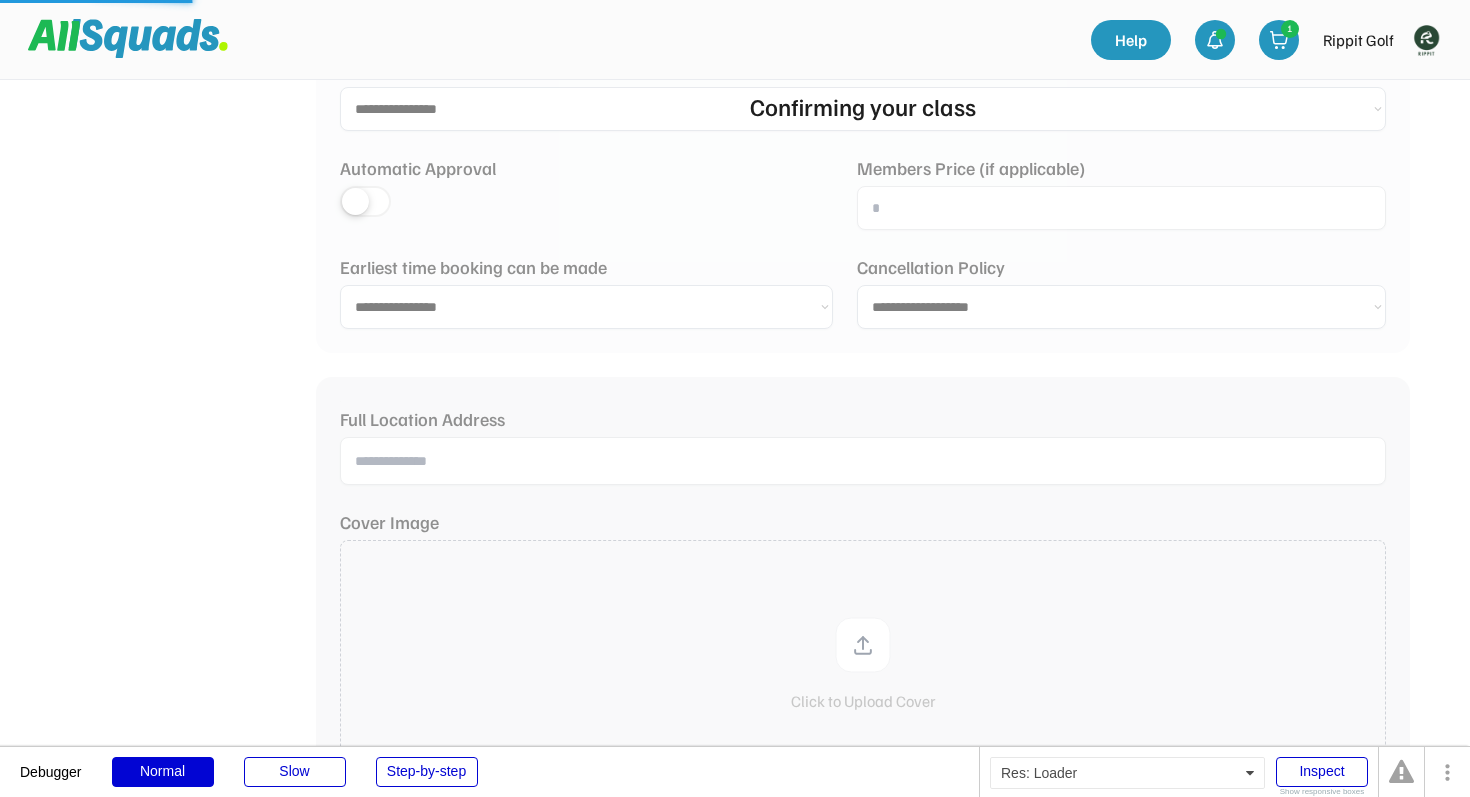 select 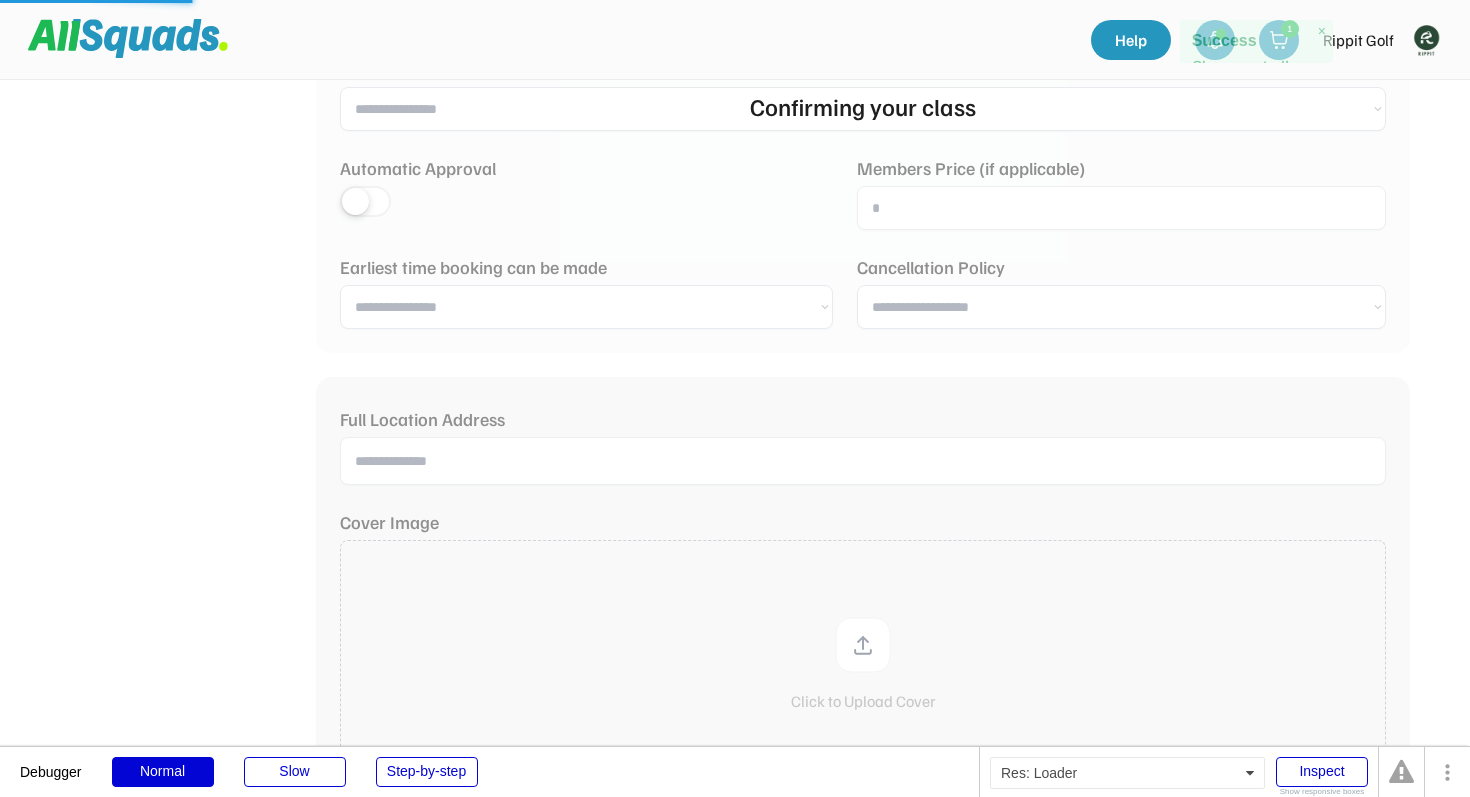 scroll, scrollTop: 196, scrollLeft: 0, axis: vertical 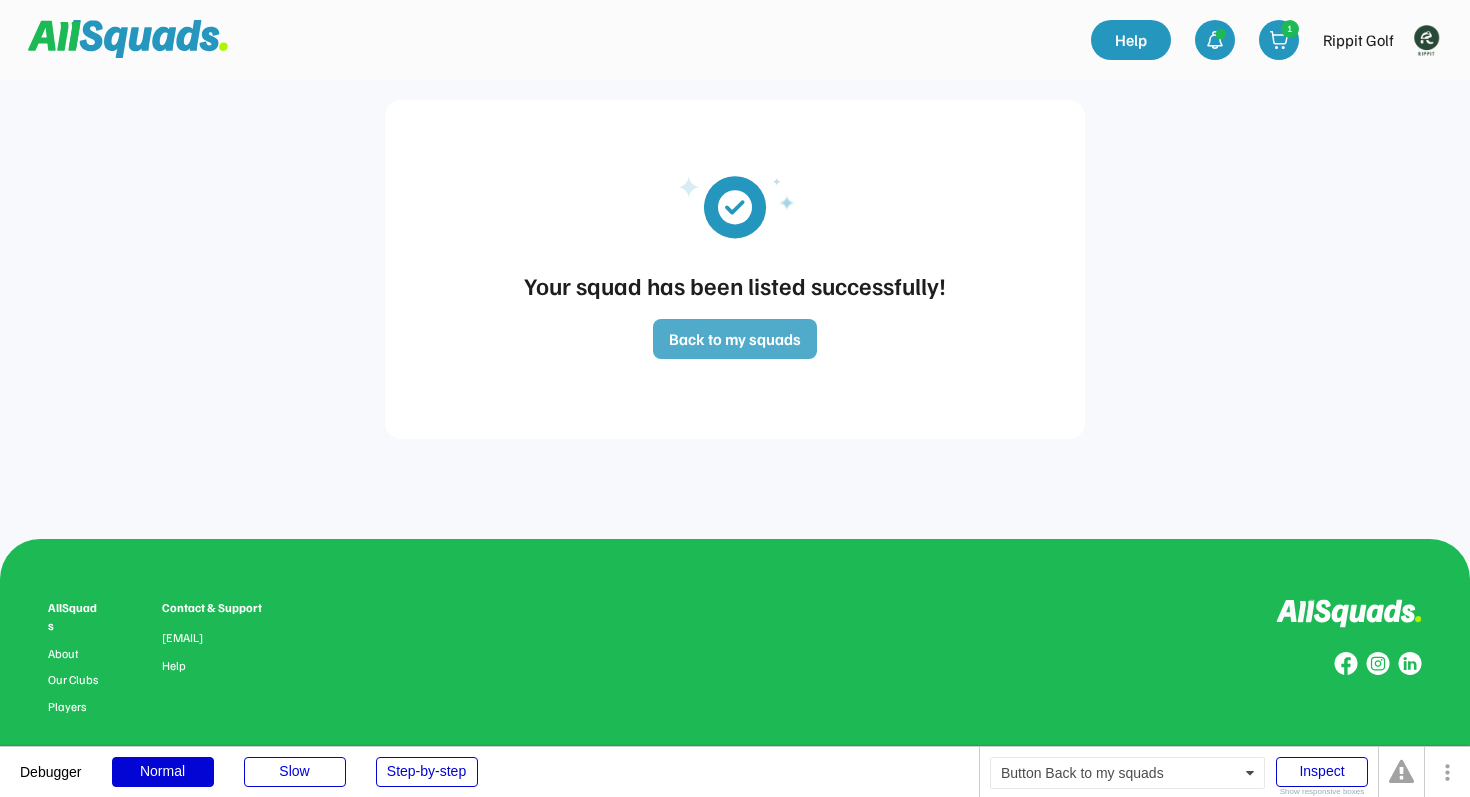 click on "Back to my squads" at bounding box center (735, 339) 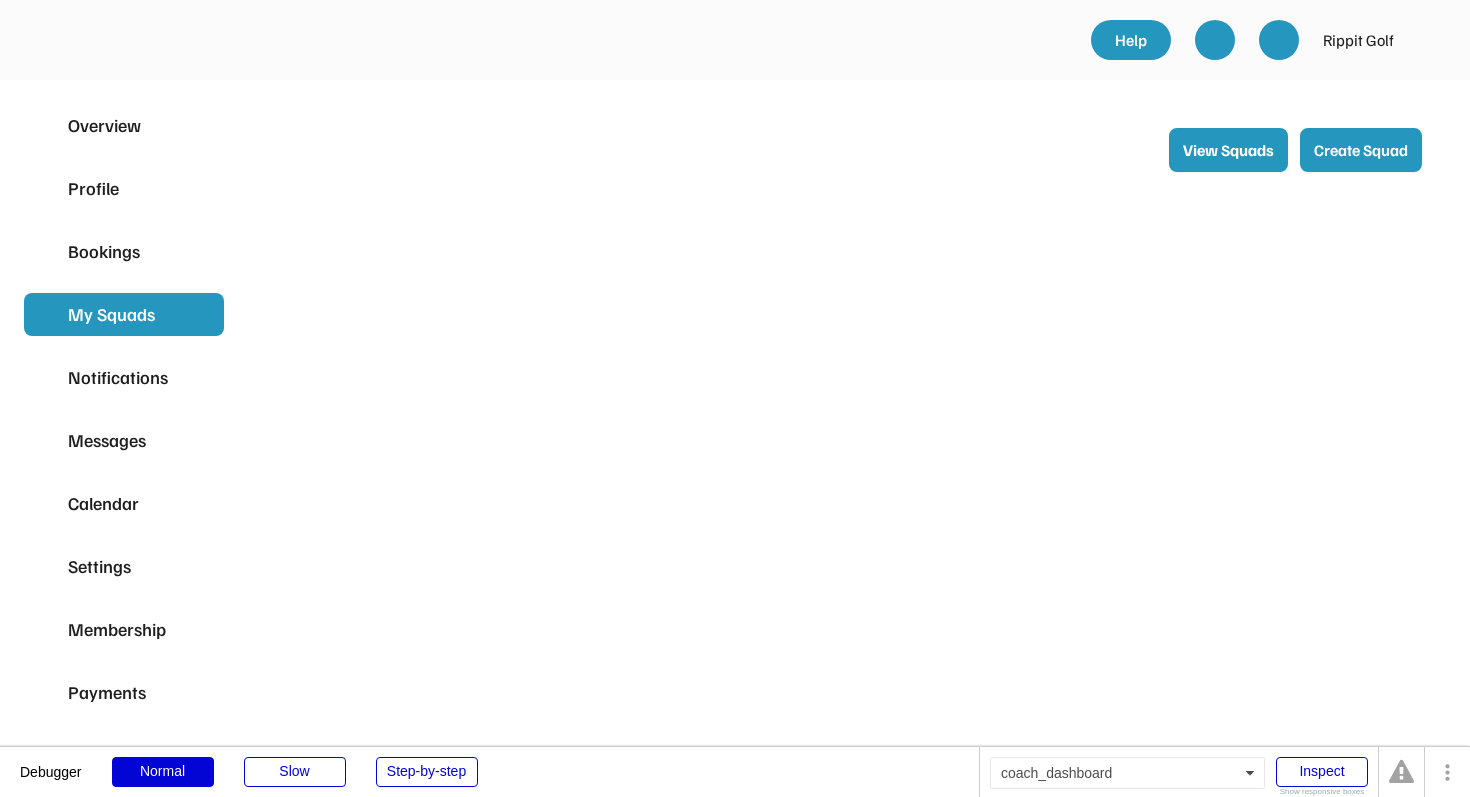 scroll, scrollTop: 0, scrollLeft: 0, axis: both 